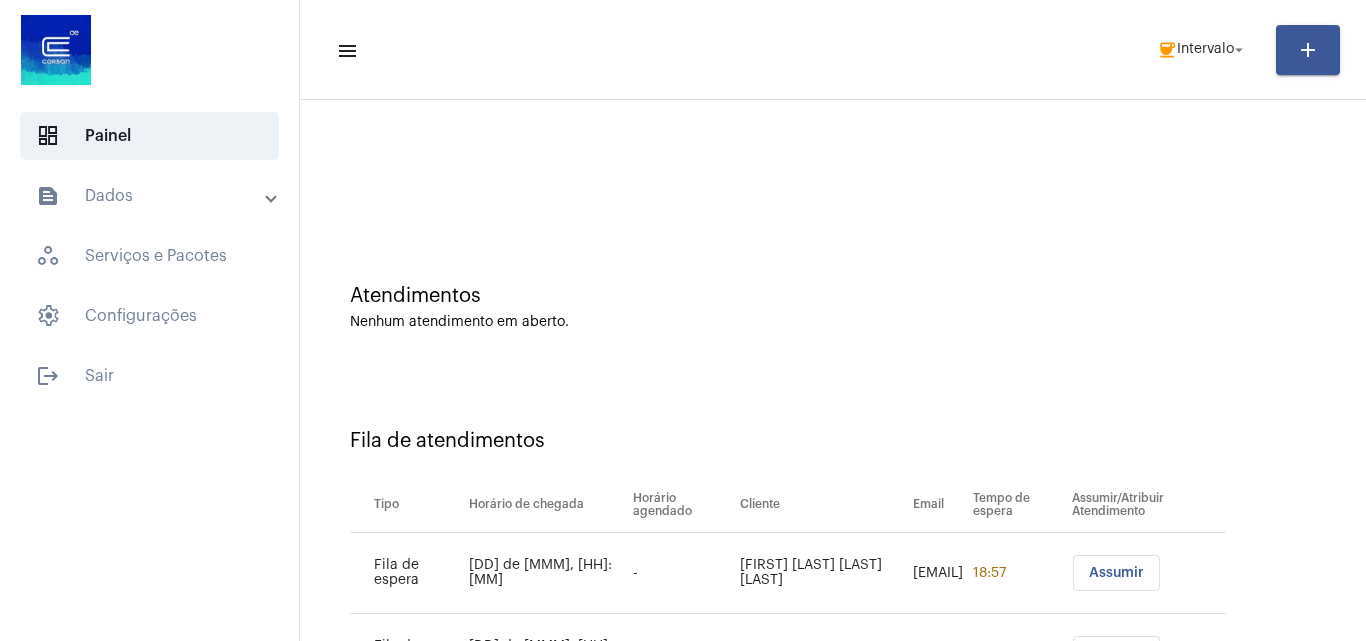 scroll, scrollTop: 0, scrollLeft: 0, axis: both 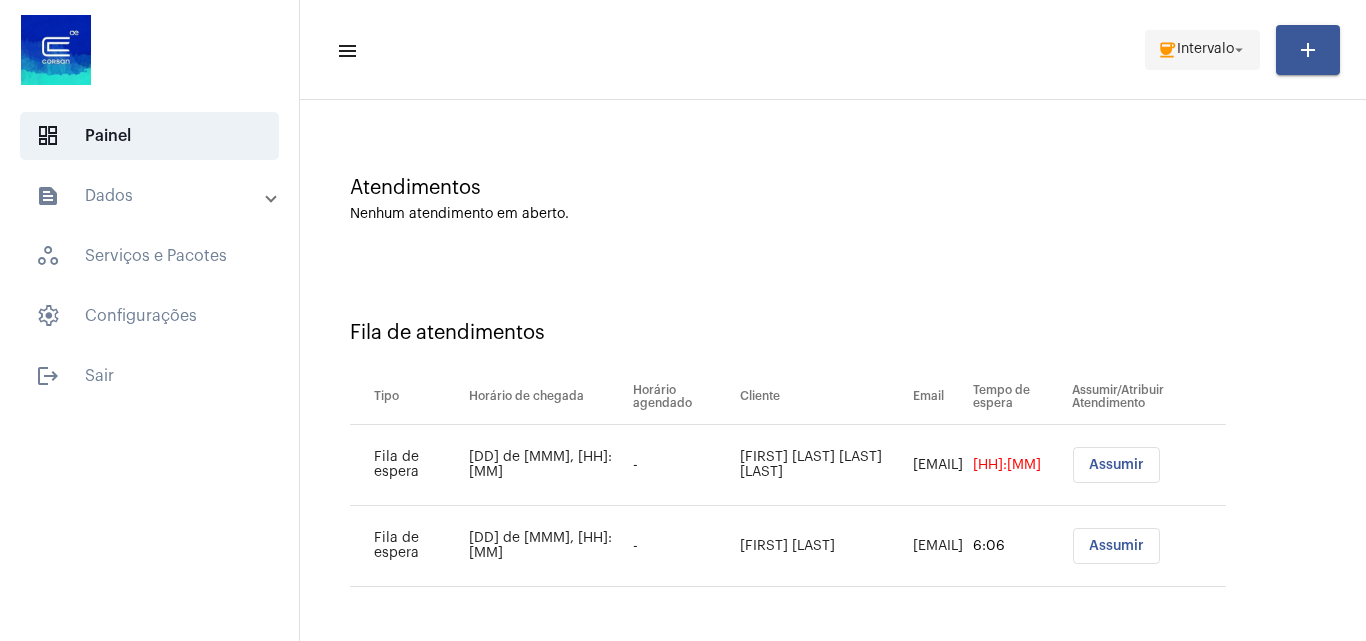 click on "coffee  Intervalo arrow_drop_down" 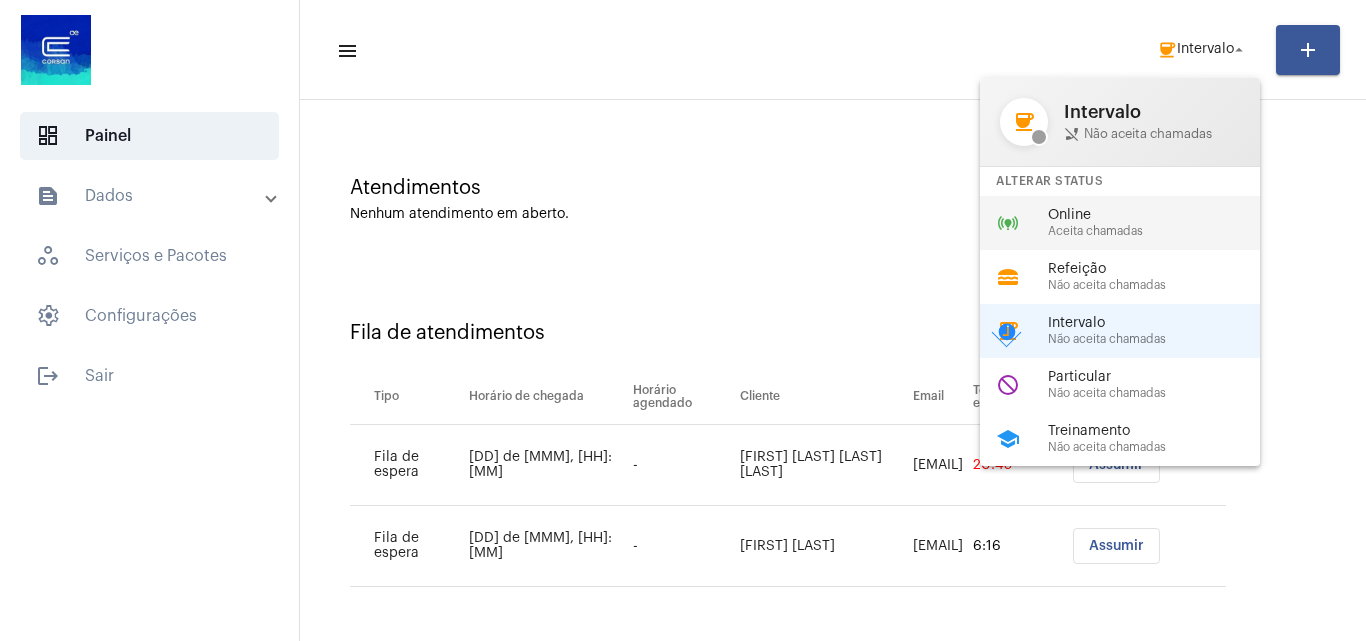 click on "online_prediction  Online Aceita chamadas" at bounding box center [1136, 223] 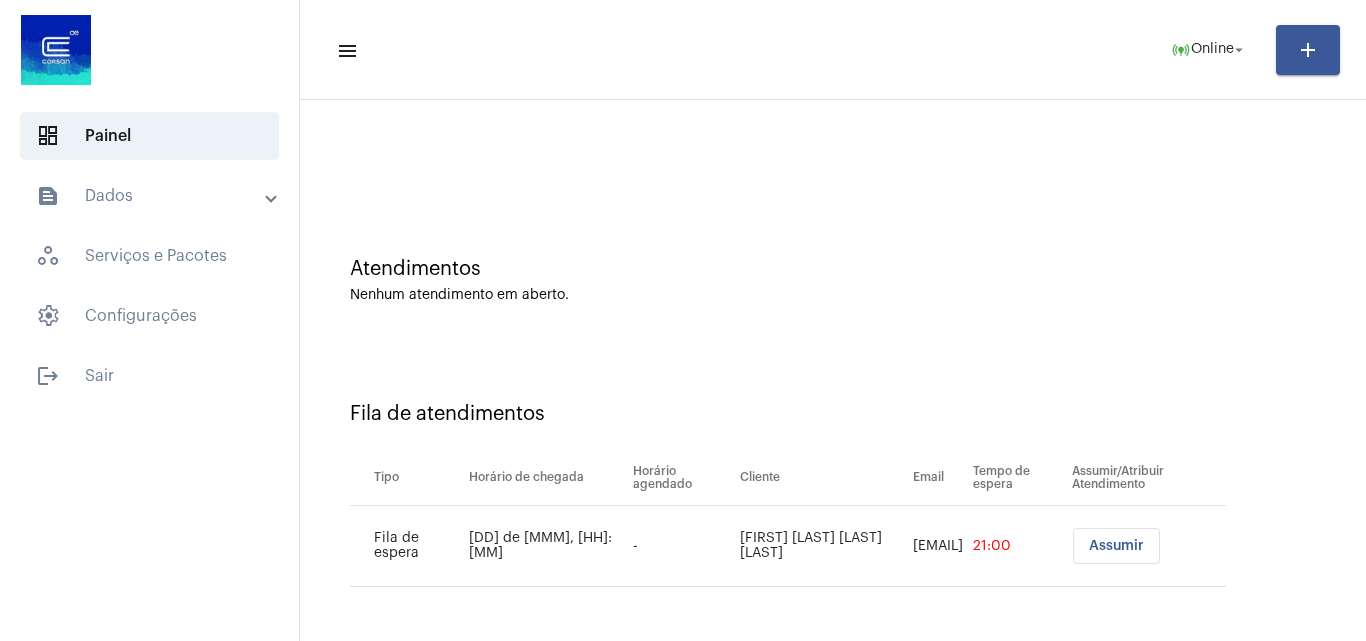 scroll, scrollTop: 0, scrollLeft: 0, axis: both 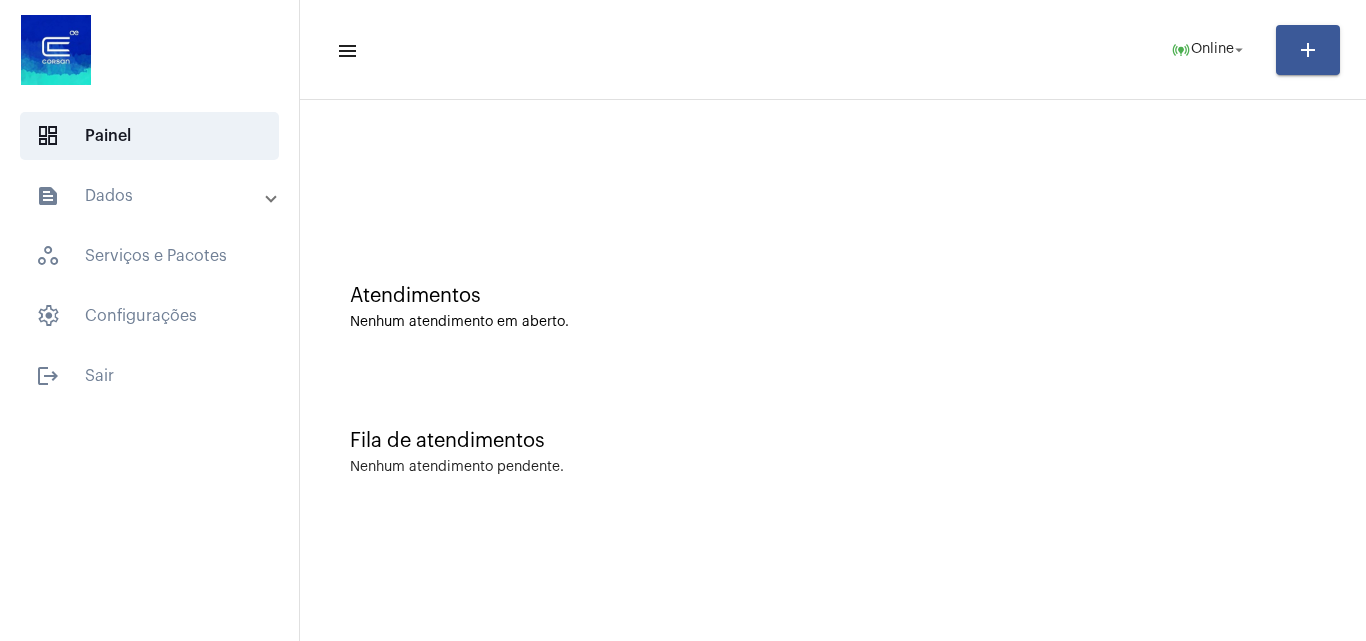 click on "text_snippet_outlined  Dados" at bounding box center [155, 196] 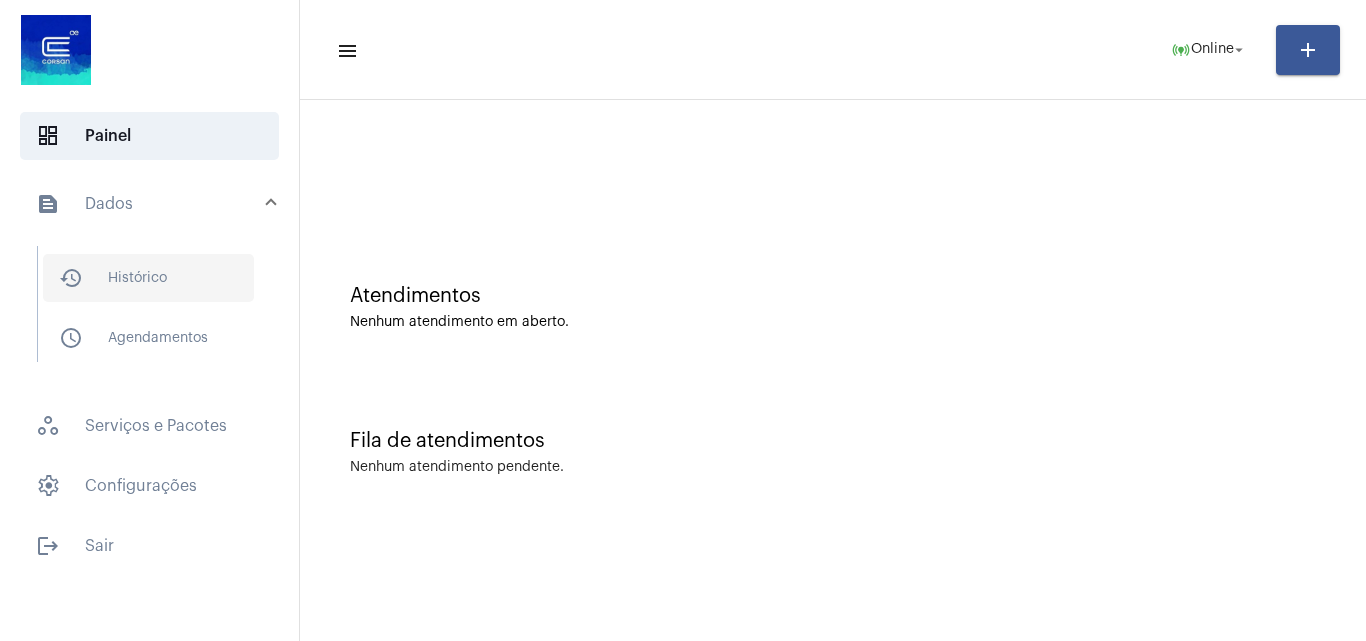 click on "history_outlined  Histórico" at bounding box center (148, 278) 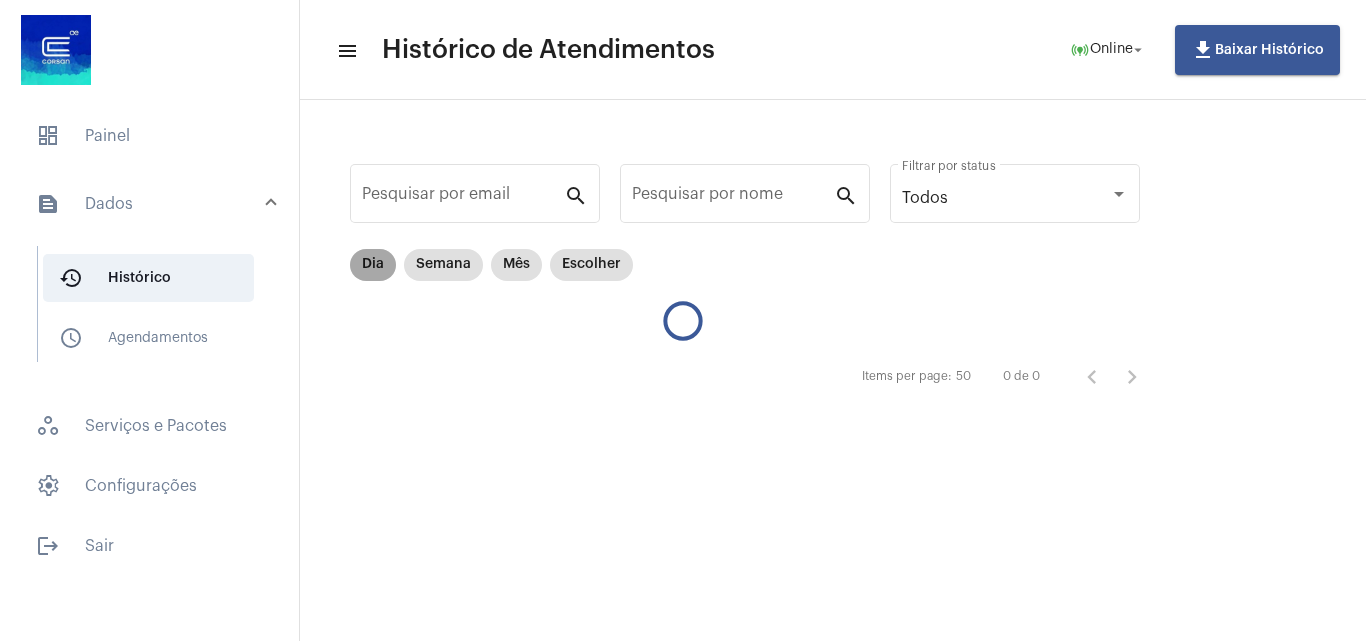 click on "Dia" at bounding box center [373, 265] 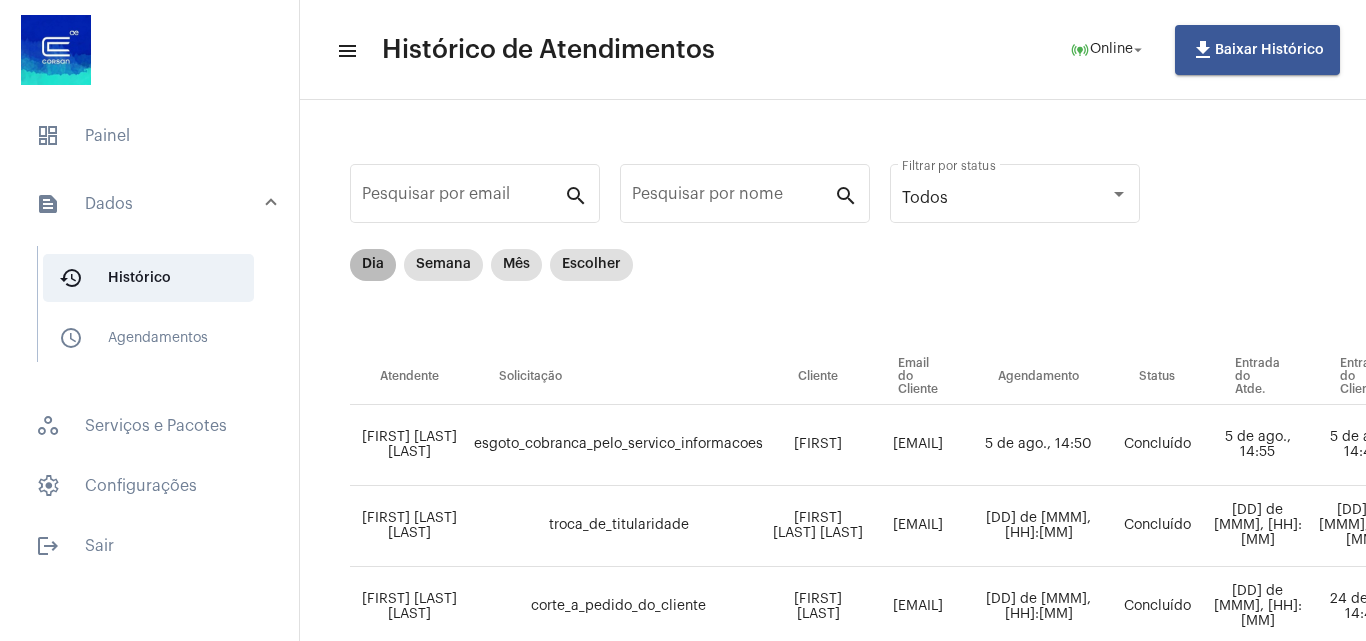 click on "Dia" at bounding box center (373, 265) 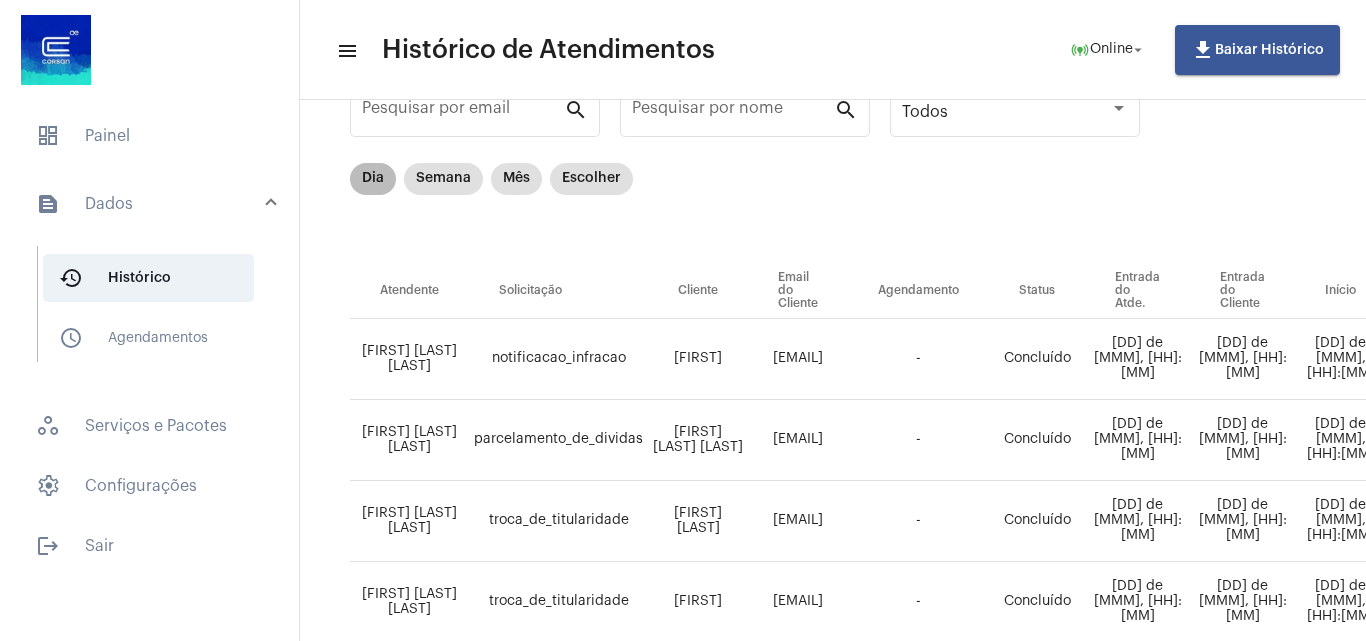 scroll, scrollTop: 209, scrollLeft: 0, axis: vertical 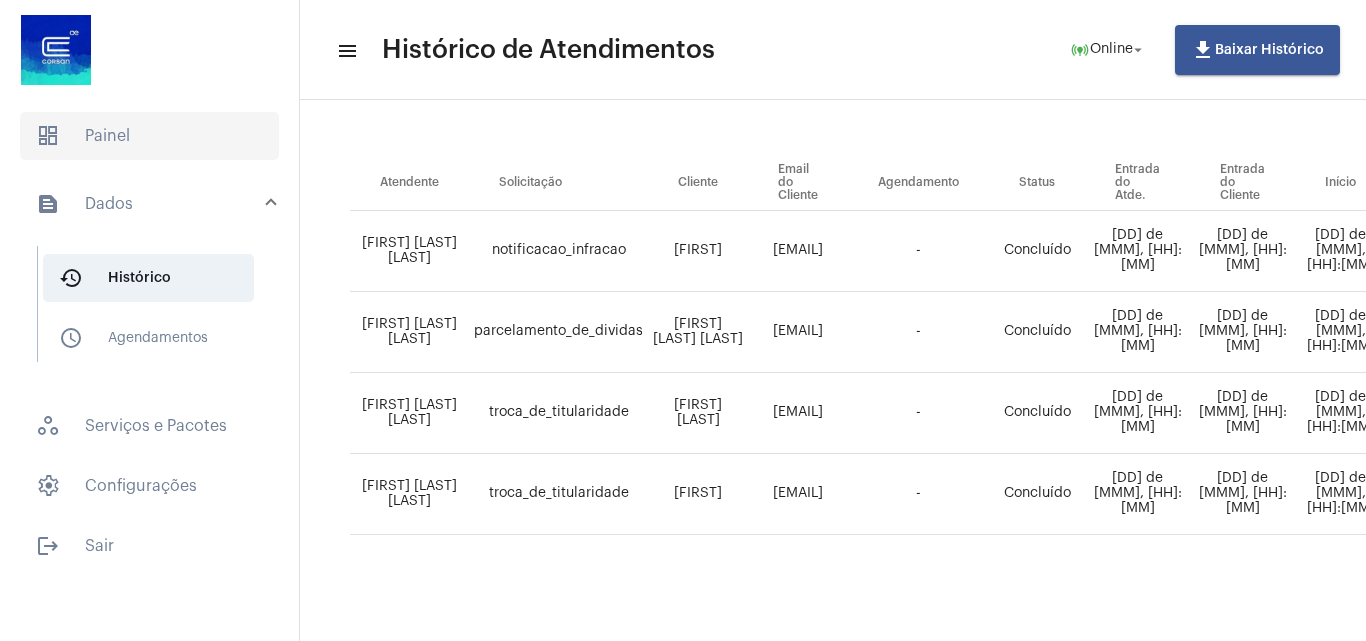 click on "dashboard   Painel" 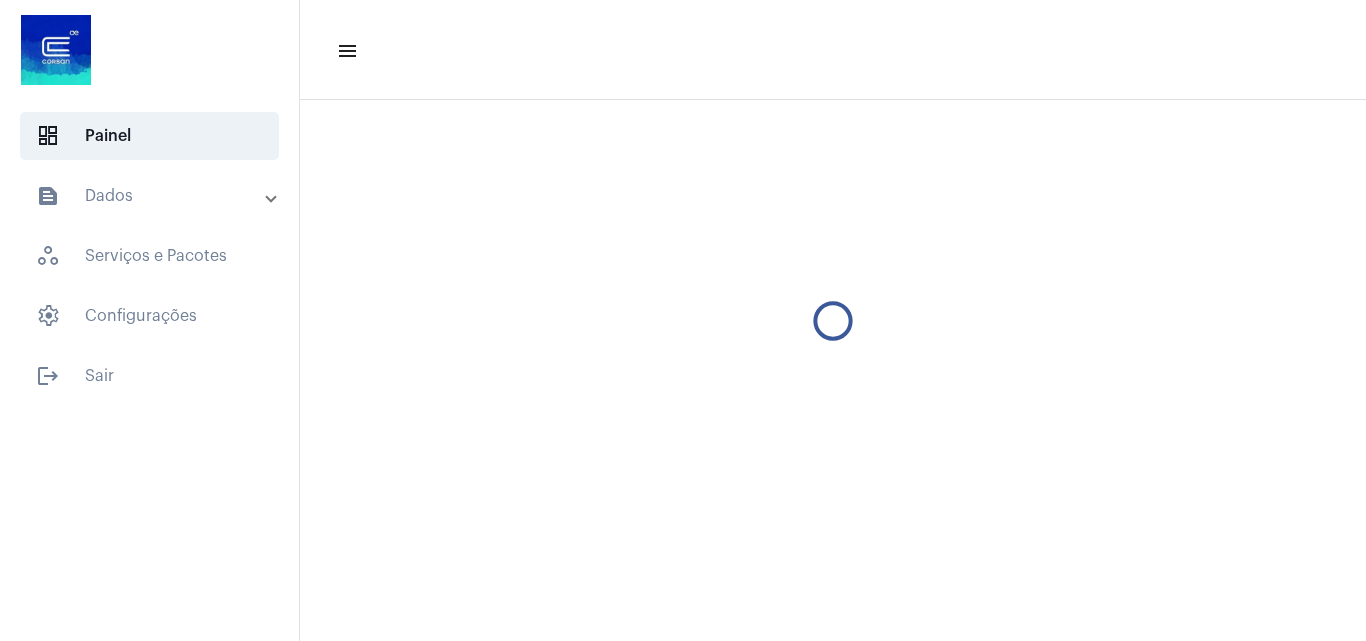 scroll, scrollTop: 0, scrollLeft: 0, axis: both 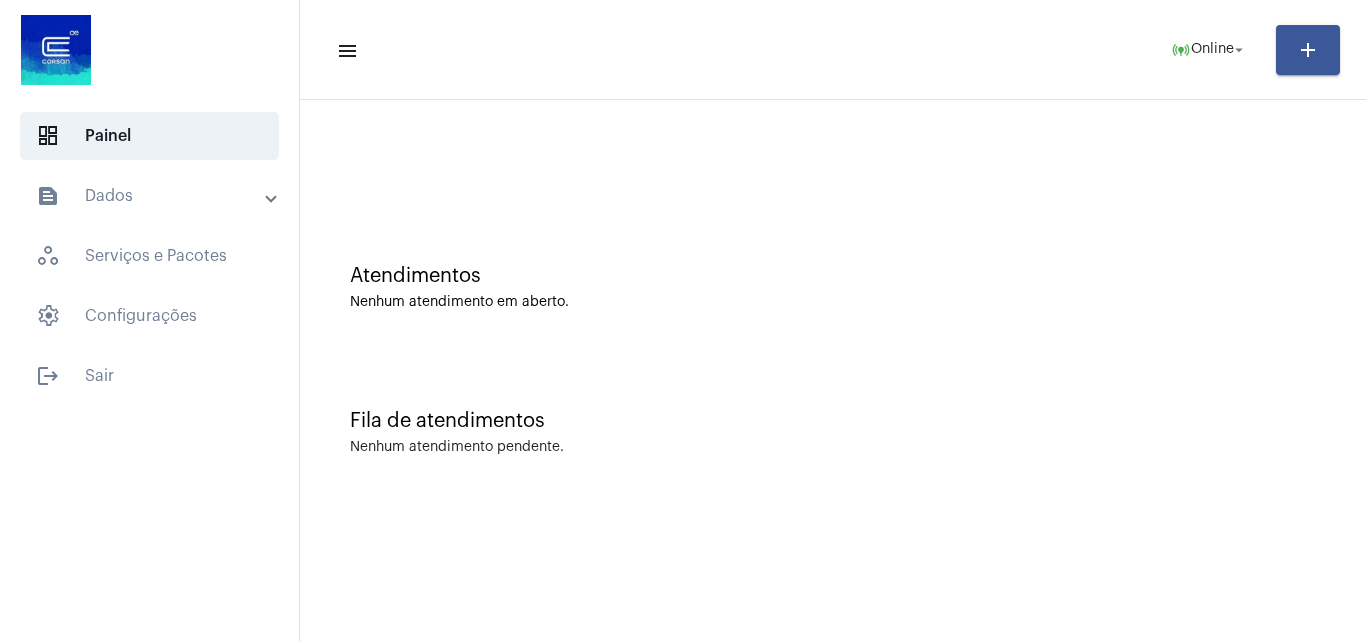 click on "text_snippet_outlined  Dados" at bounding box center [151, 196] 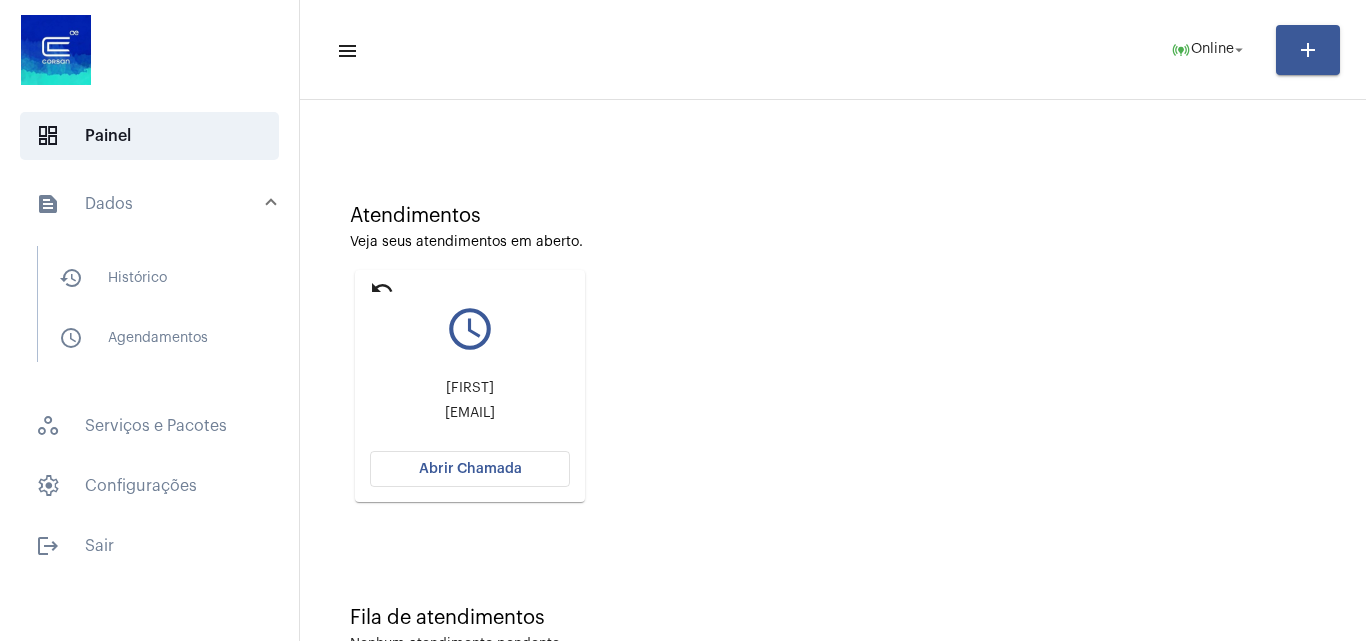 scroll, scrollTop: 141, scrollLeft: 0, axis: vertical 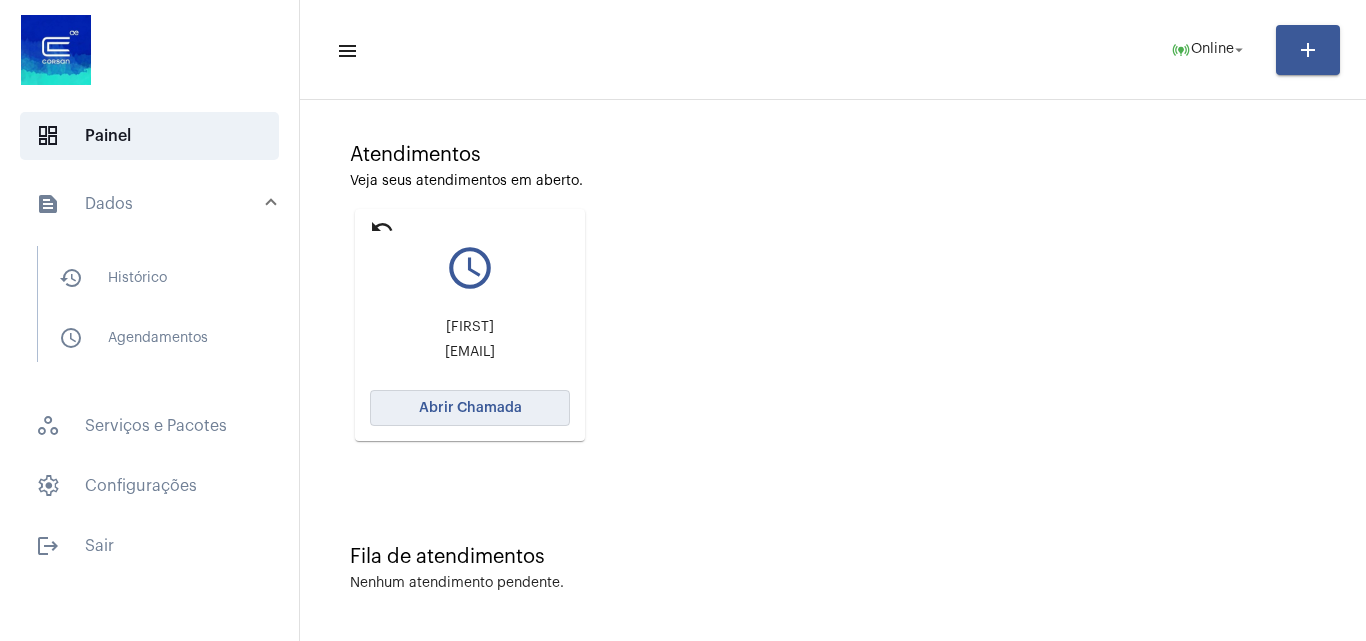 click on "Abrir Chamada" 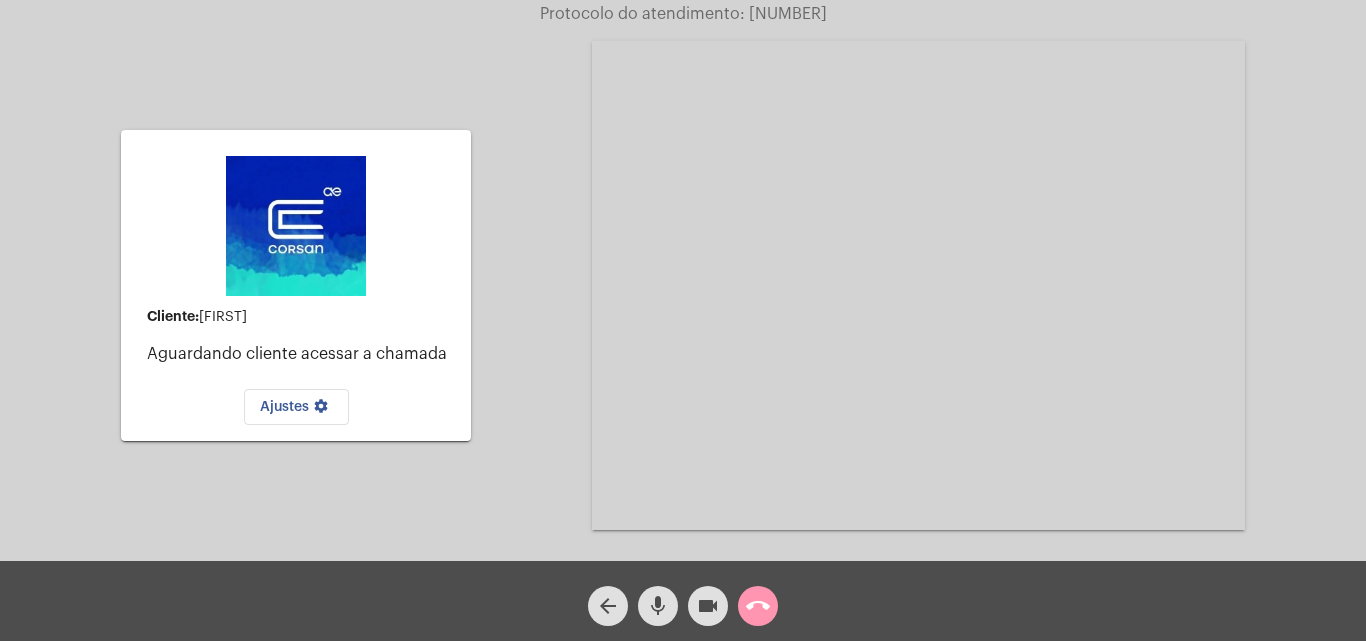 click on "Cliente:   Mariele    Aguardando cliente acessar a chamada   Ajustes settings Acessando Câmera e Microfone..." 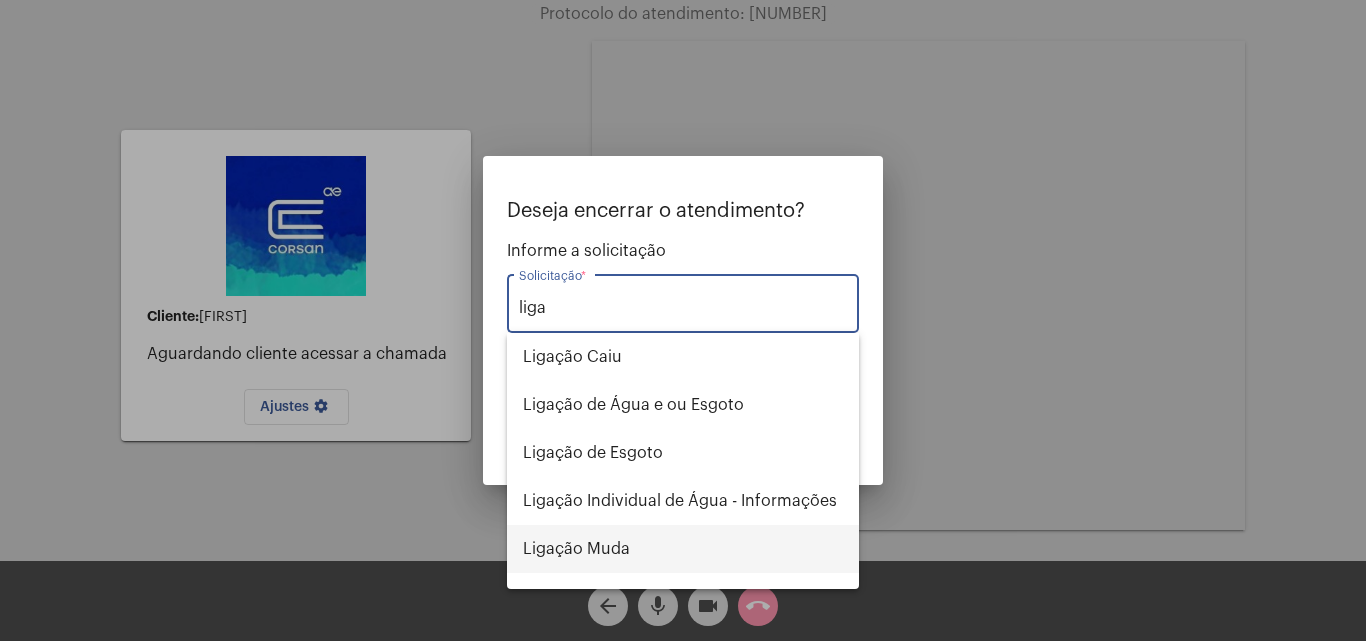 click on "Ligação Muda" at bounding box center (683, 549) 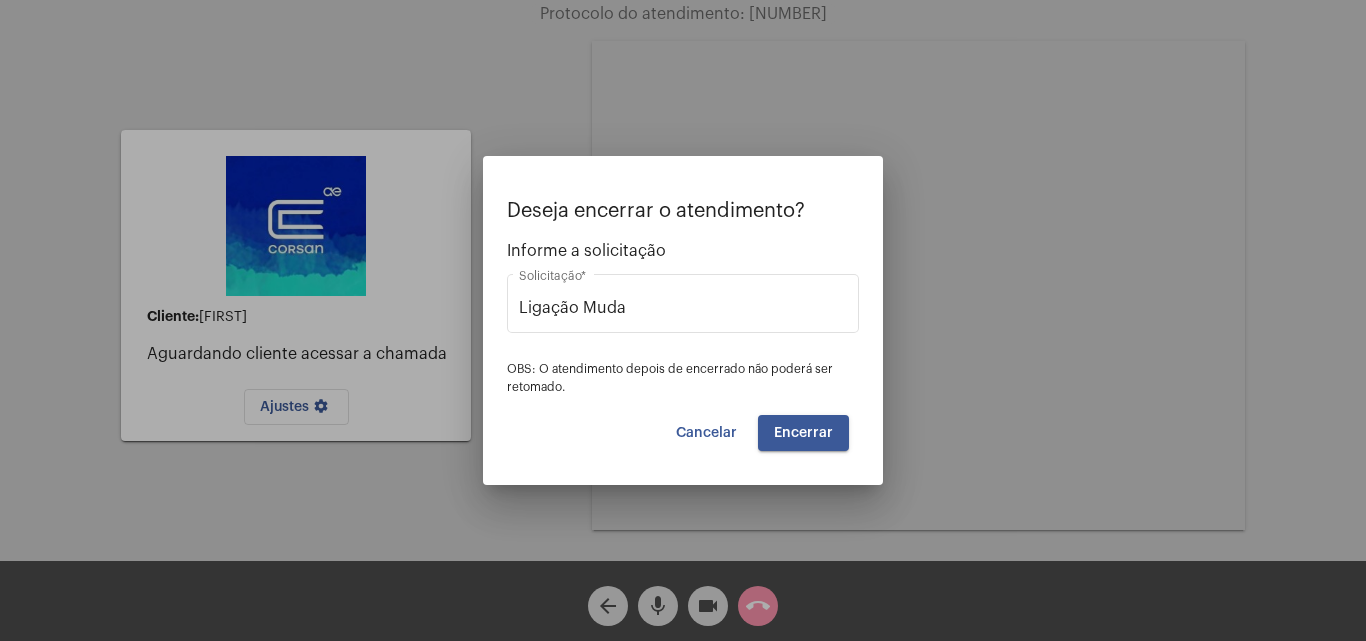 click on "Encerrar" at bounding box center [803, 433] 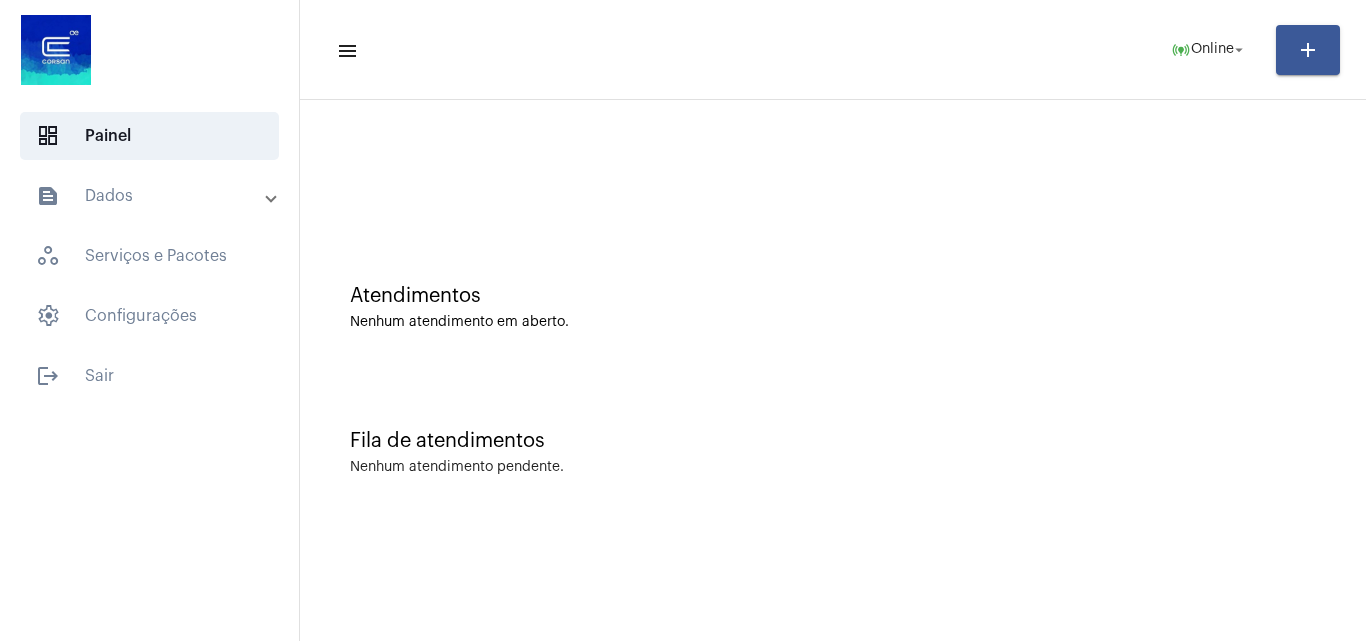 click on "Fila de atendimentos Nenhum atendimento pendente." 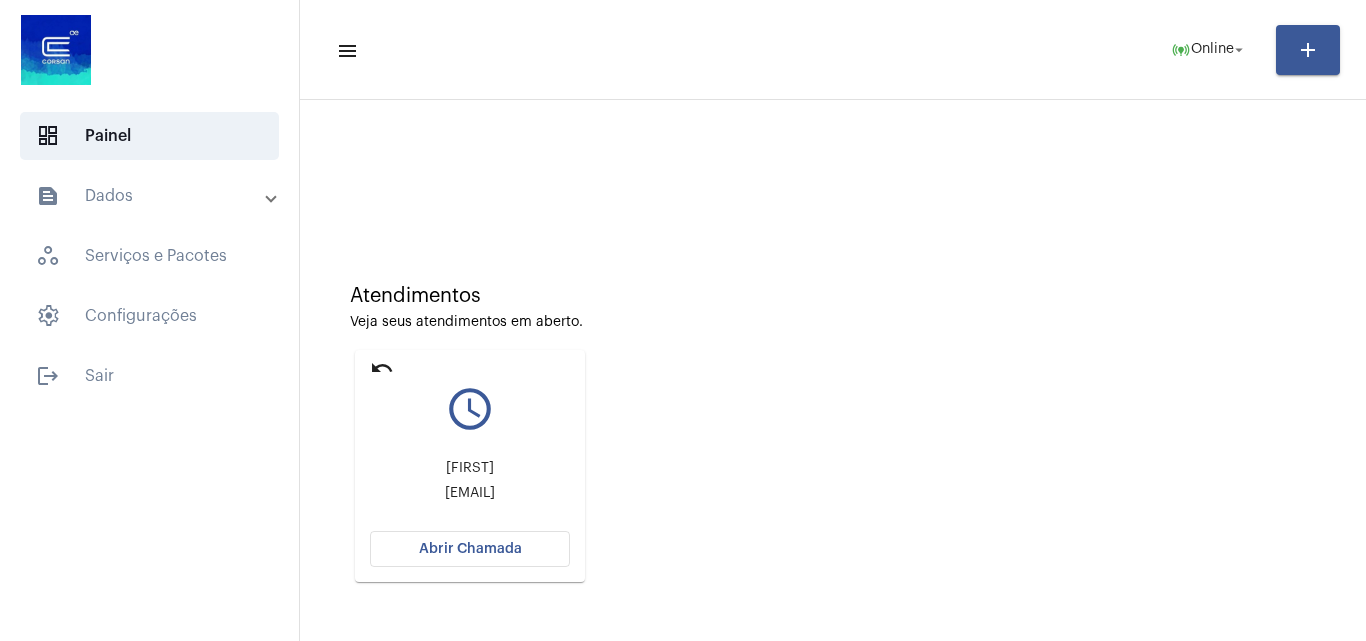 click on "Atendimentos Veja seus atendimentos em aberto. undo query_builder Daiana Daiaotavioleo@gmail.com Abrir Chamada" 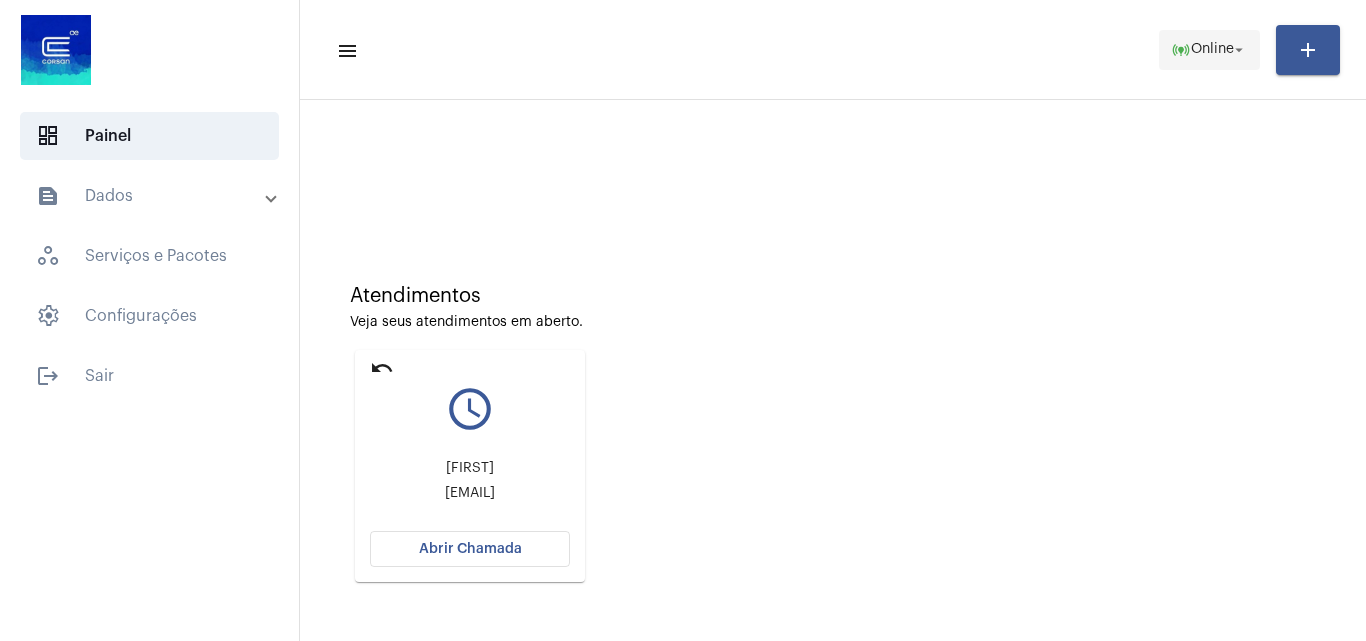 click on "Online" 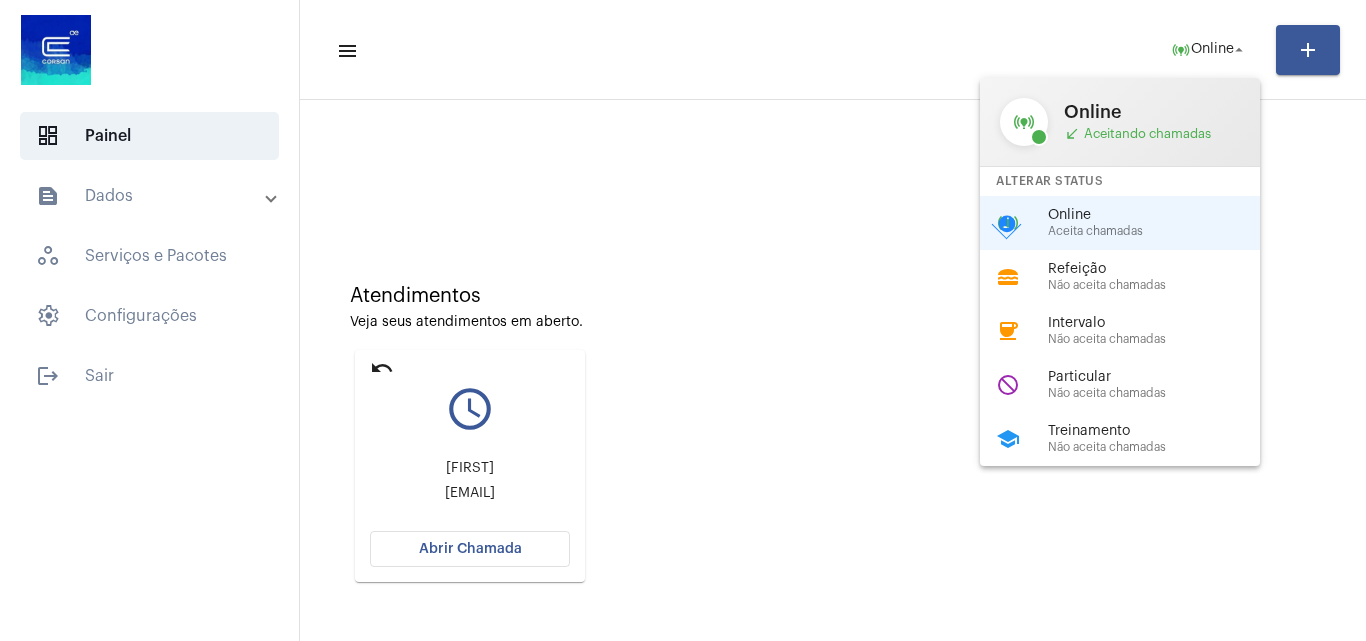 click at bounding box center (683, 320) 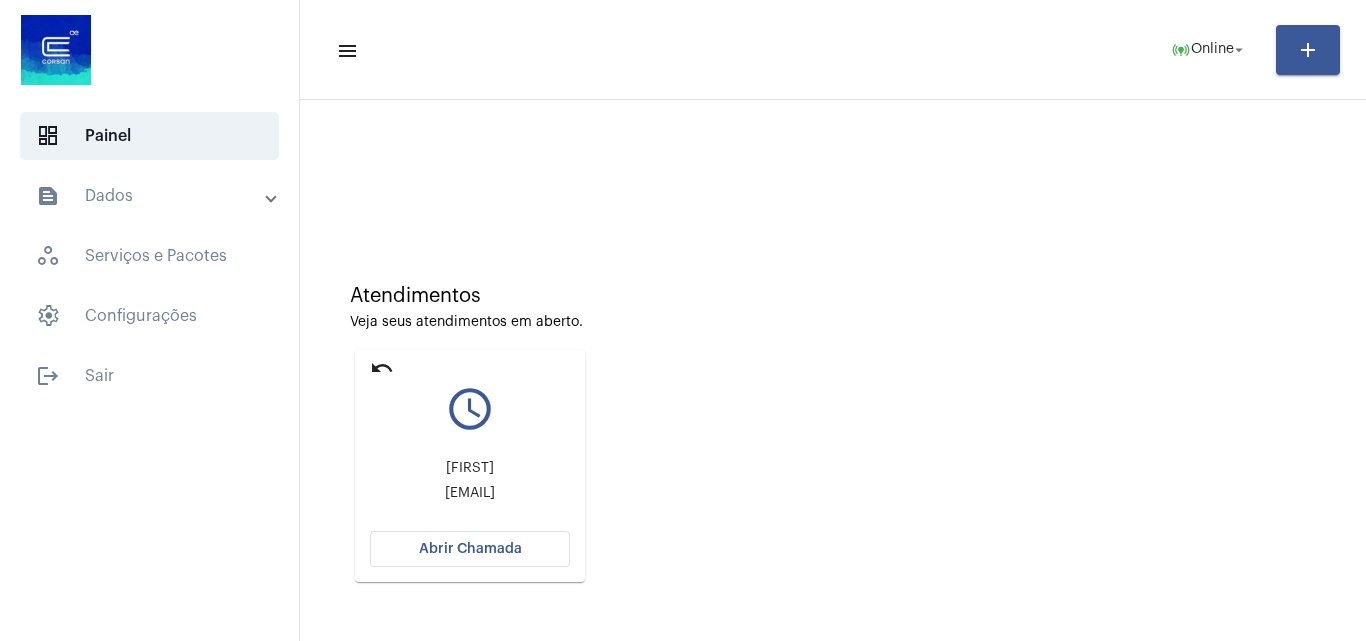 click on "Abrir Chamada" 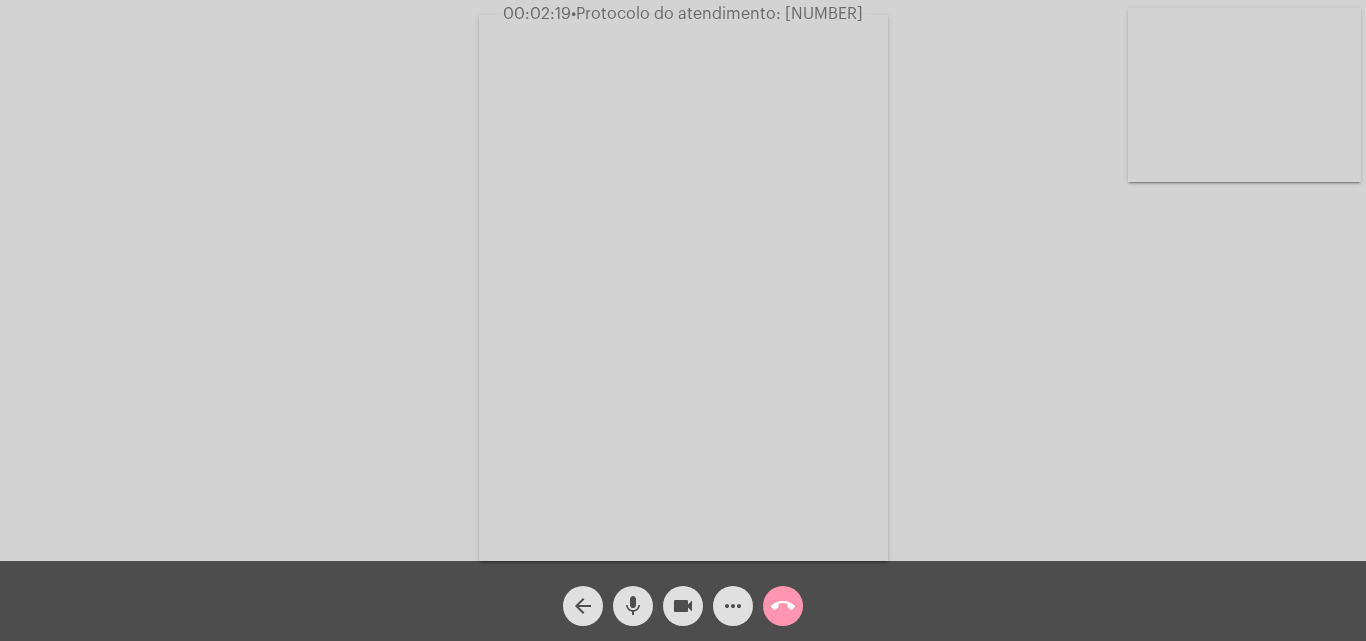 click on "•  Protocolo do atendimento: 20250808037340" 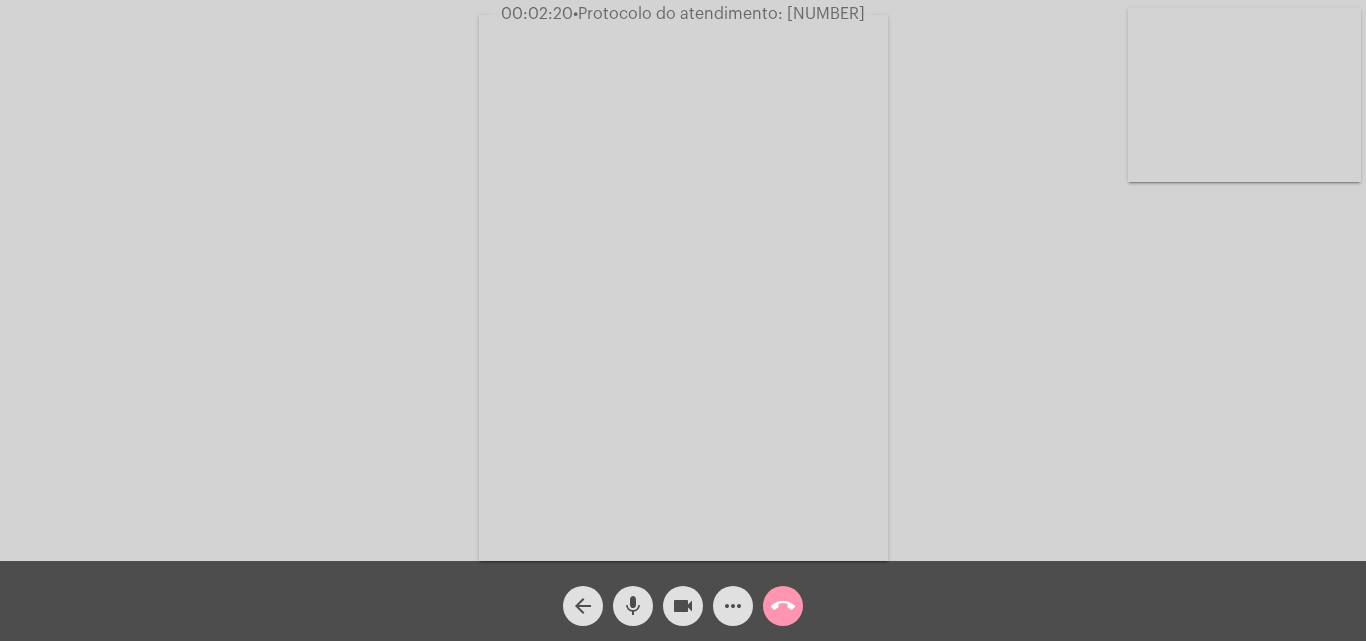 drag, startPoint x: 845, startPoint y: 13, endPoint x: 807, endPoint y: 12, distance: 38.013157 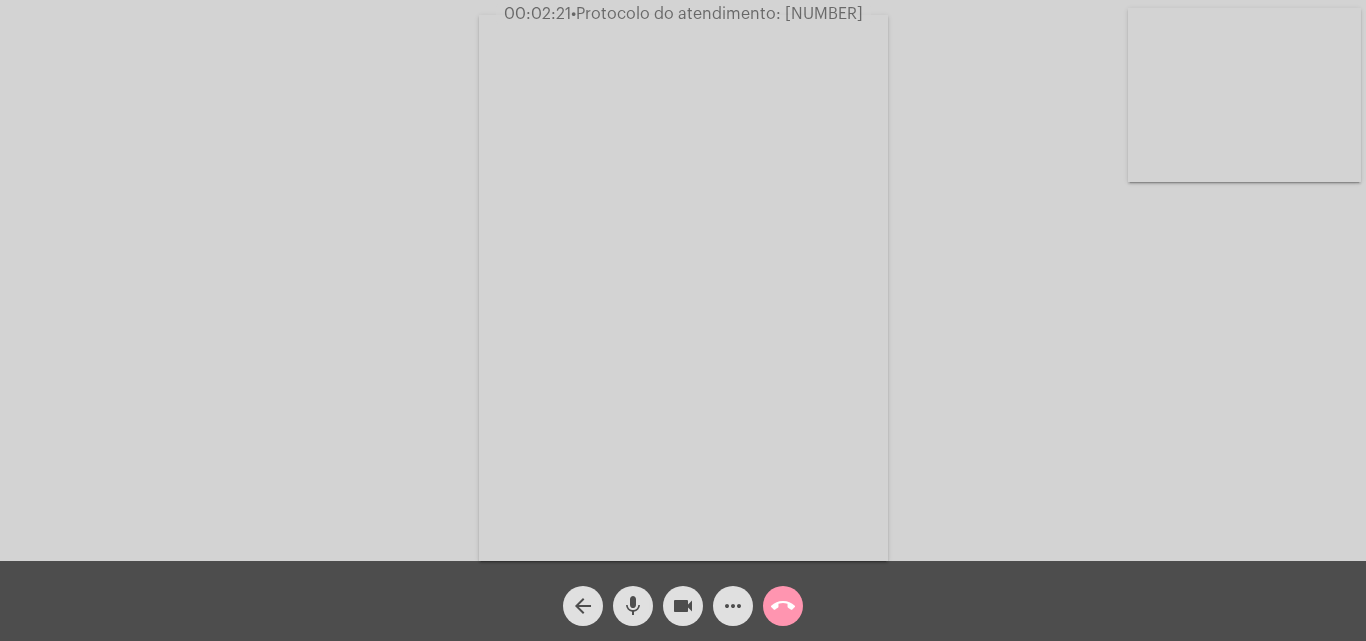 copy on "20250808037340" 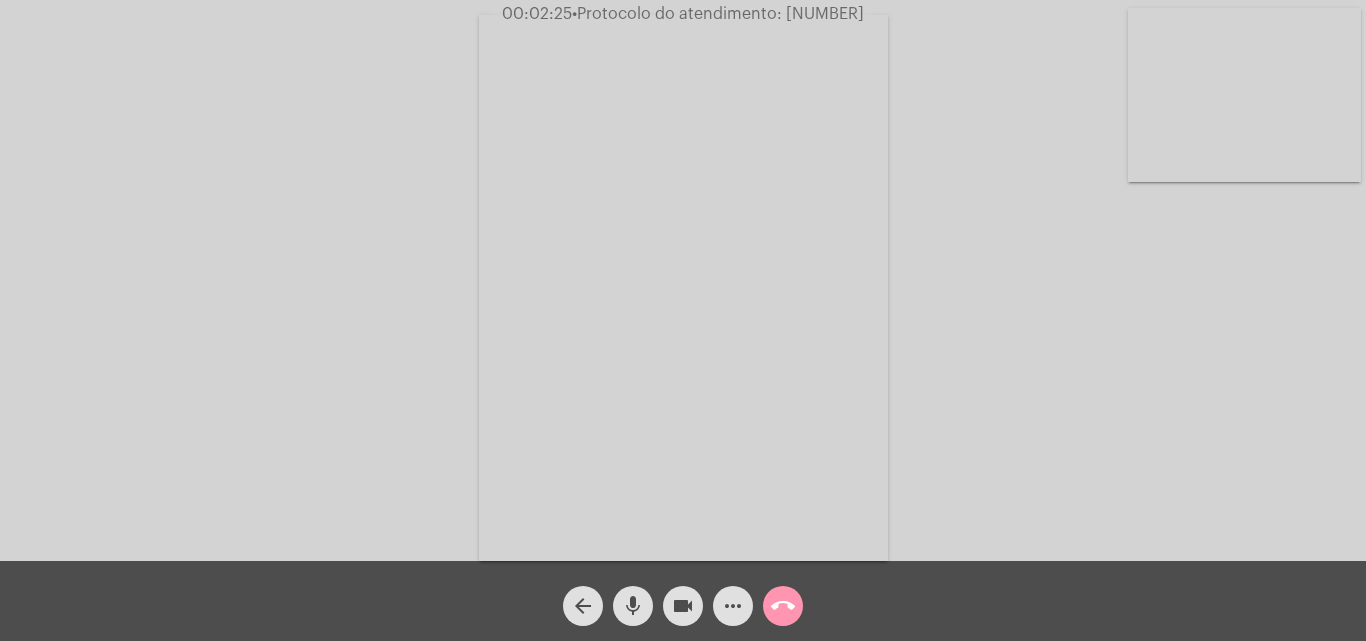 drag, startPoint x: 310, startPoint y: 190, endPoint x: 322, endPoint y: 185, distance: 13 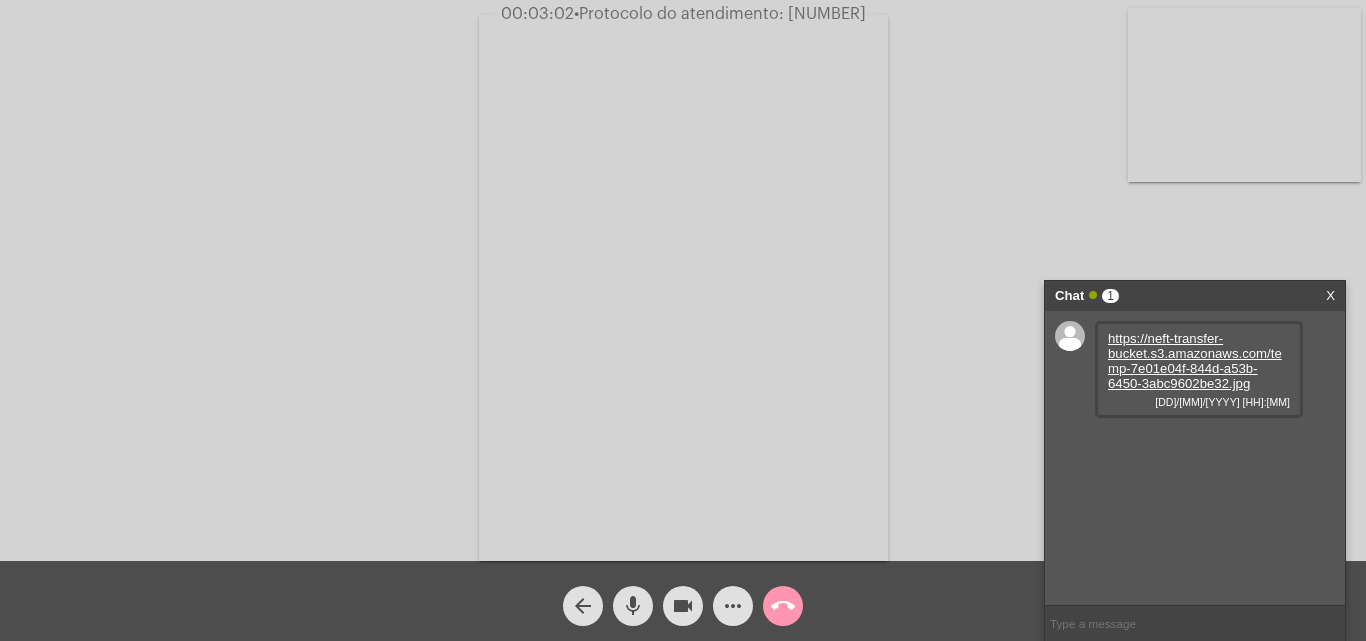 click on "https://neft-transfer-bucket.s3.amazonaws.com/temp-7e01e04f-844d-a53b-6450-3abc9602be32.jpg" at bounding box center (1195, 361) 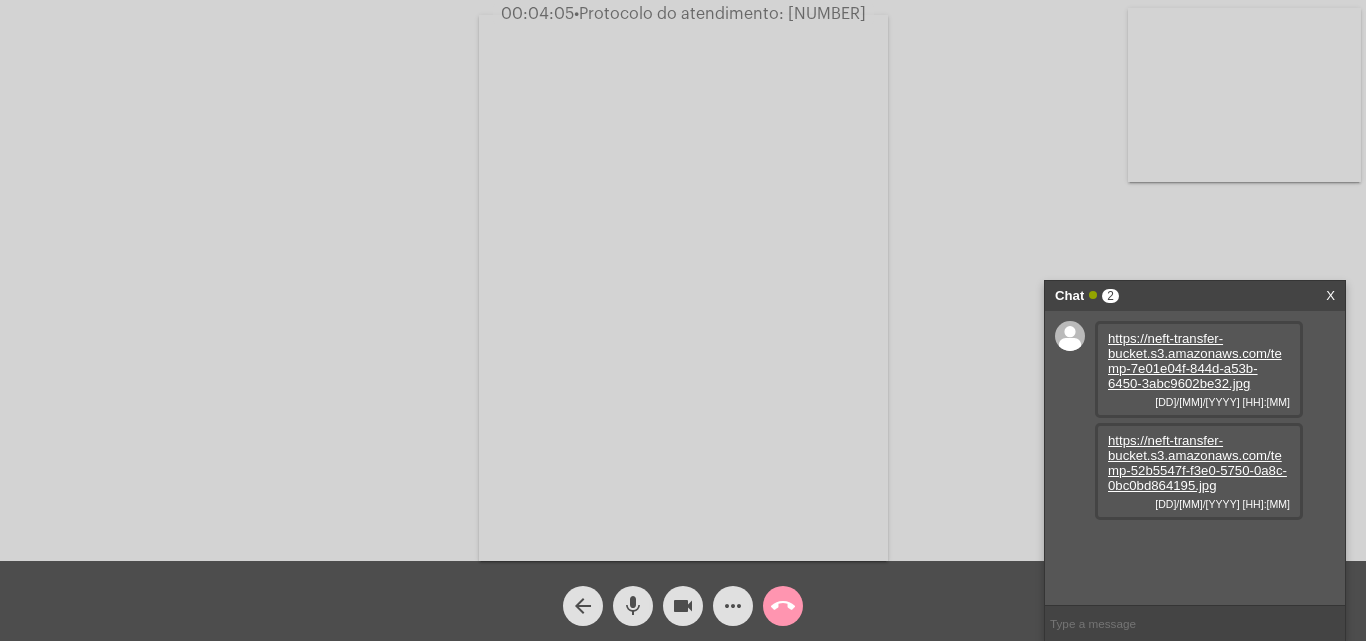 drag, startPoint x: 1232, startPoint y: 136, endPoint x: 1208, endPoint y: 140, distance: 24.33105 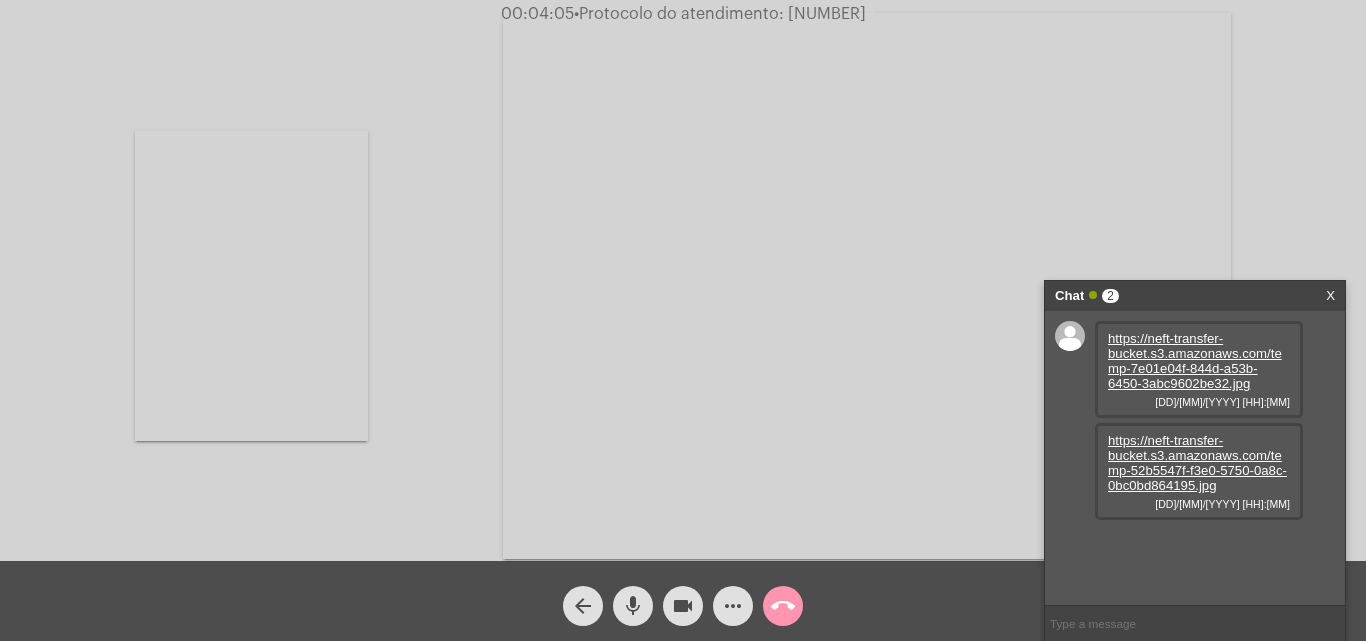 click at bounding box center [251, 286] 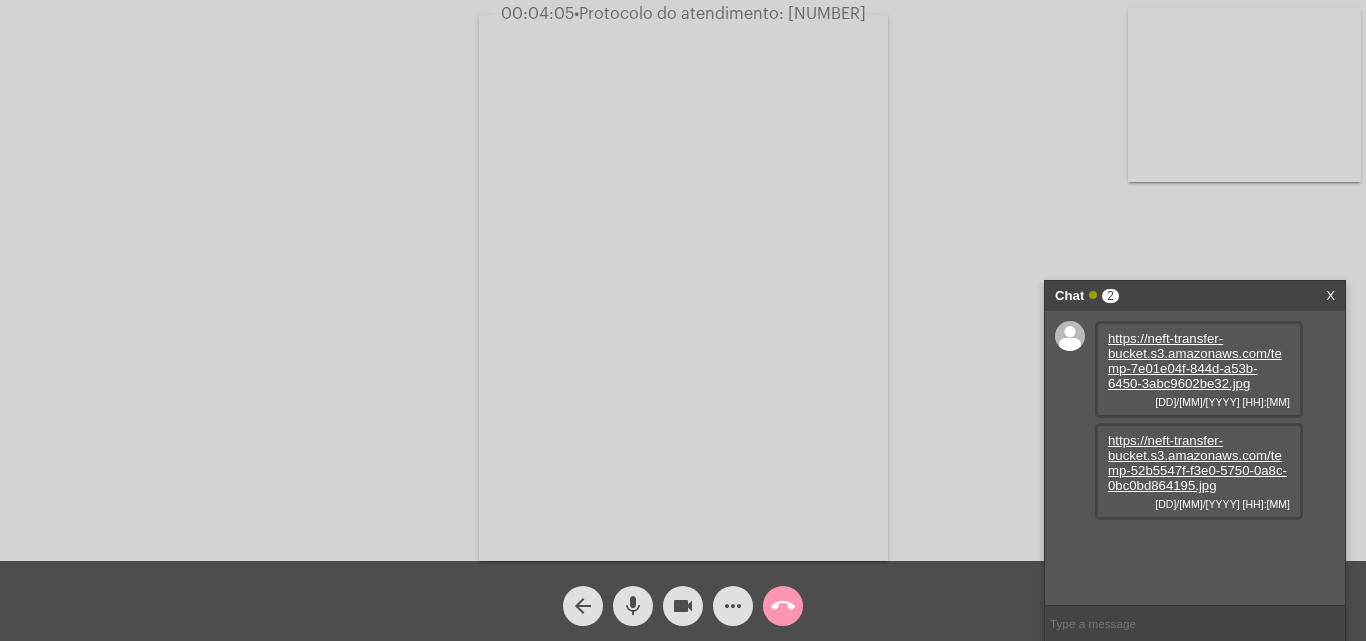 click at bounding box center [683, 288] 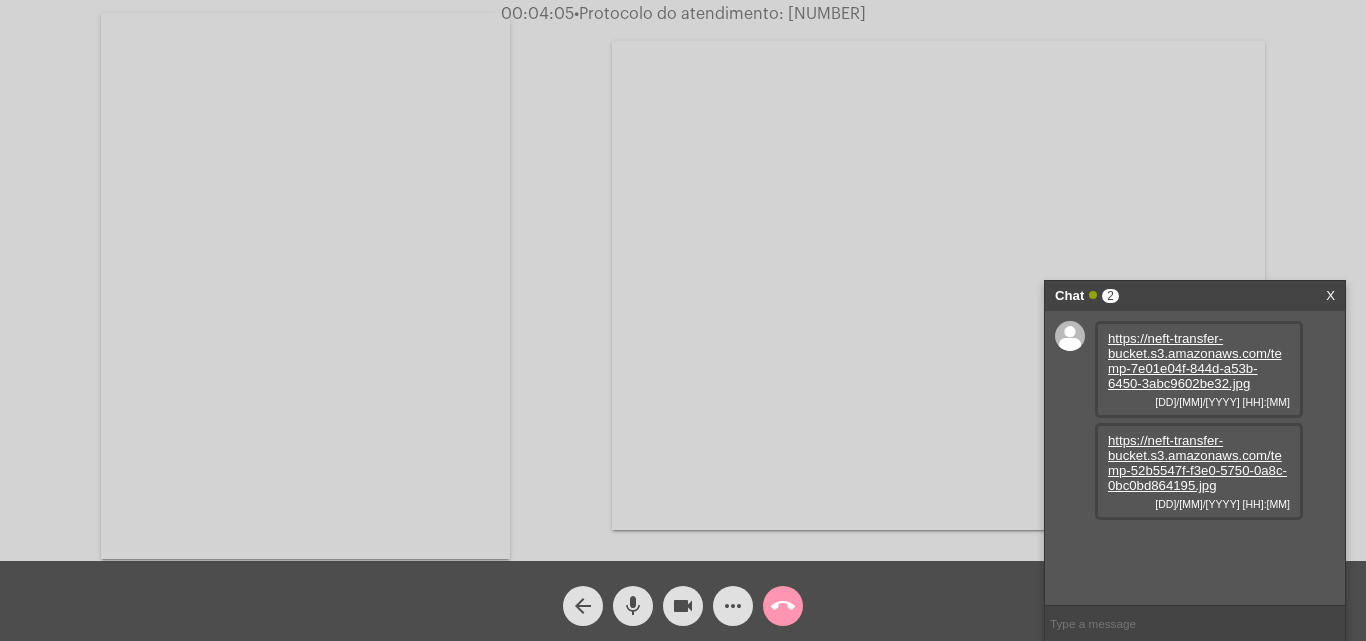 click at bounding box center [938, 285] 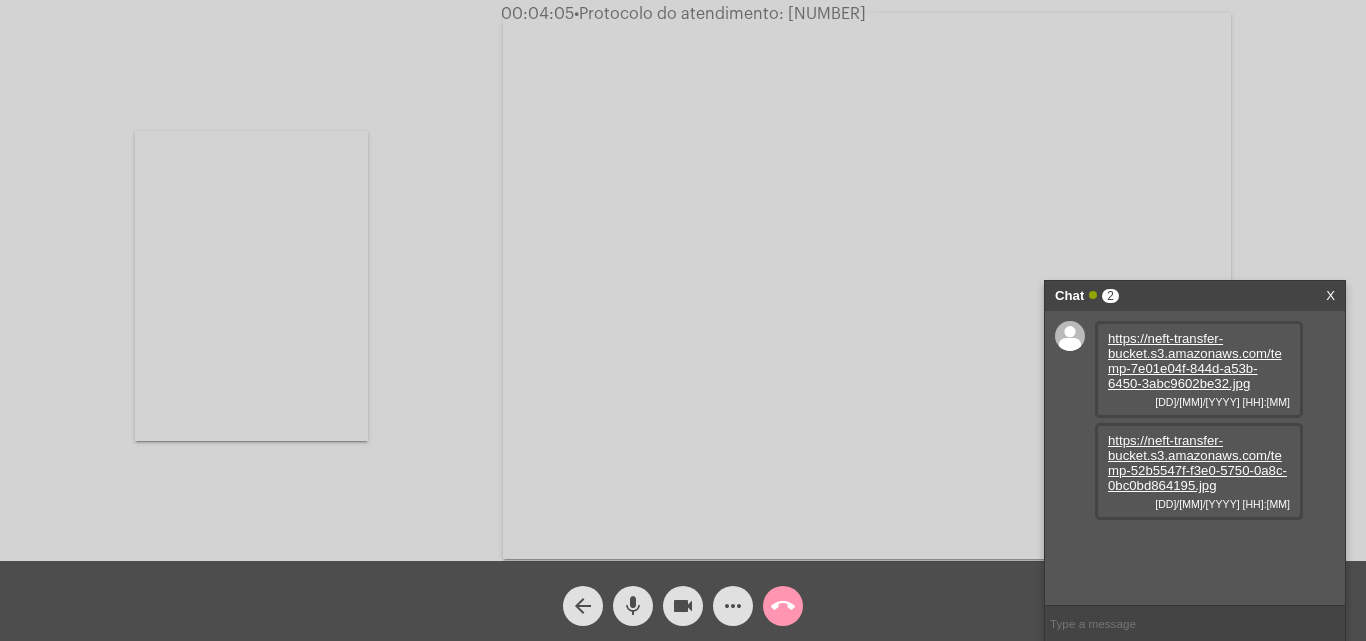 click at bounding box center (867, 286) 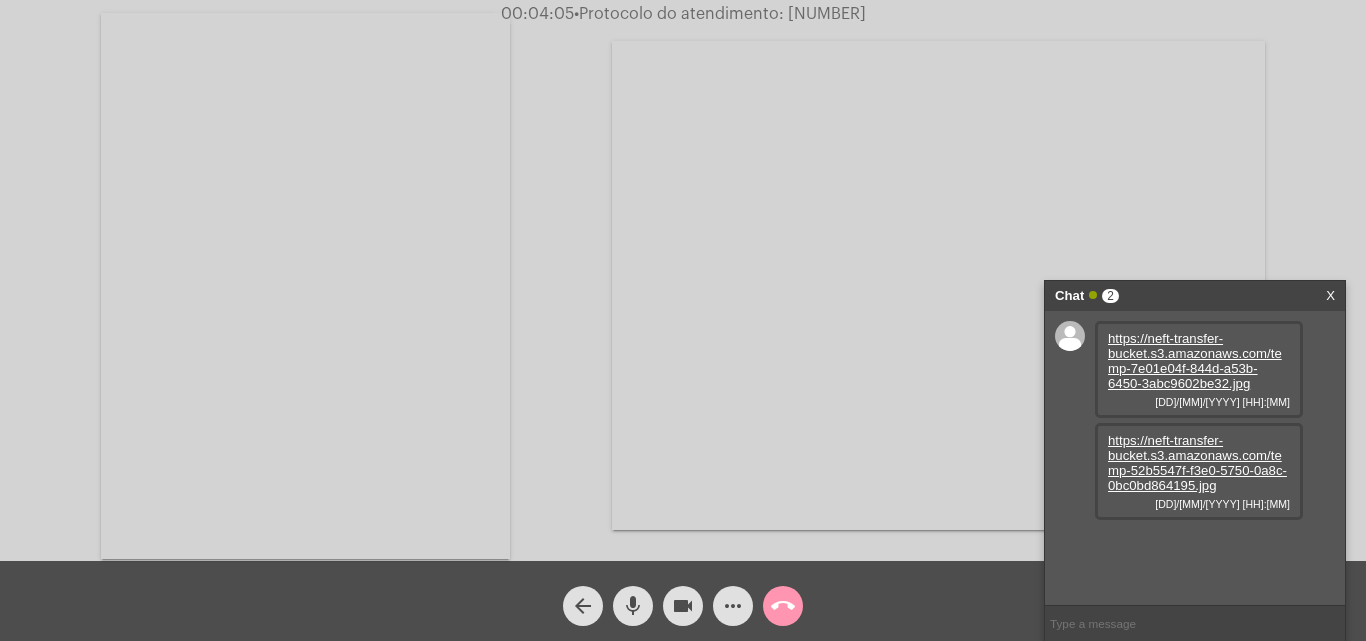 click at bounding box center (938, 285) 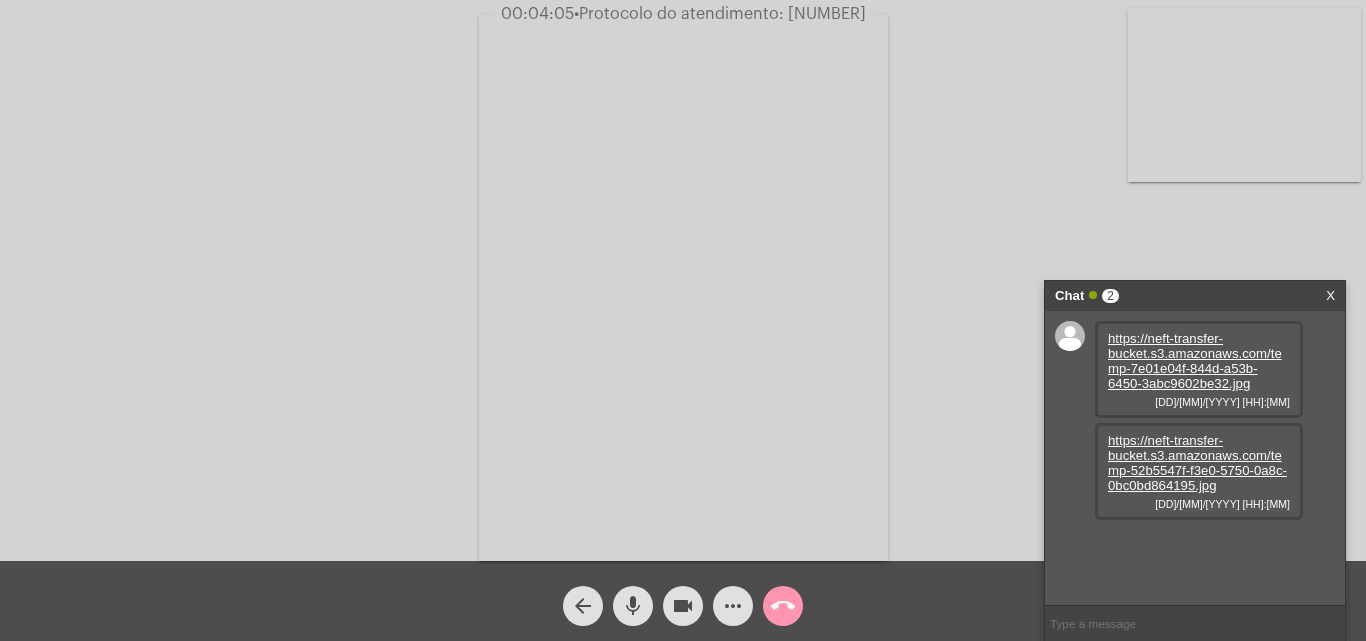click on "Acessando Câmera e Microfone..." 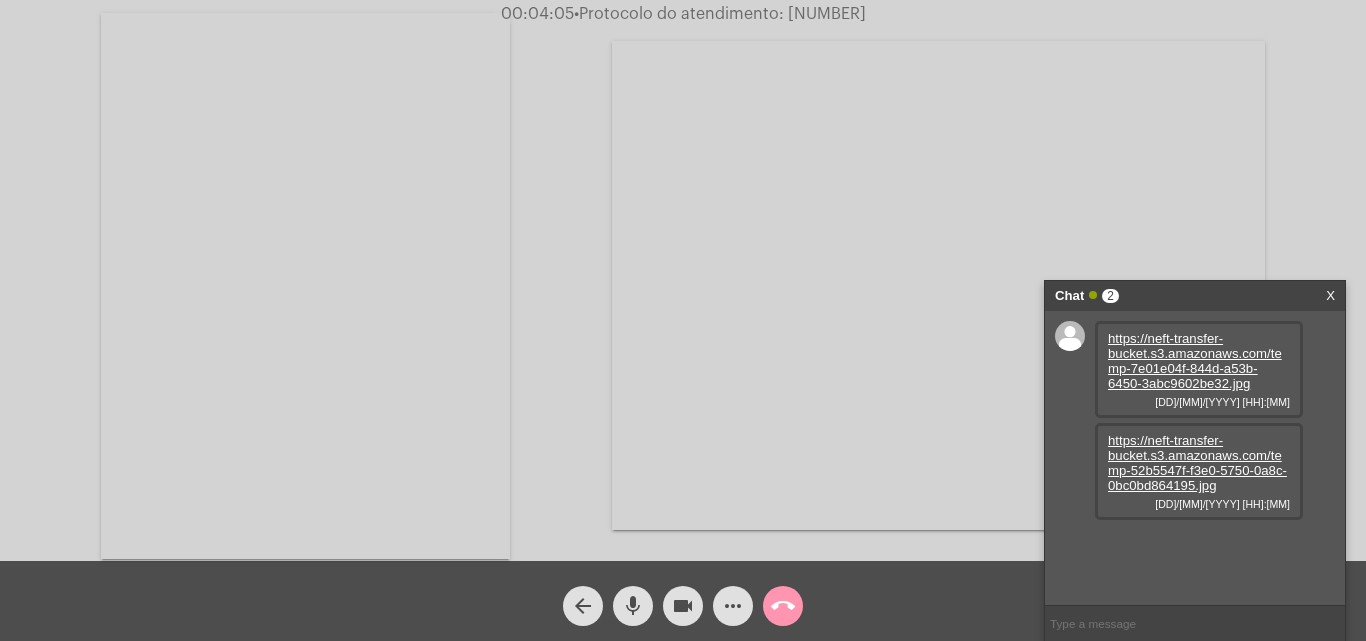 click at bounding box center (938, 285) 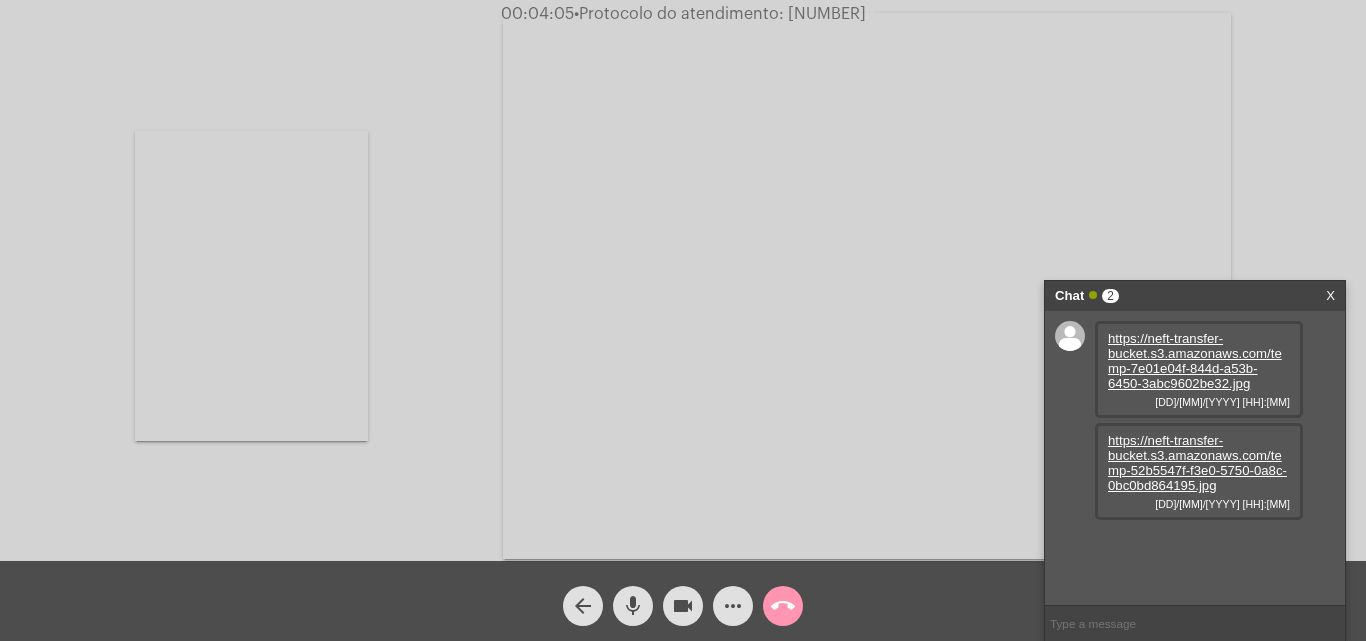 drag, startPoint x: 307, startPoint y: 310, endPoint x: 1215, endPoint y: 469, distance: 921.81616 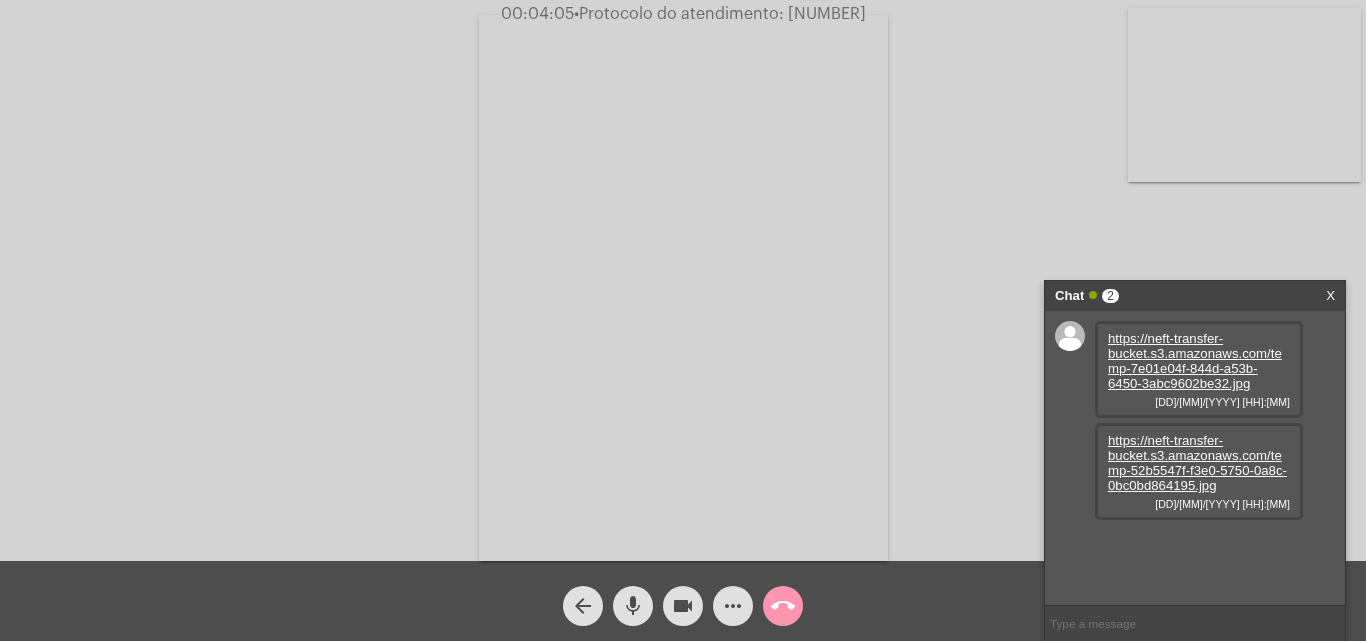 click on "https://neft-transfer-bucket.s3.amazonaws.com/temp-52b5547f-f3e0-5750-0a8c-0bc0bd864195.jpg" at bounding box center [1197, 463] 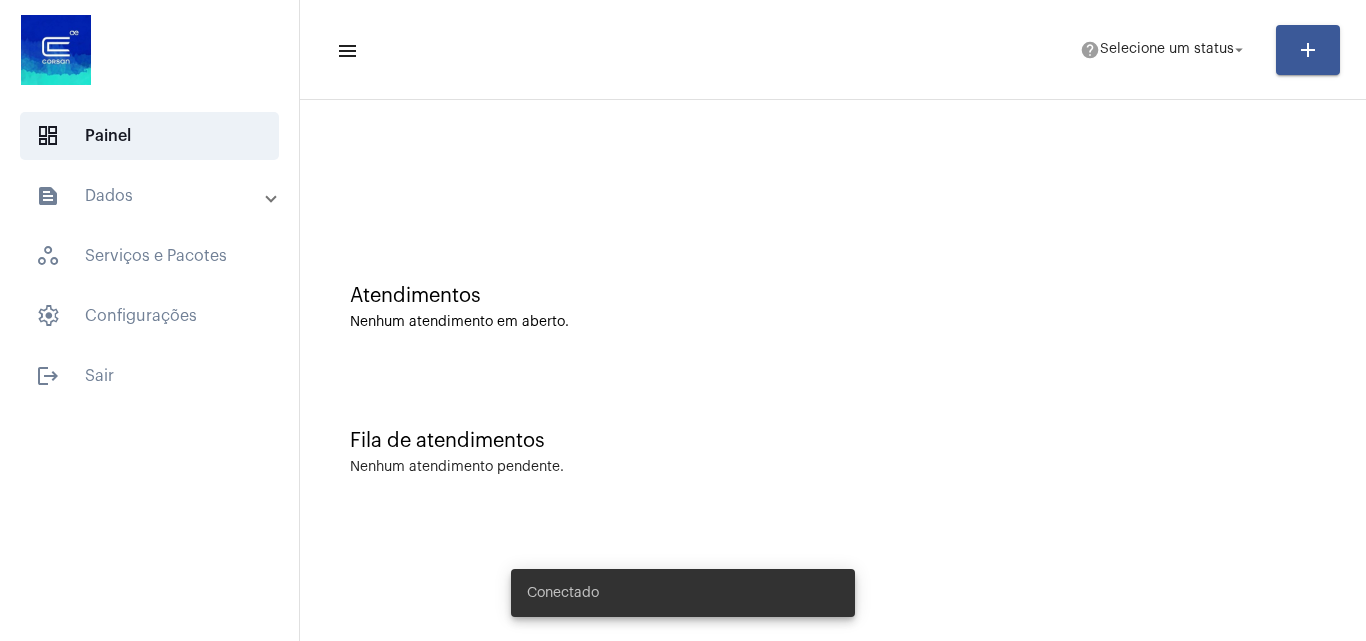 scroll, scrollTop: 0, scrollLeft: 0, axis: both 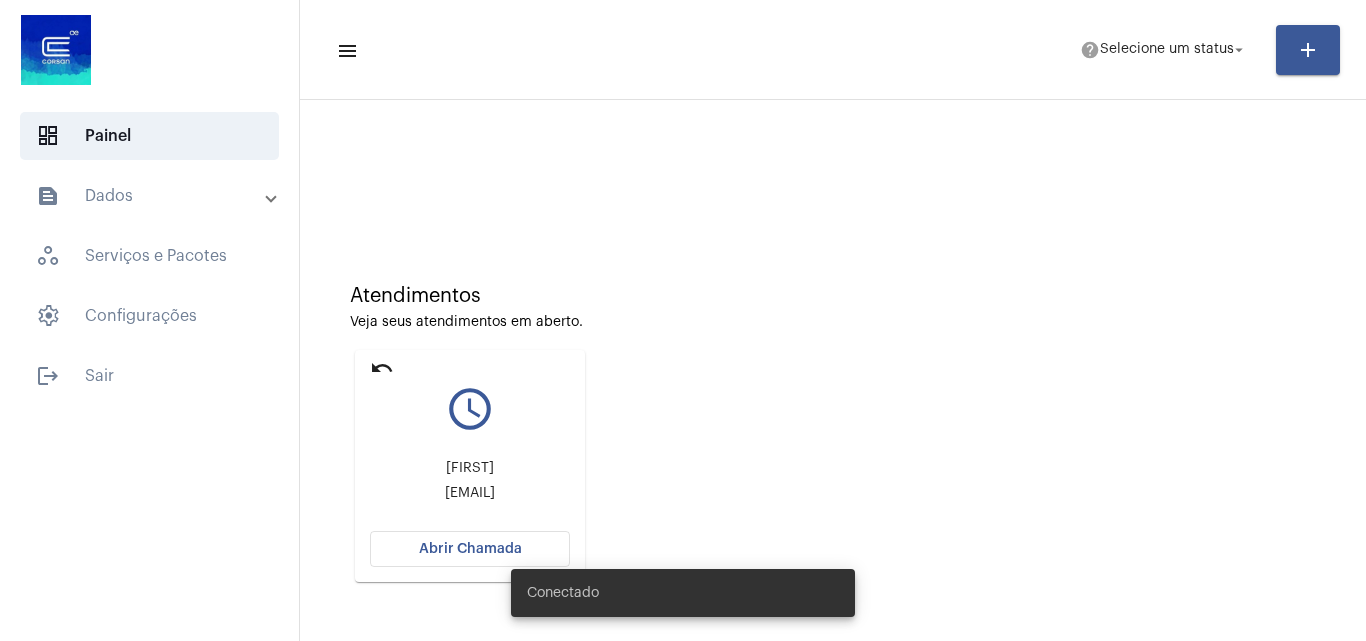 drag, startPoint x: 385, startPoint y: 491, endPoint x: 567, endPoint y: 493, distance: 182.01099 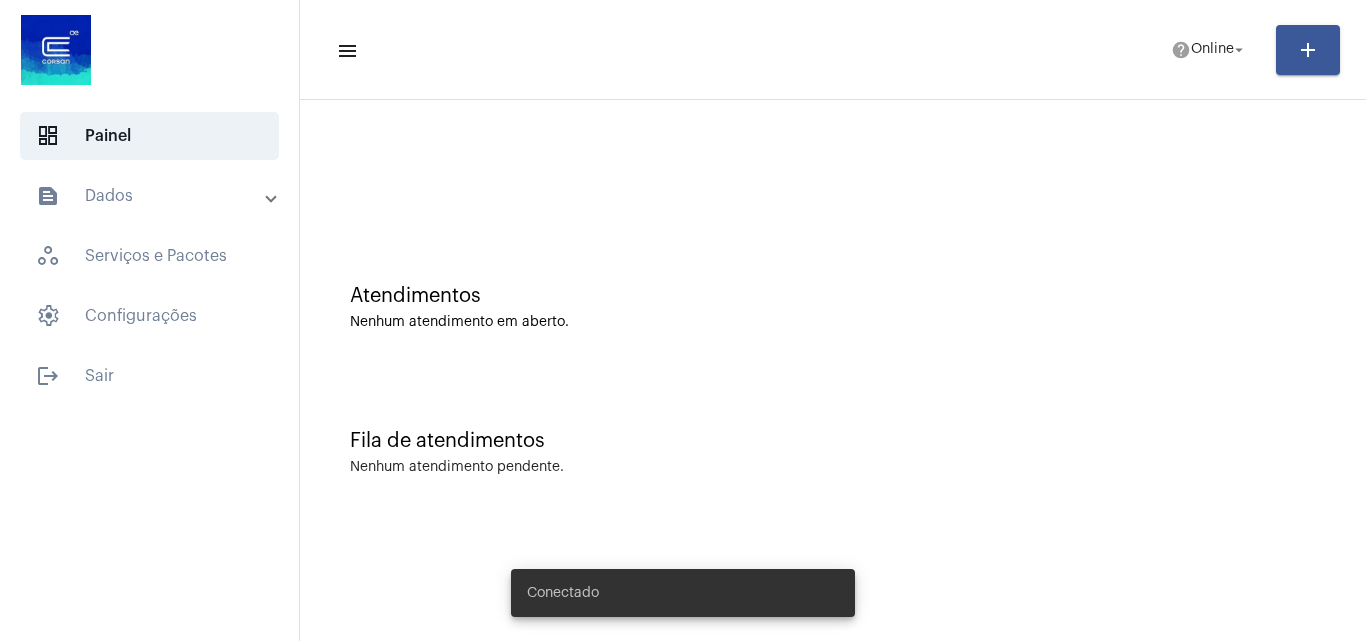 scroll, scrollTop: 0, scrollLeft: 0, axis: both 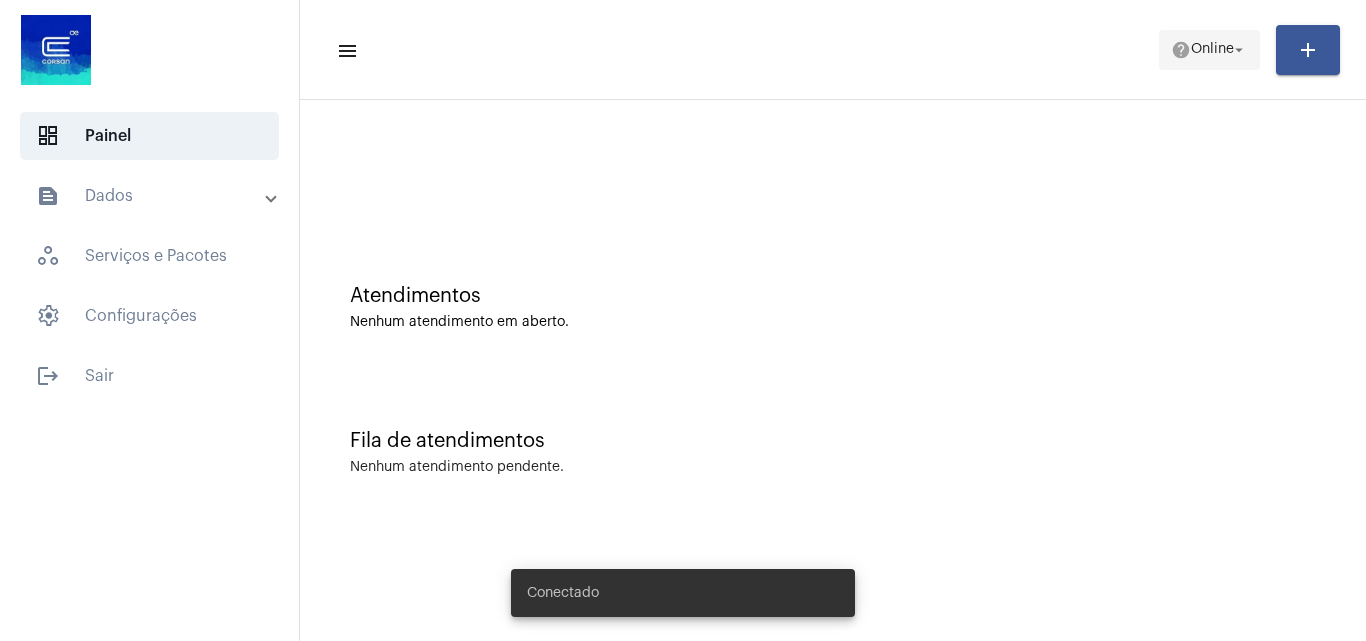 click on "help  Online arrow_drop_down" 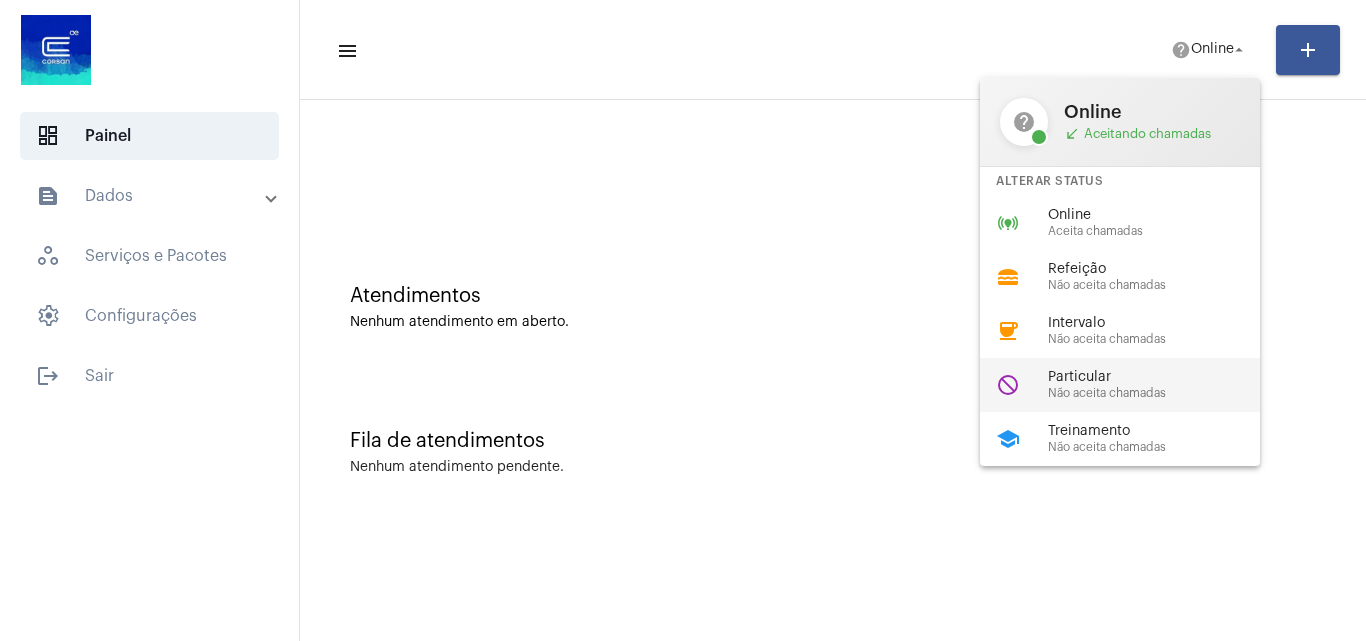 click on "Não aceita chamadas" at bounding box center [1162, 393] 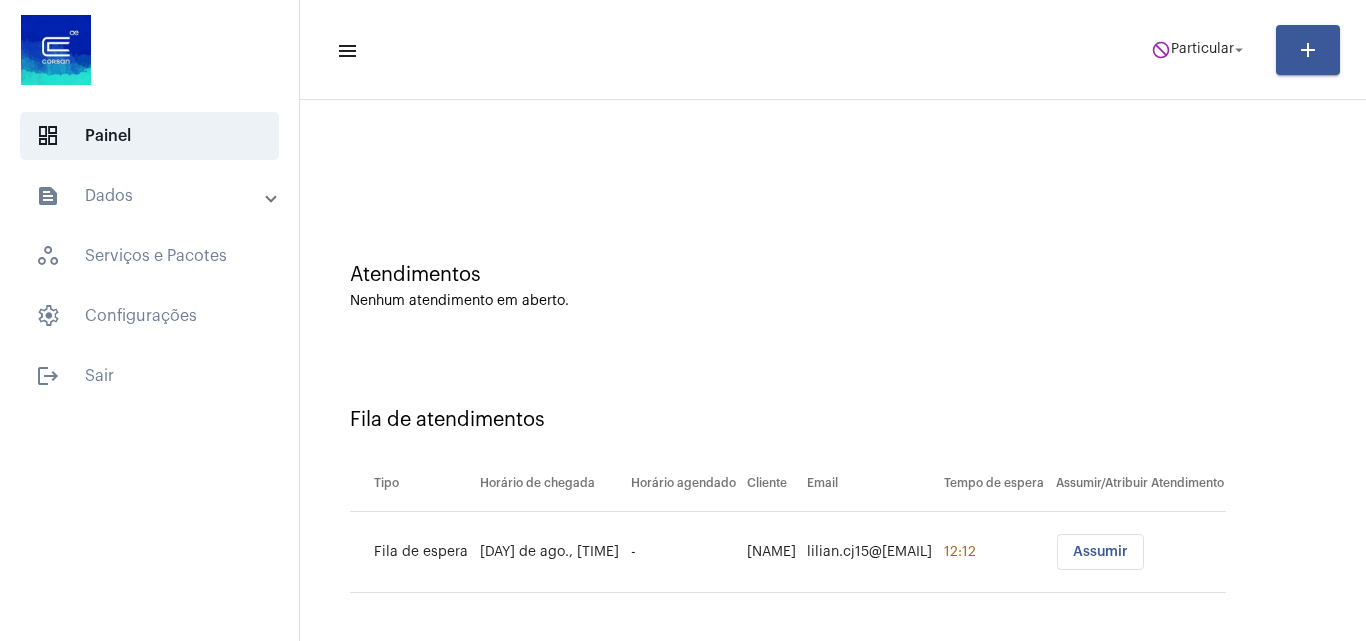 scroll, scrollTop: 27, scrollLeft: 0, axis: vertical 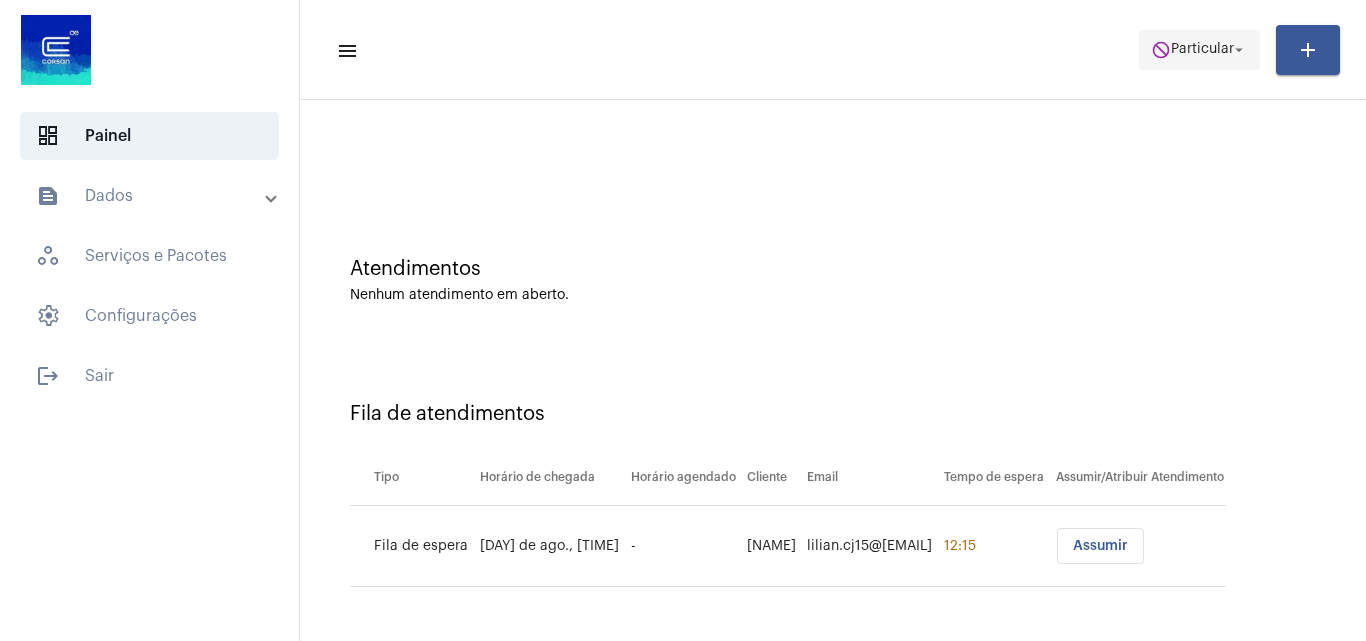 click on "Particular" 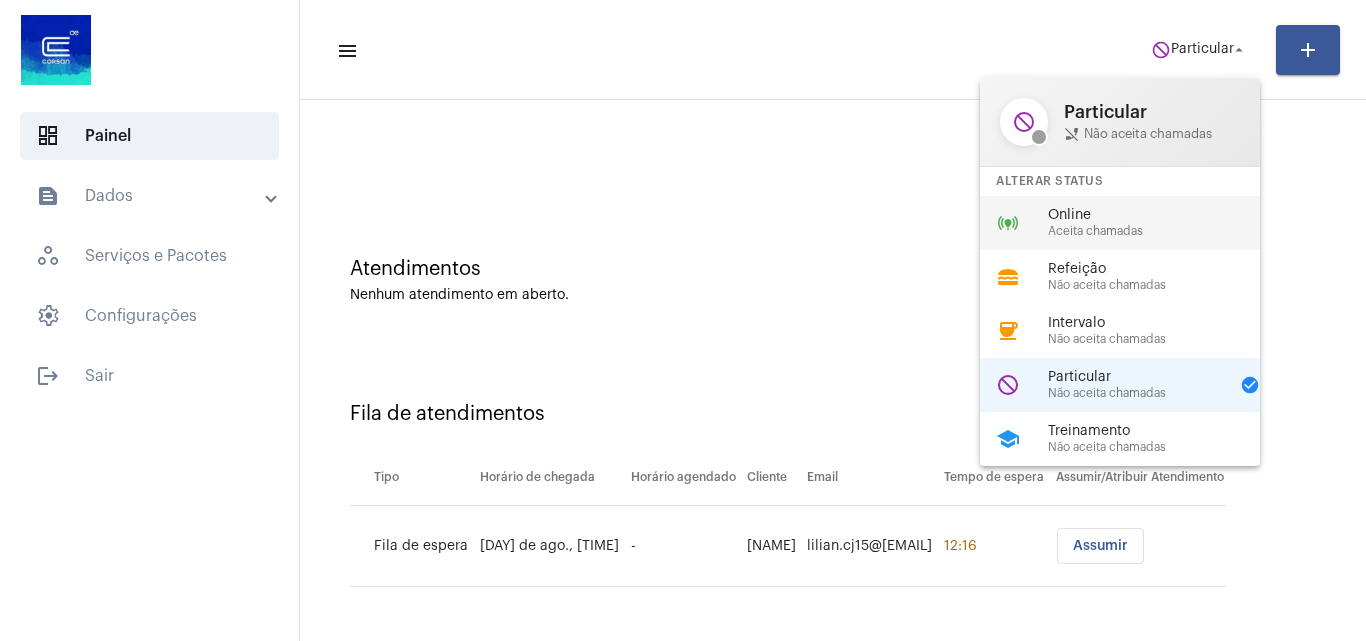 click on "Online Aceita chamadas" at bounding box center (1162, 223) 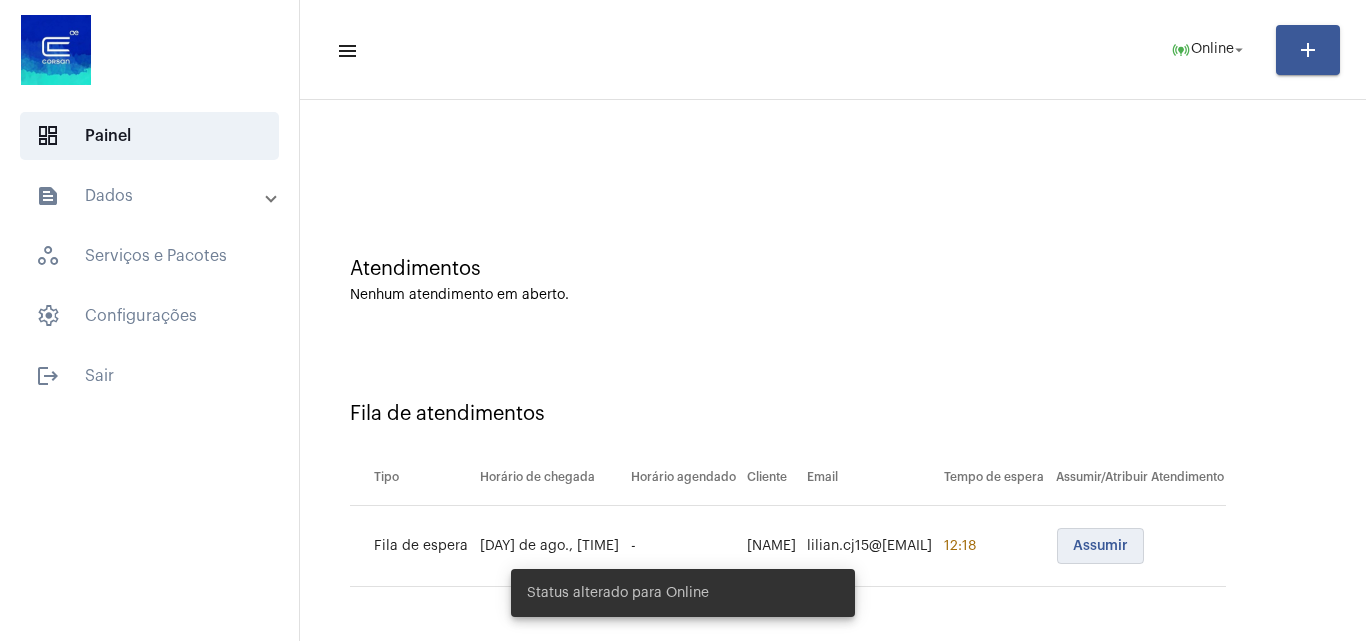 click on "Assumir" at bounding box center [1100, 546] 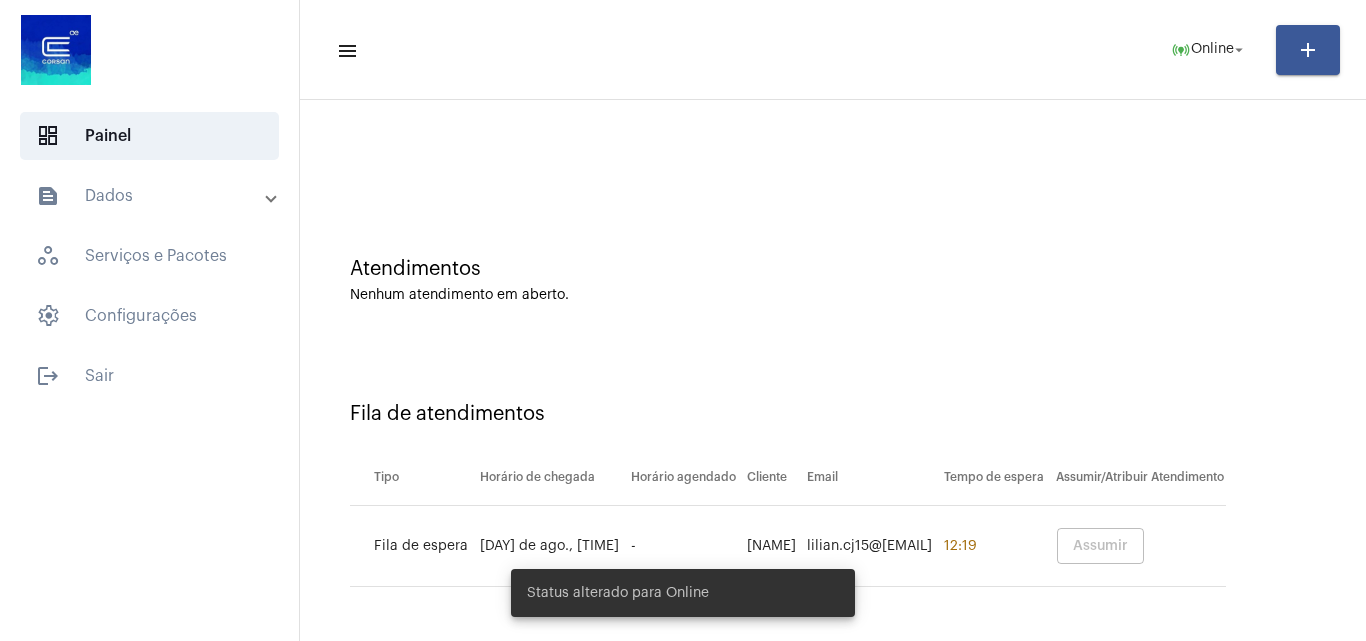 scroll, scrollTop: 0, scrollLeft: 0, axis: both 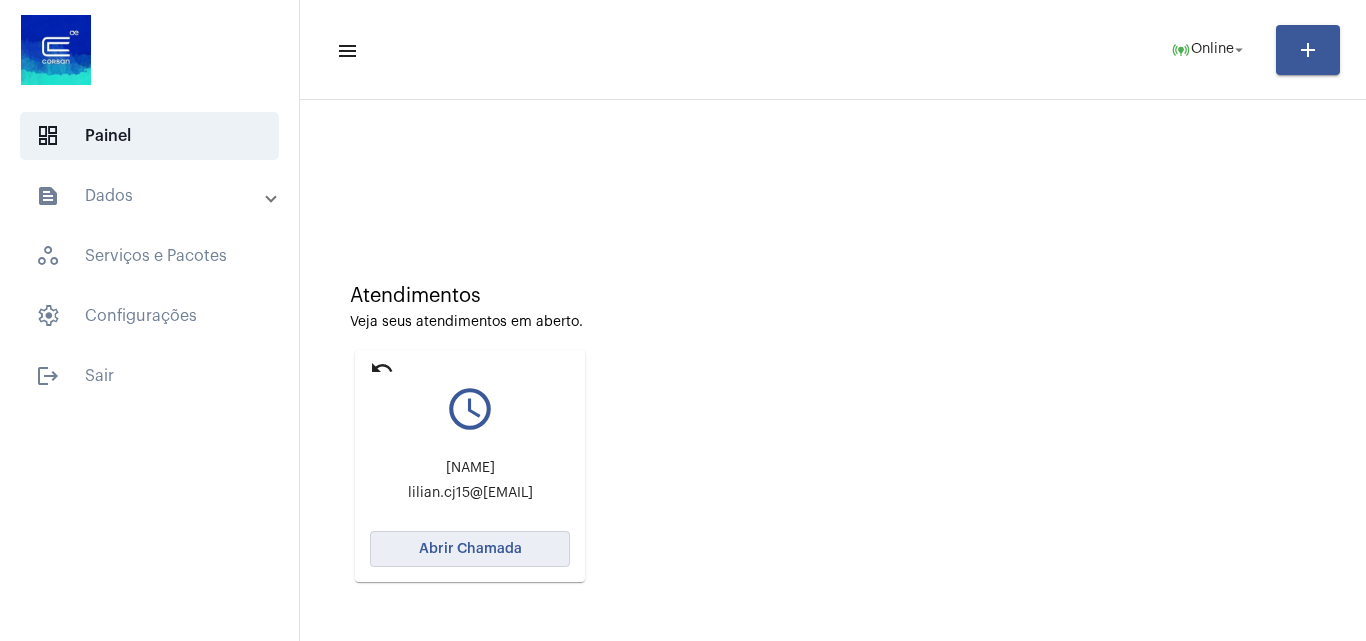 click on "Abrir Chamada" 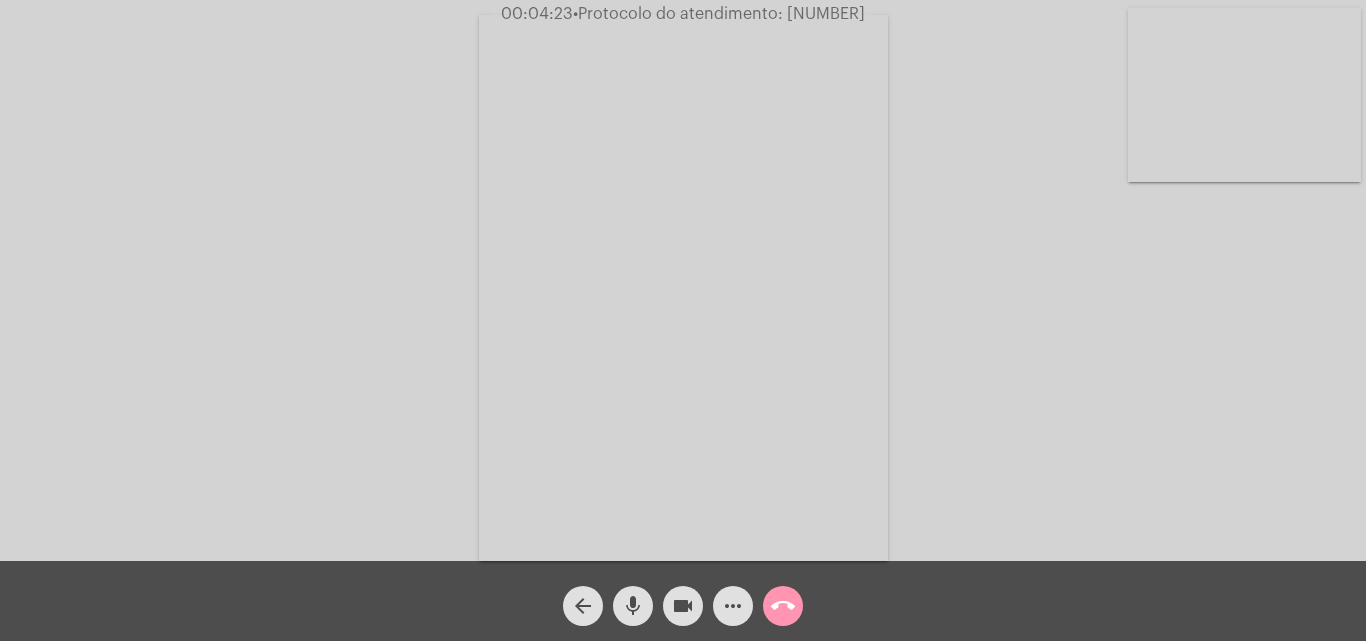 click on "more_horiz" 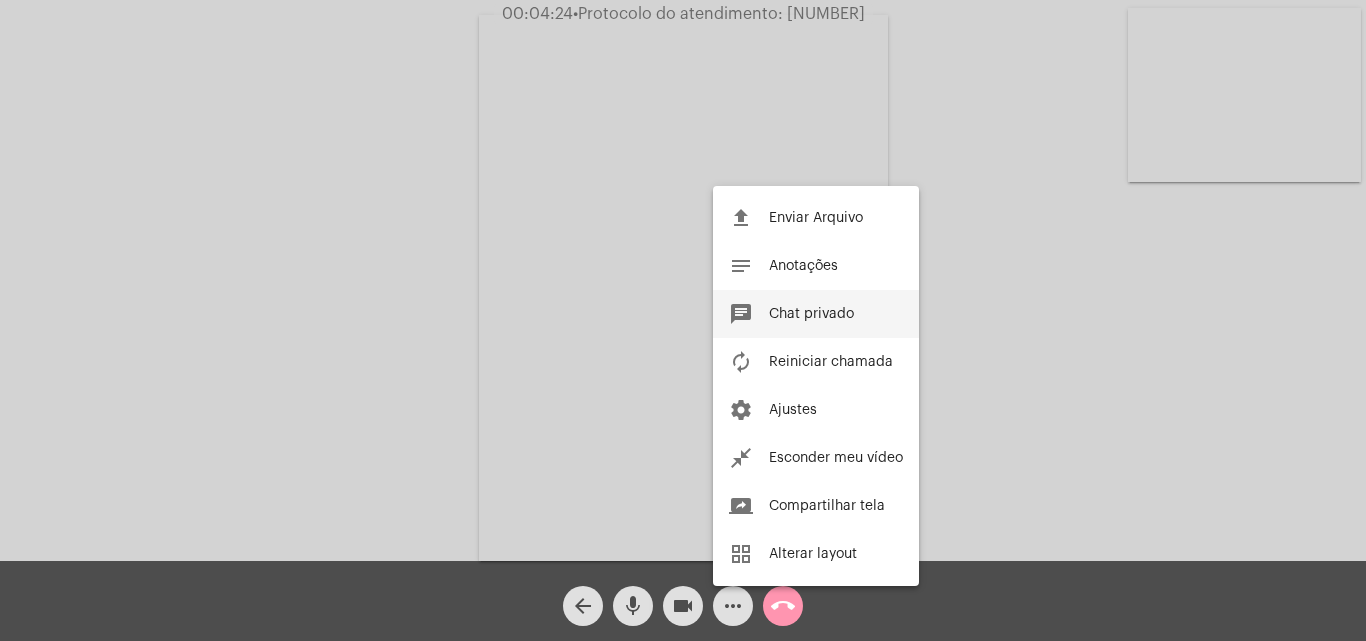 click on "Chat privado" at bounding box center [811, 314] 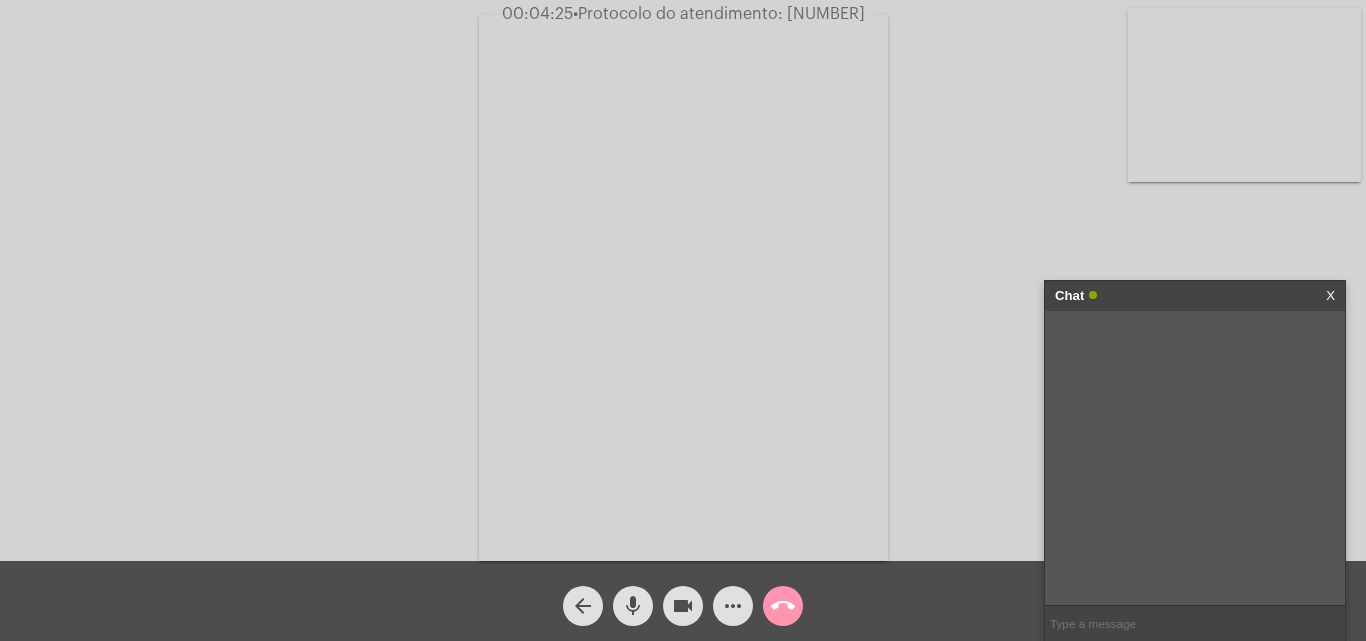 click at bounding box center (1195, 623) 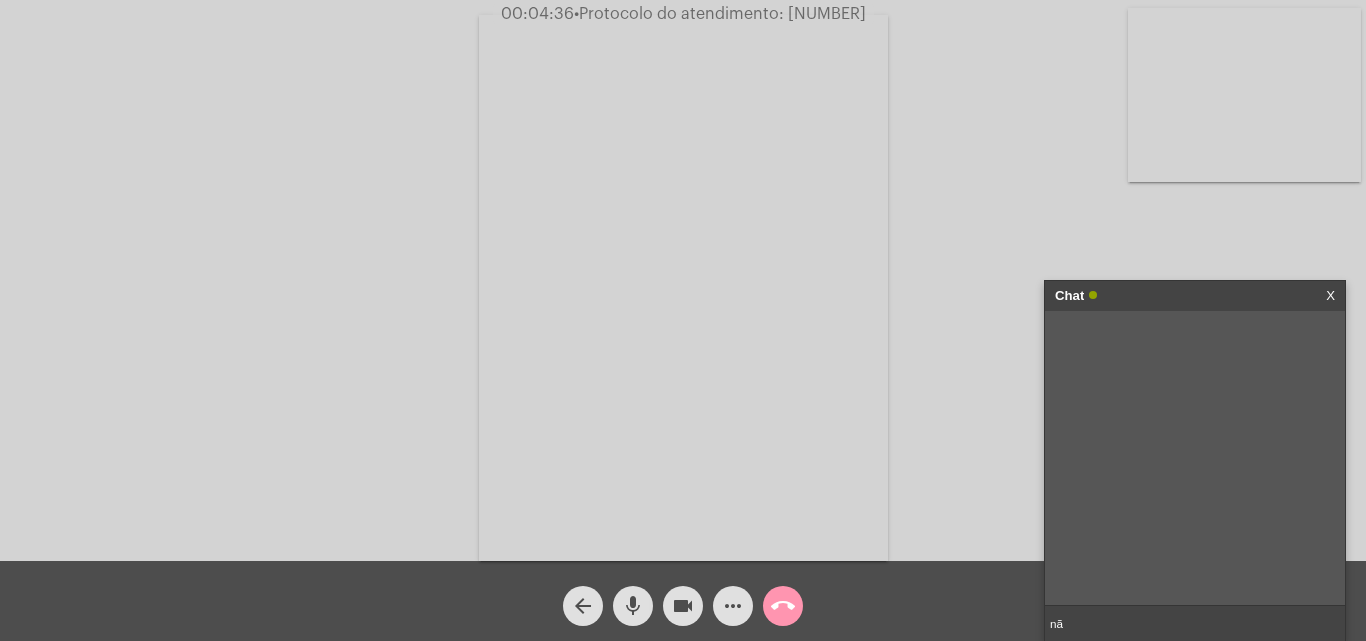 type on "n" 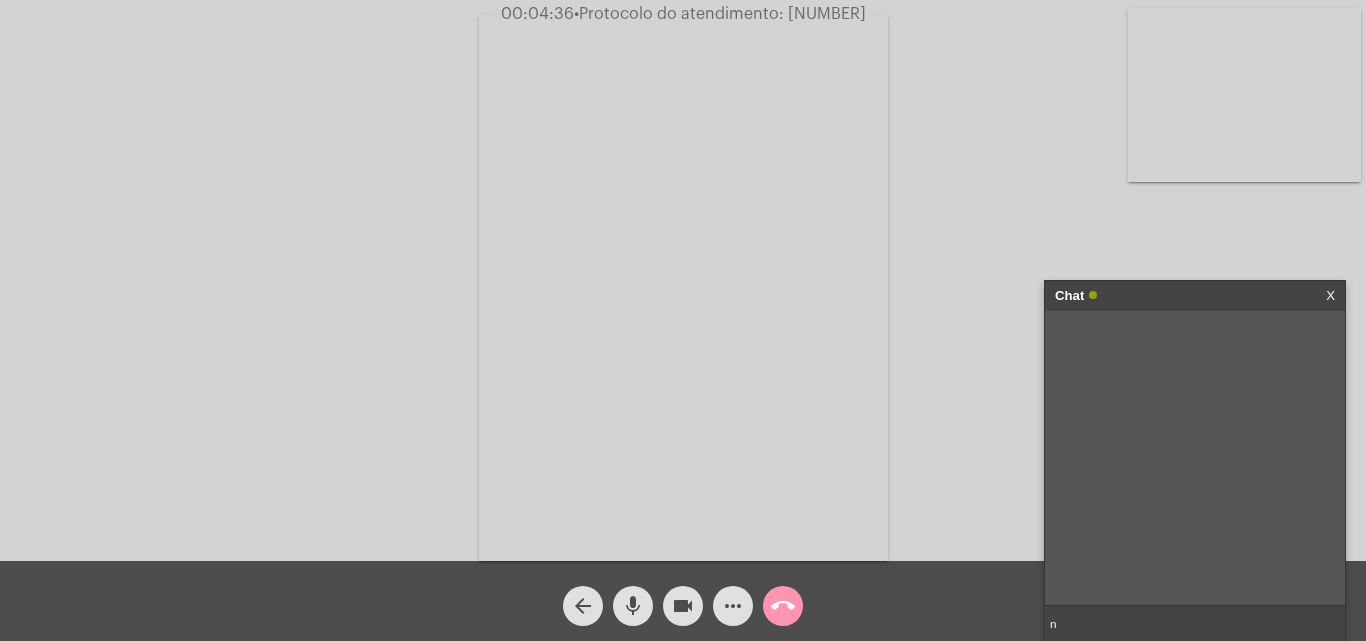 type 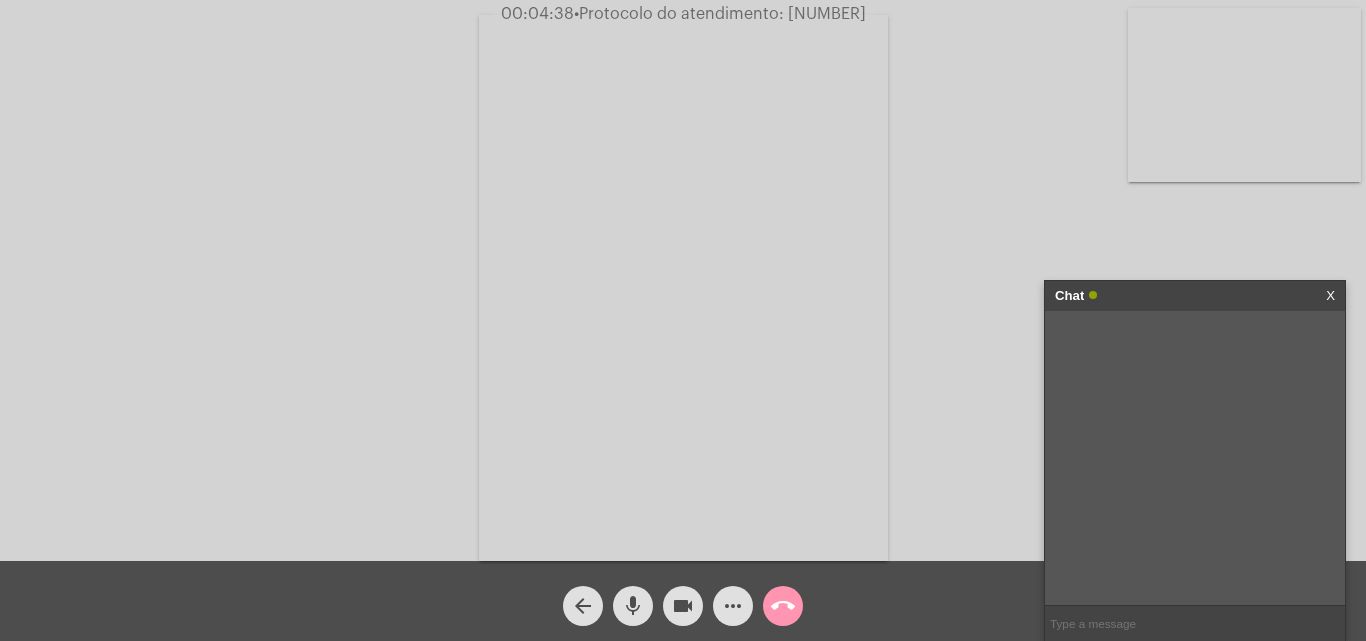 click on "Acessando Câmera e Microfone..." 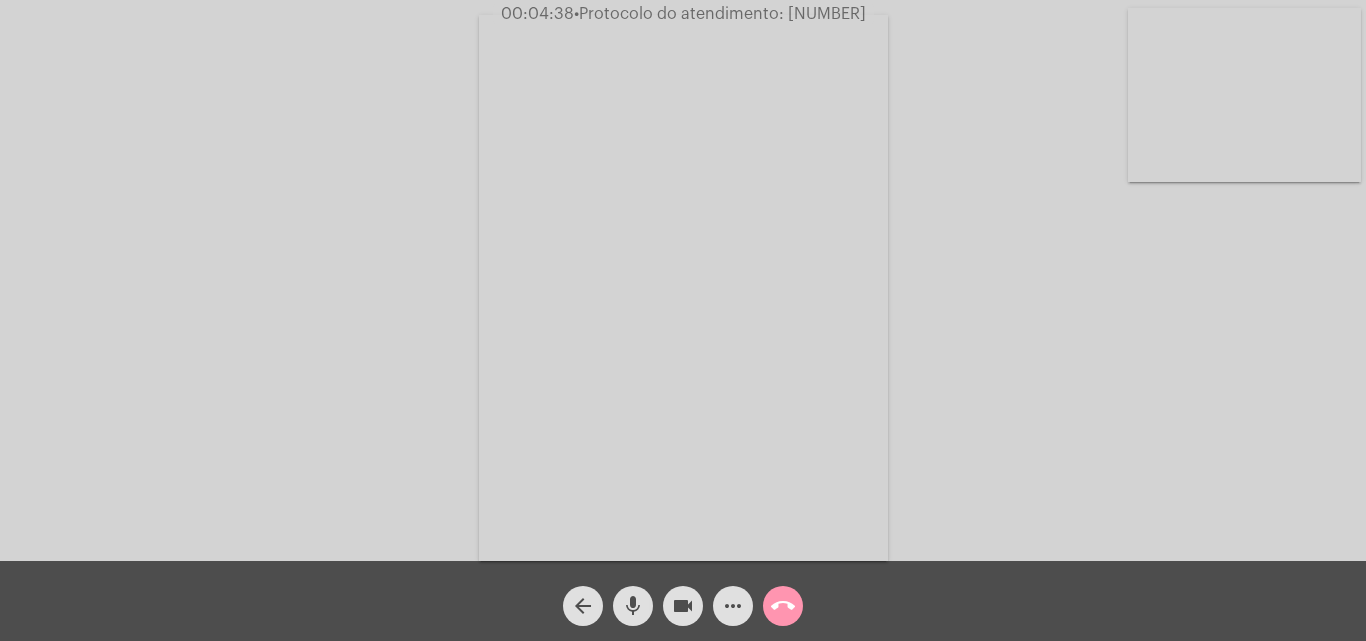 click on "call_end" 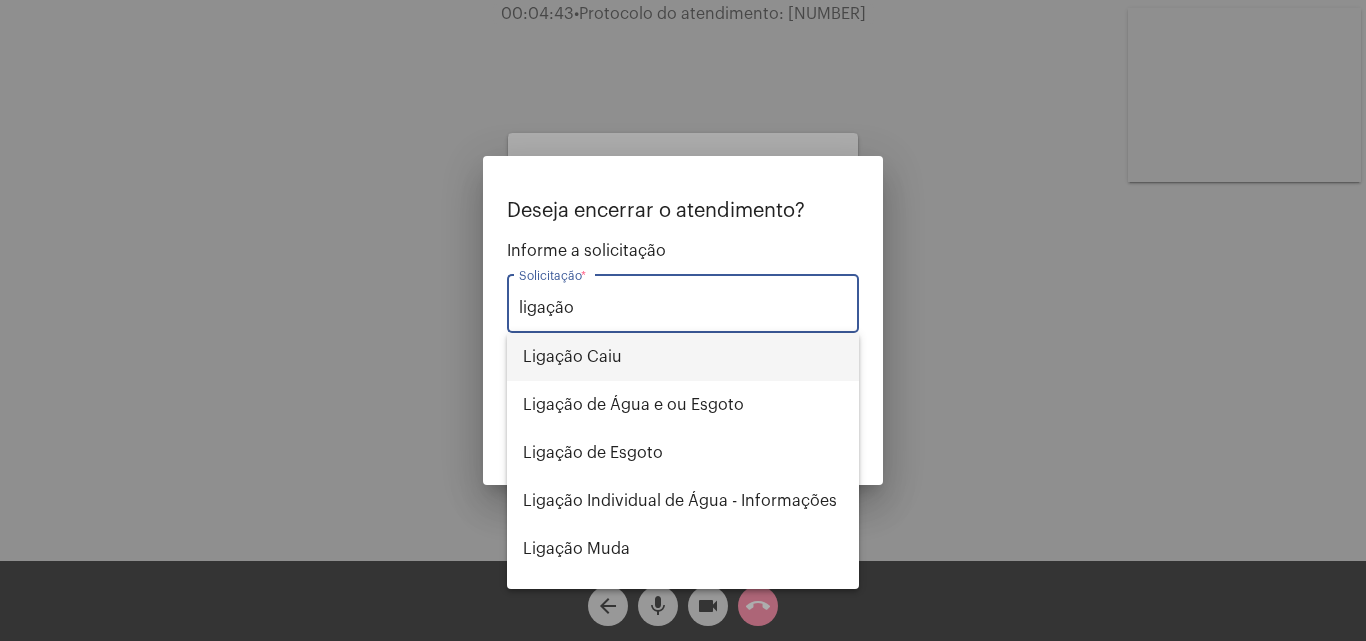 click on "Ligação Caiu" at bounding box center (683, 357) 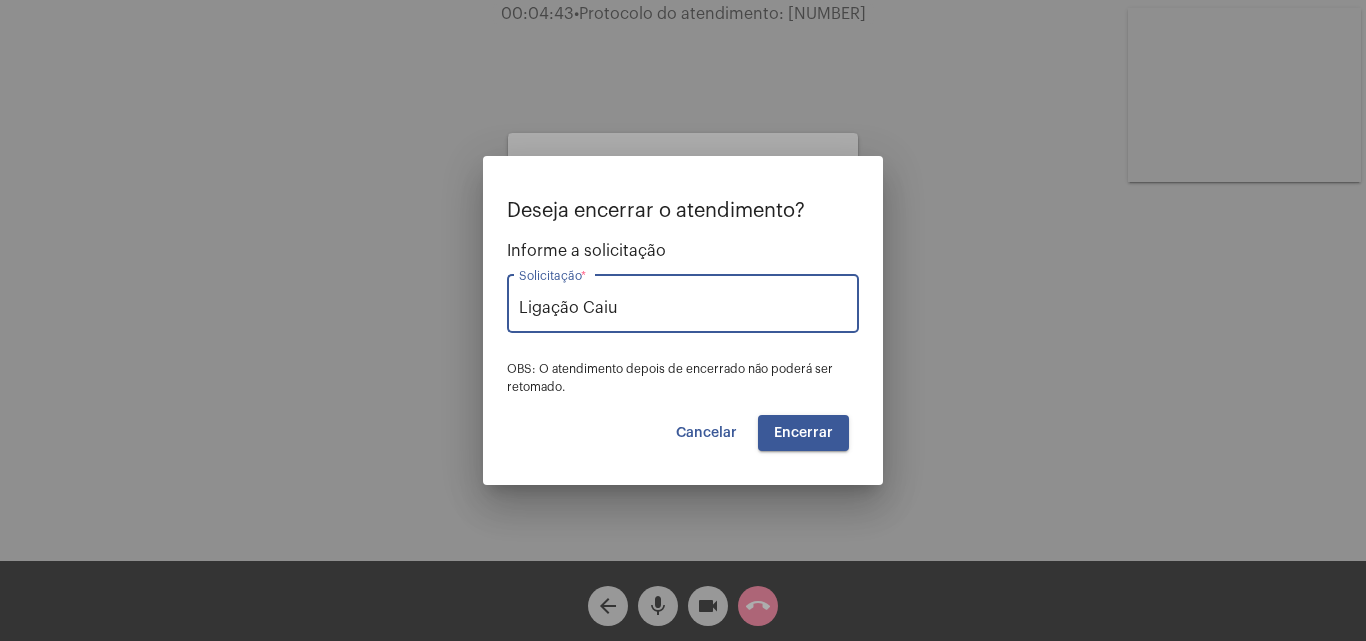 click on "Encerrar" at bounding box center (803, 433) 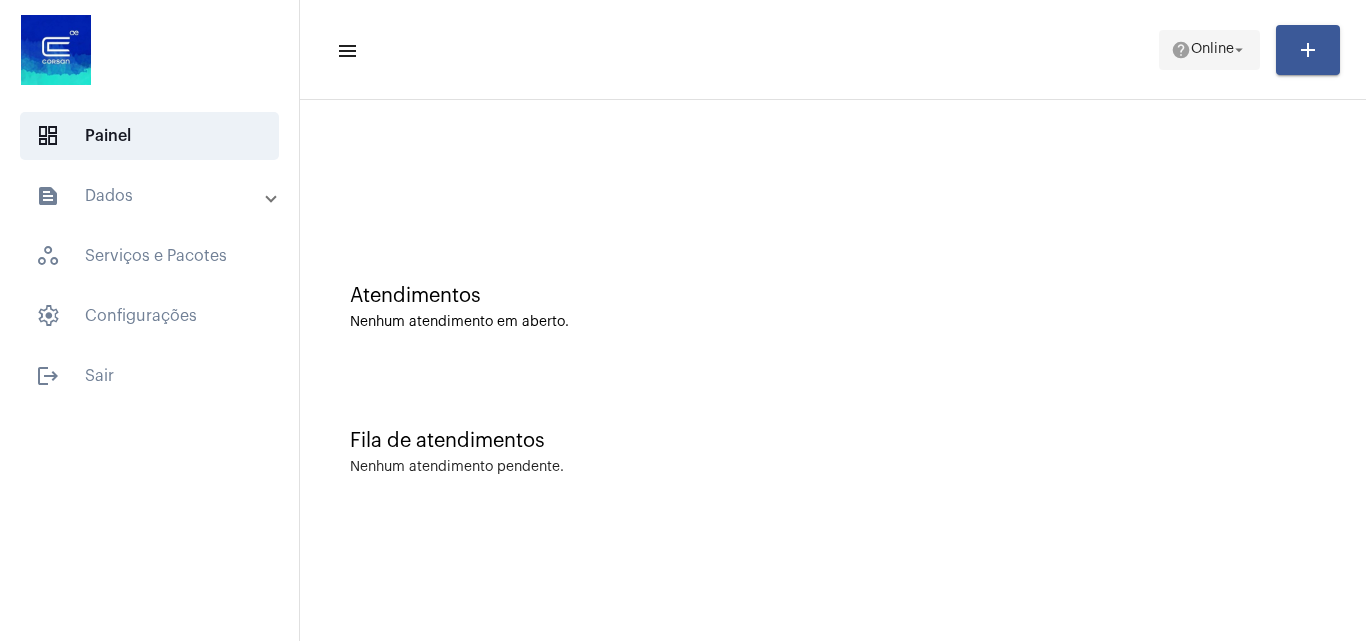 scroll, scrollTop: 0, scrollLeft: 0, axis: both 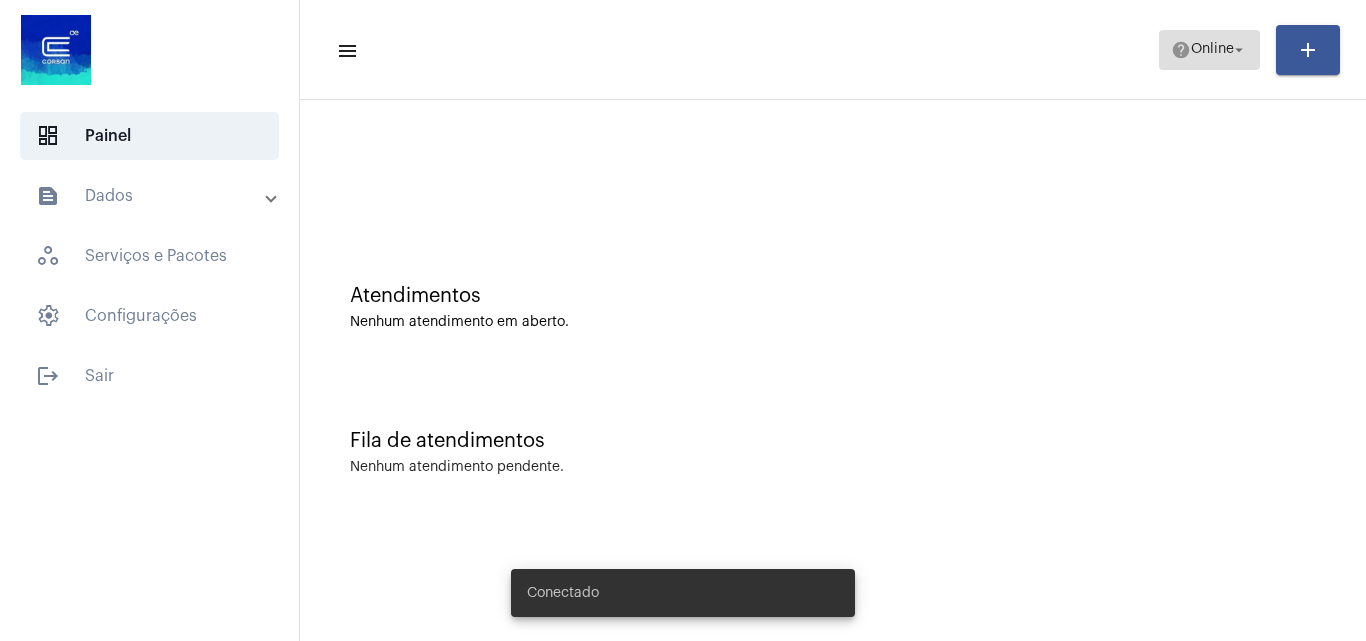 click on "Online" 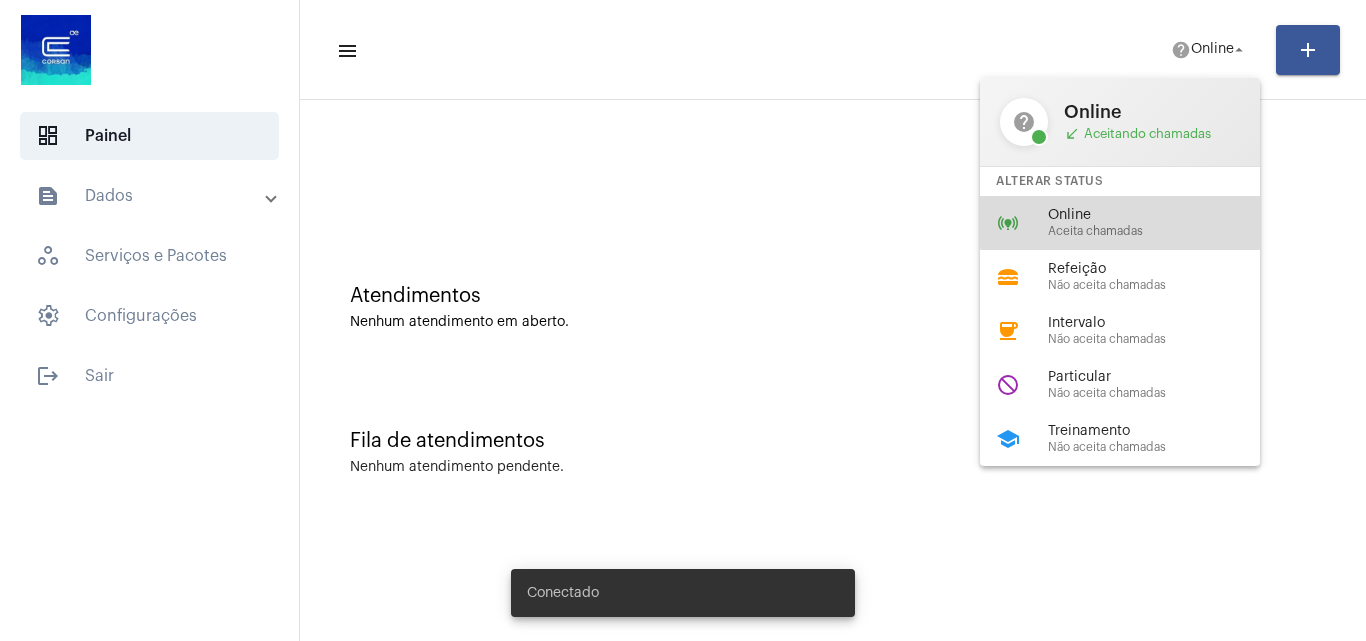 click on "online_prediction  Online Aceita chamadas" at bounding box center [1136, 223] 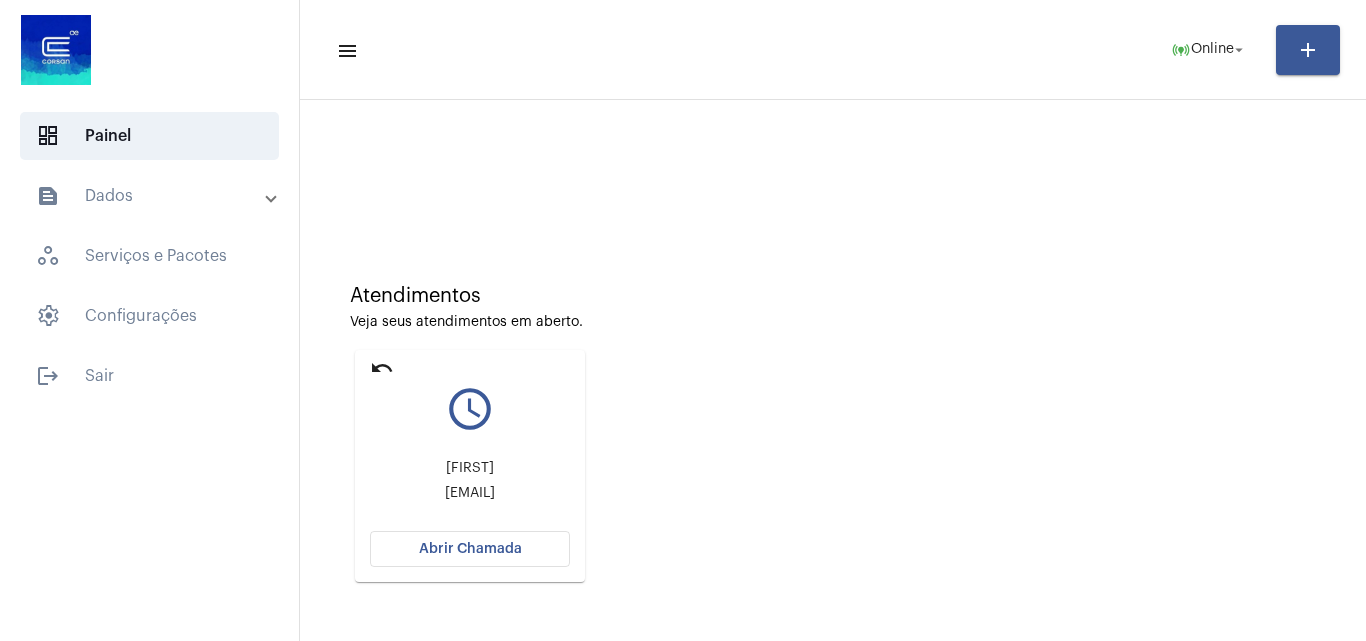 click on "undo query_builder Daniela  Ryttaseidler@gmail.com Abrir Chamada" 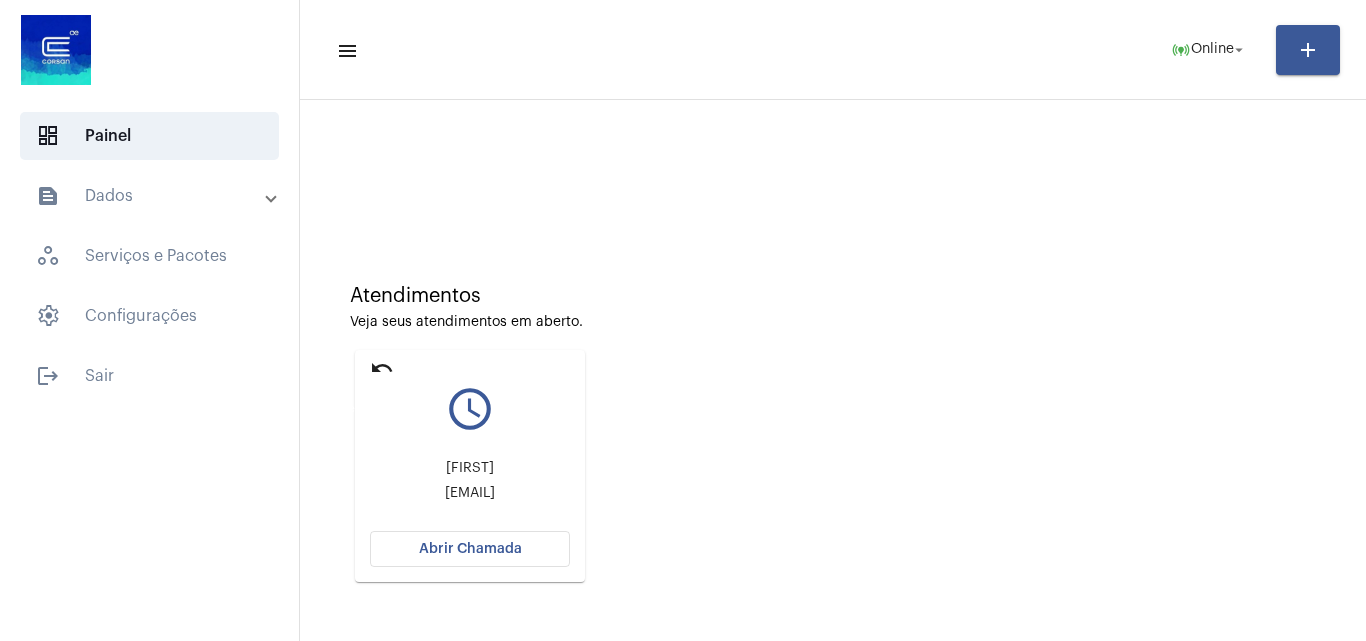 click on "undo" 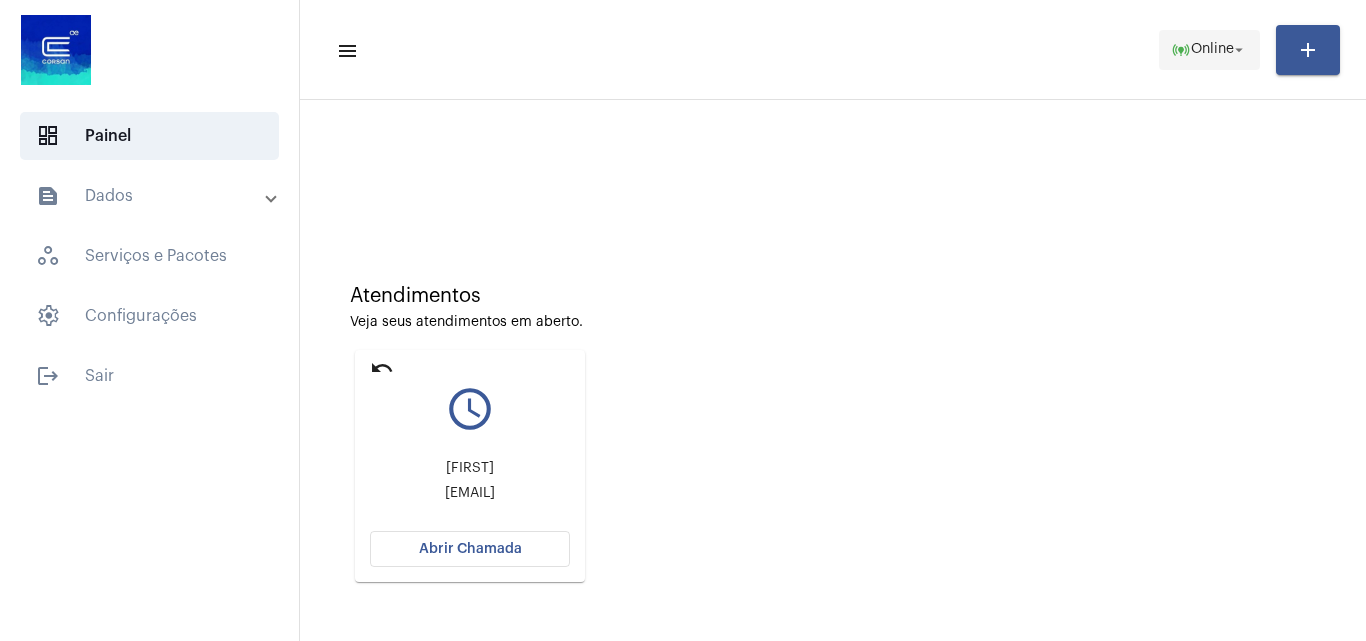 click on "Online" 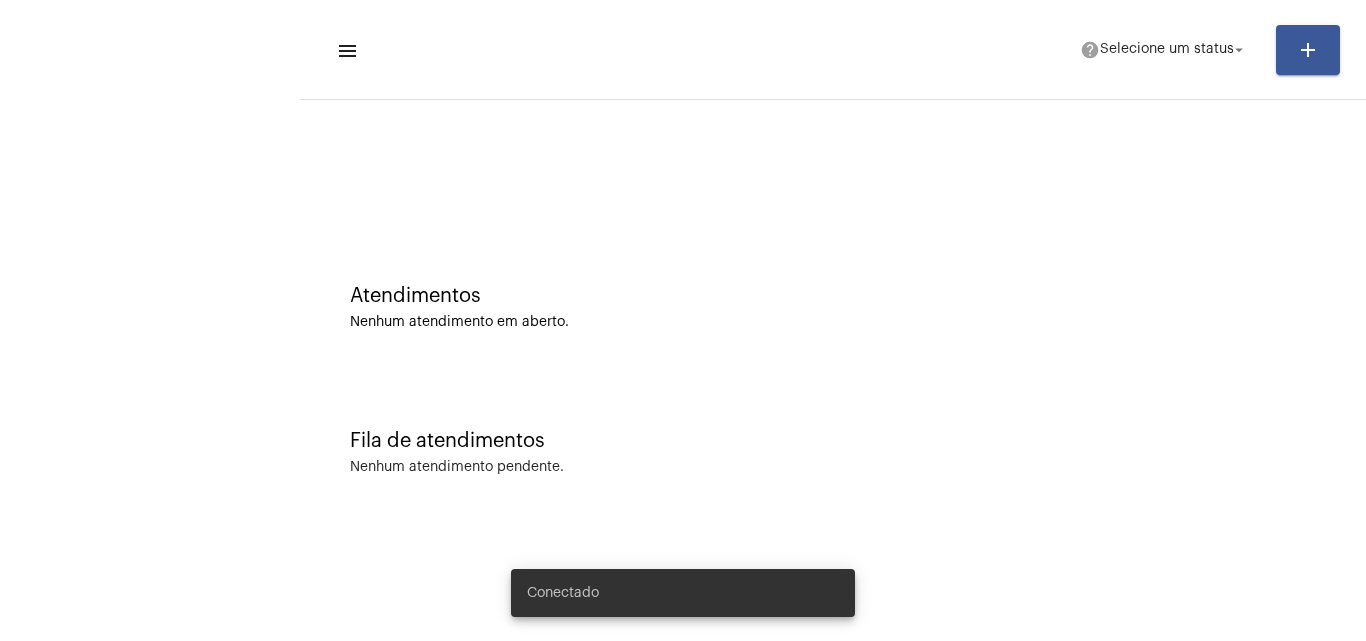 scroll, scrollTop: 0, scrollLeft: 0, axis: both 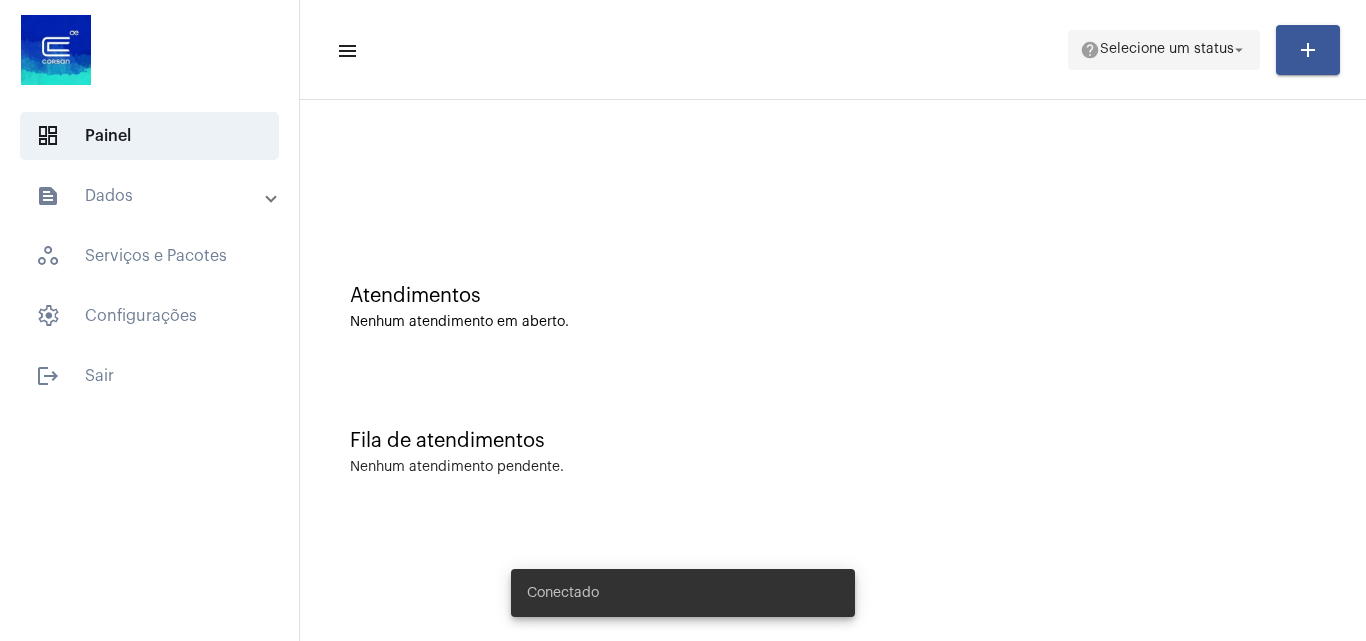 click on "Selecione um status" 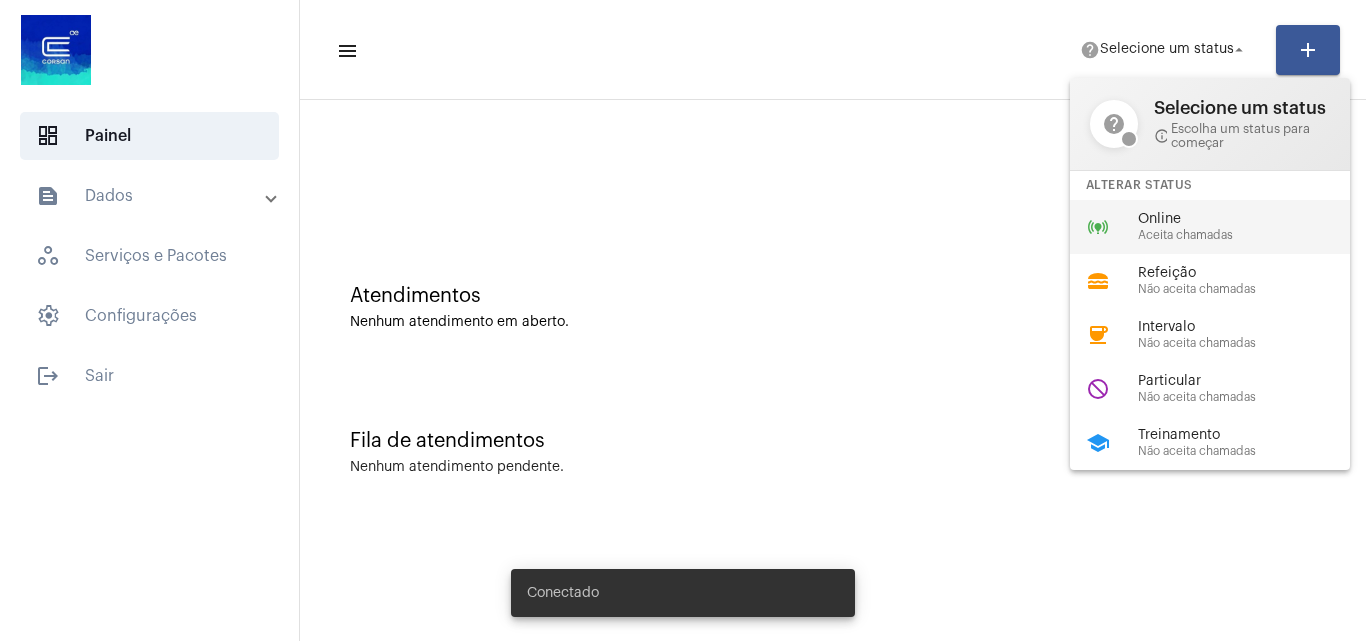 click on "Online Aceita chamadas" at bounding box center [1252, 227] 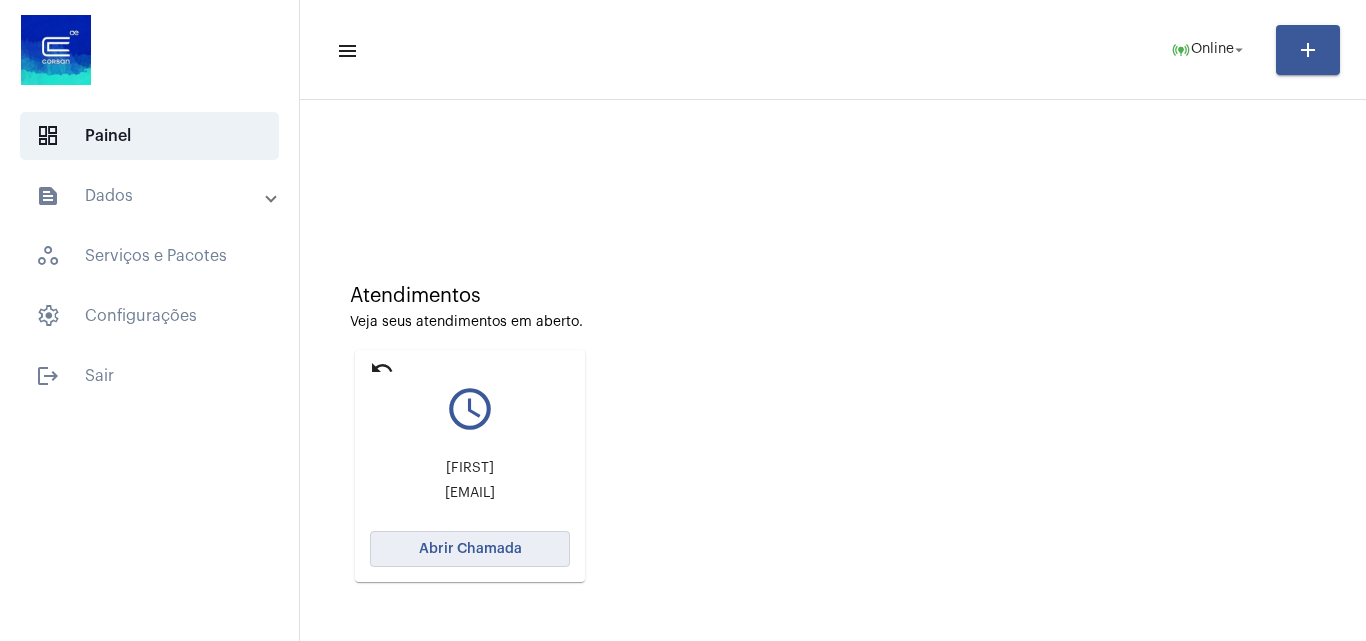 click on "Abrir Chamada" 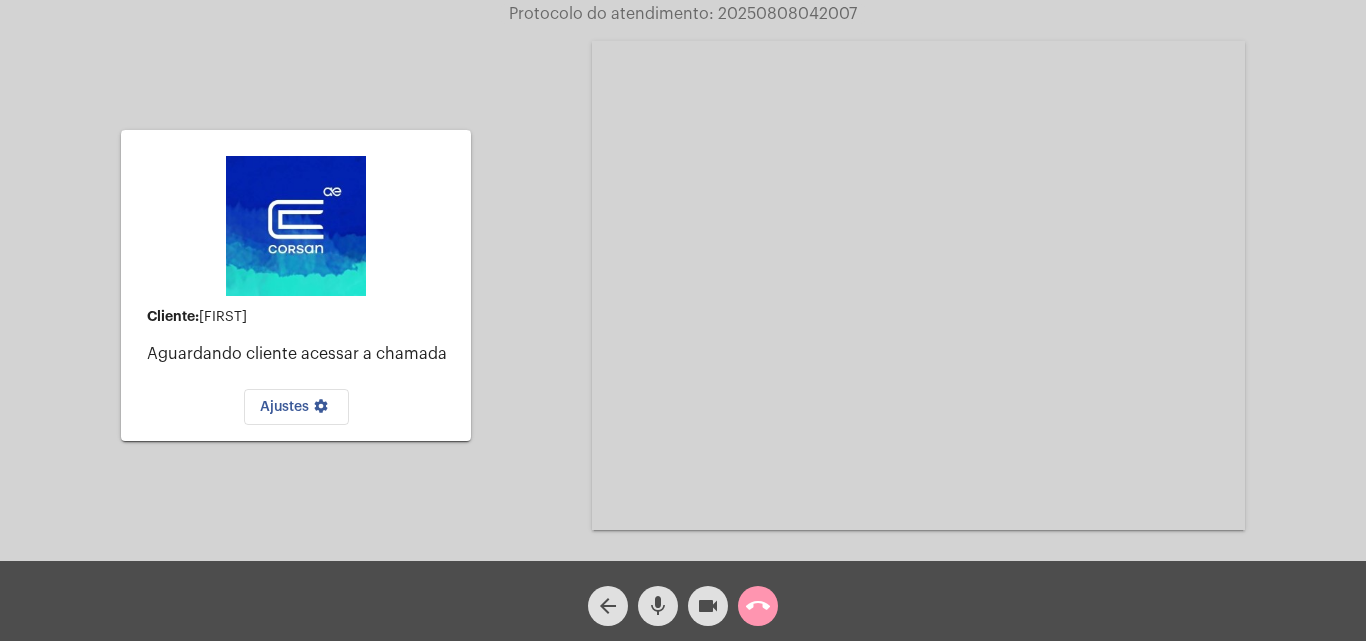 drag, startPoint x: 1057, startPoint y: 322, endPoint x: 1058, endPoint y: 336, distance: 14.035668 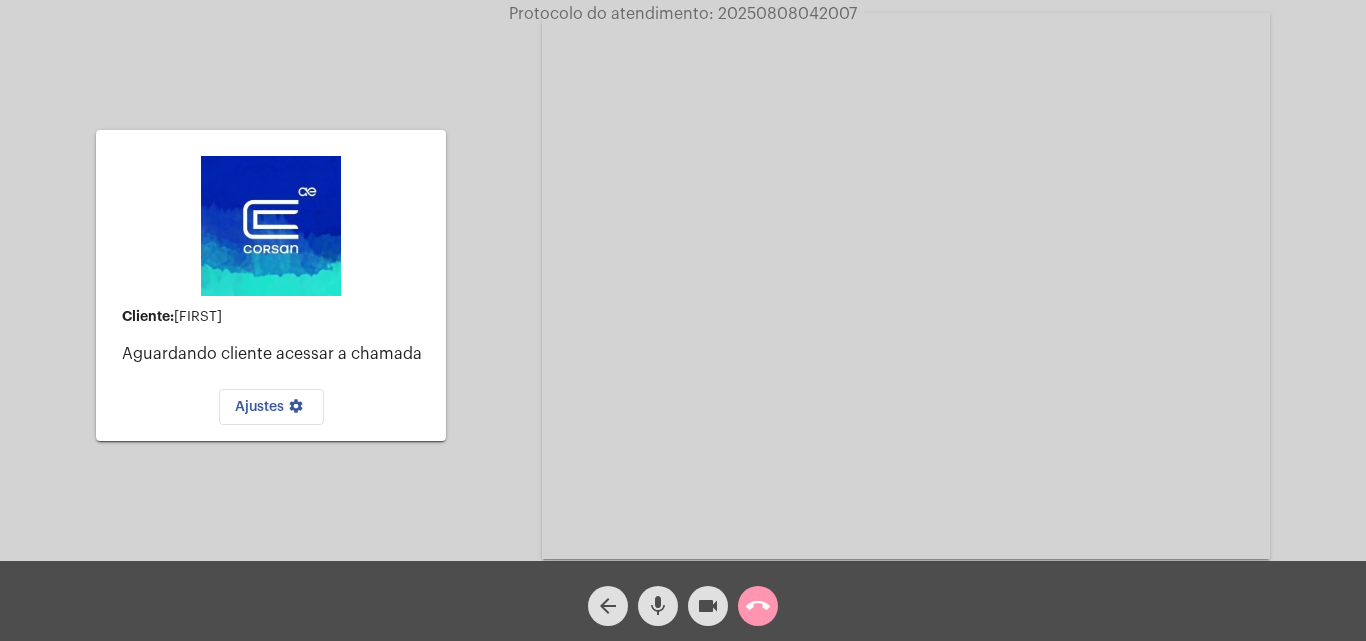 click at bounding box center (906, 286) 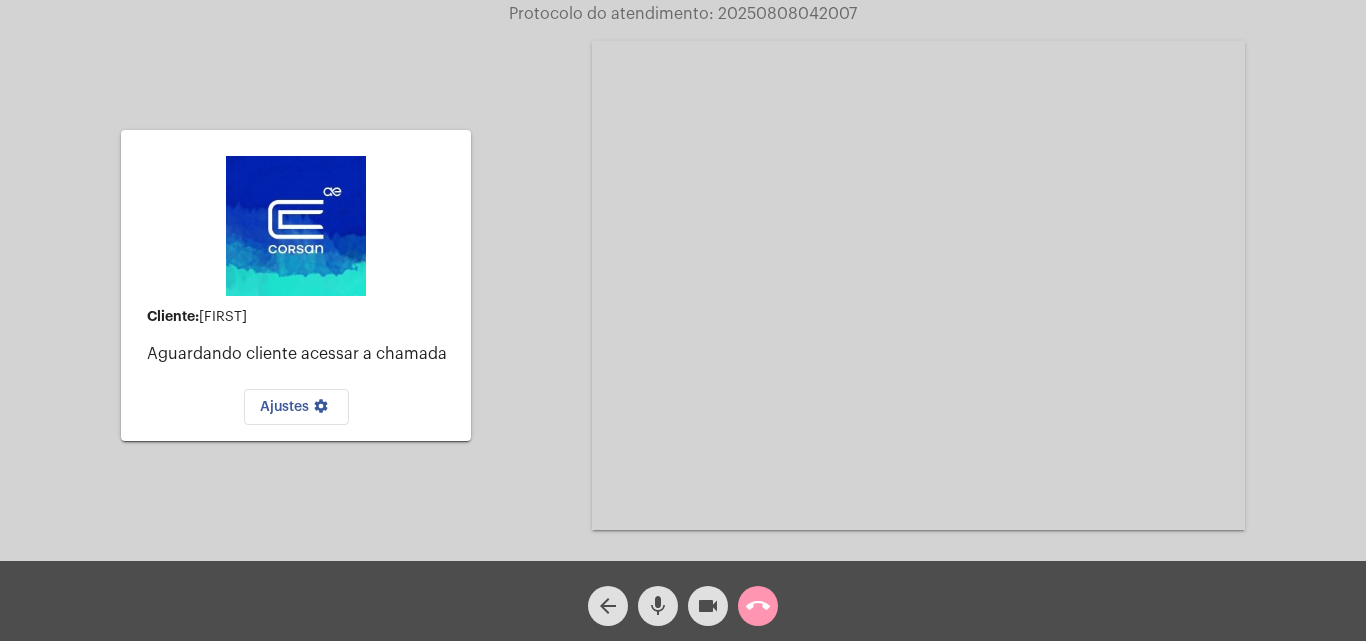 click at bounding box center [918, 285] 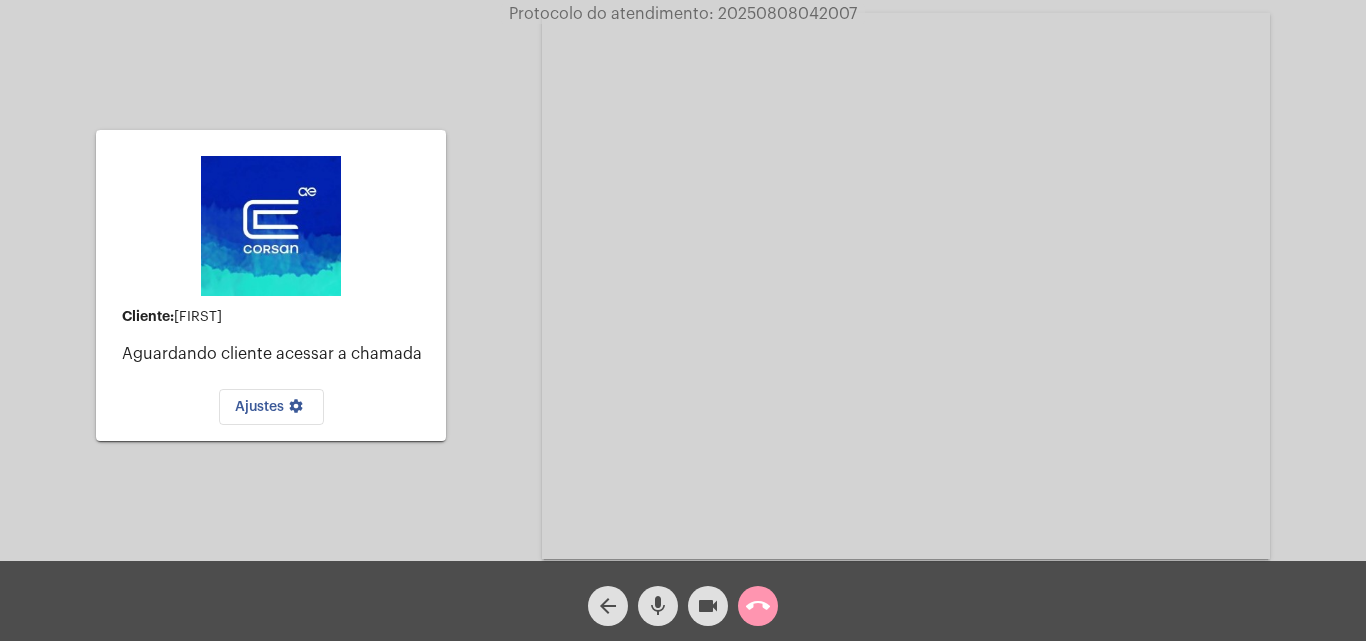 click at bounding box center (906, 286) 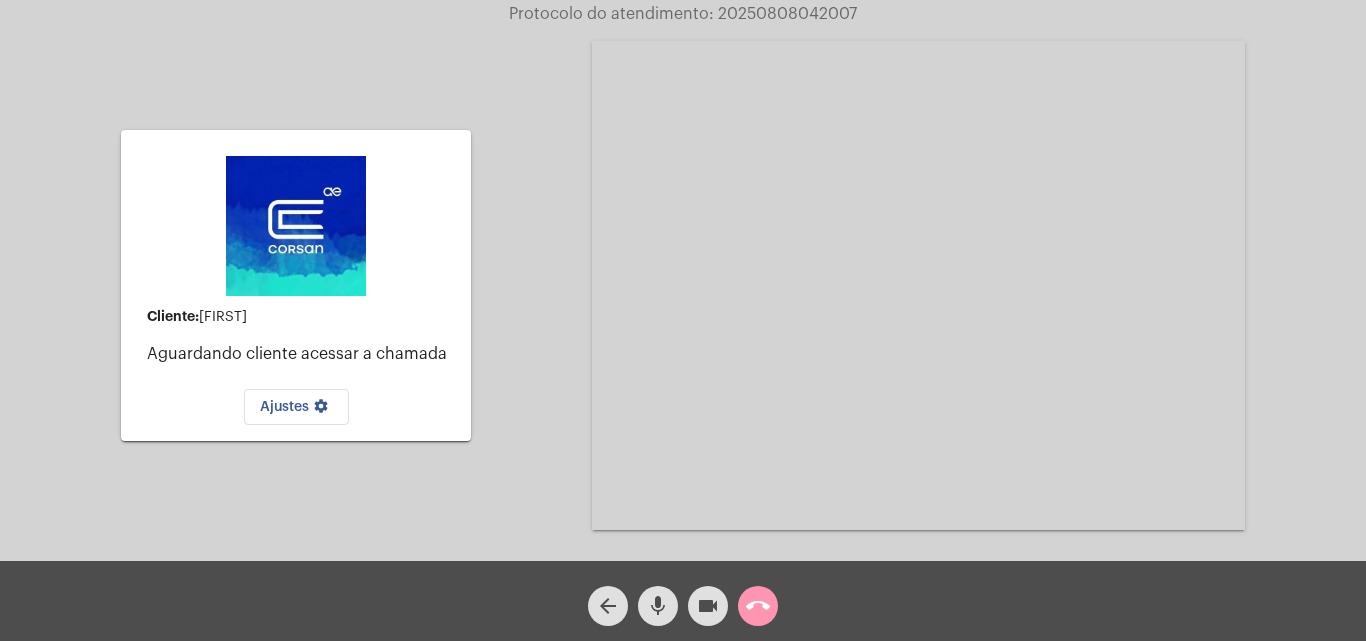 click at bounding box center [918, 285] 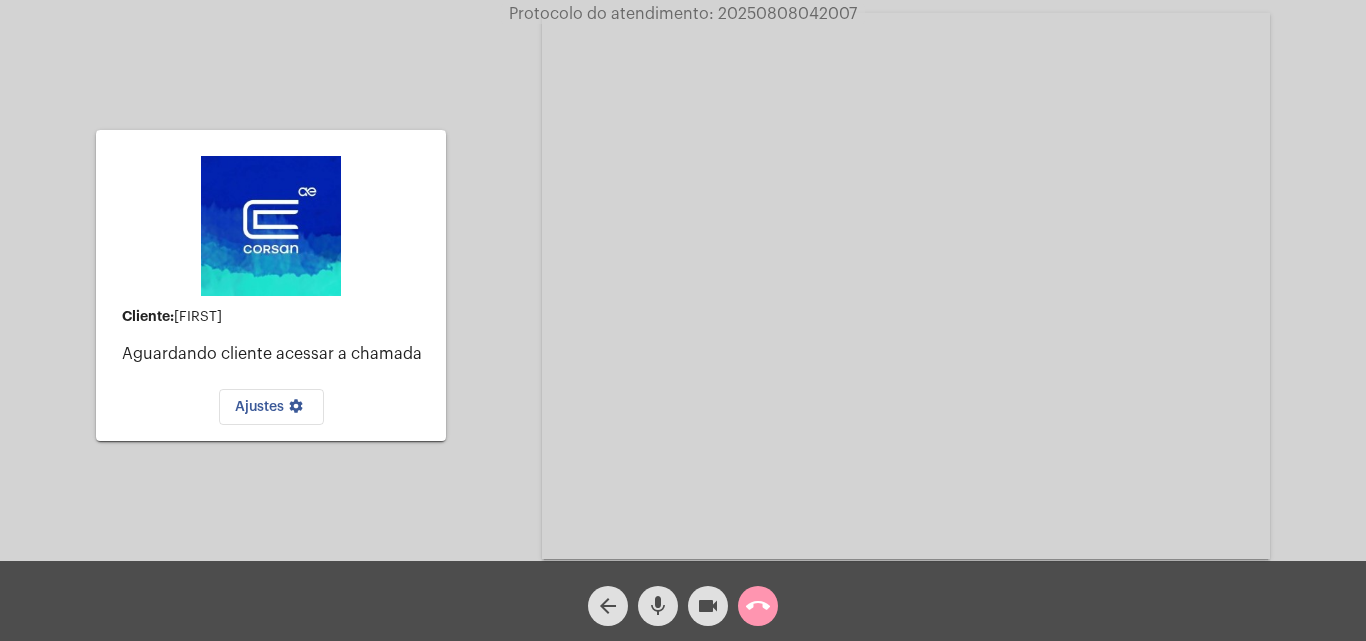 click at bounding box center (906, 286) 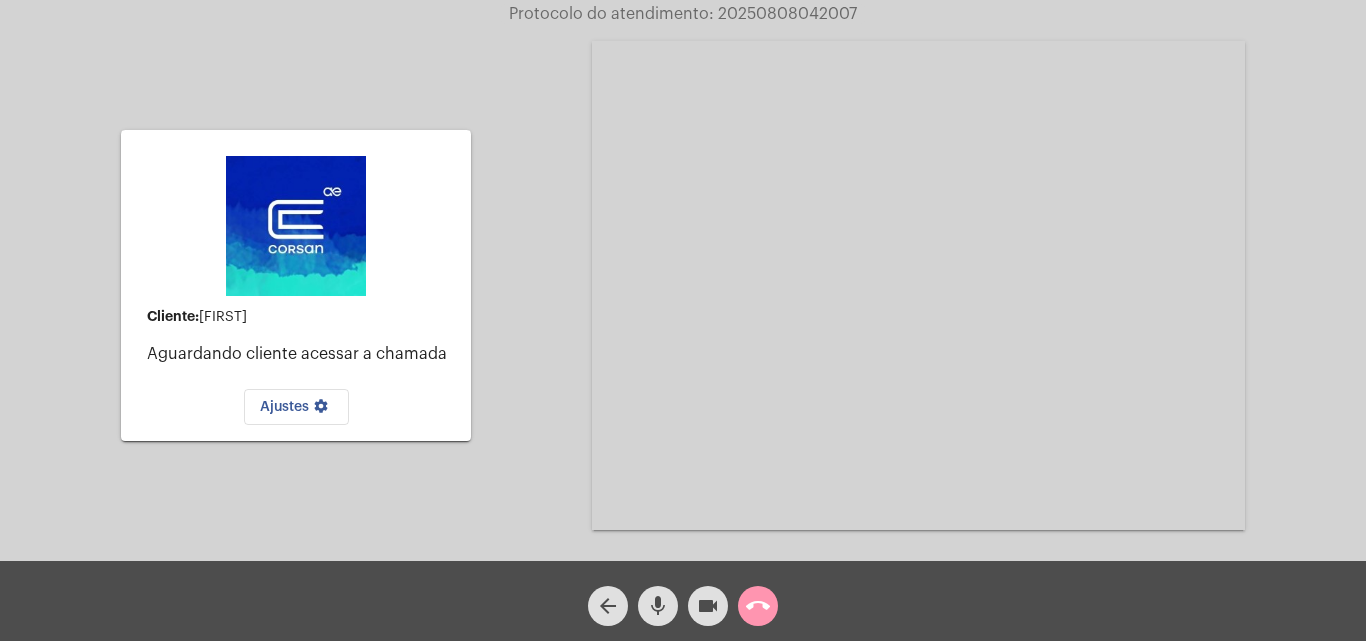 click at bounding box center [918, 285] 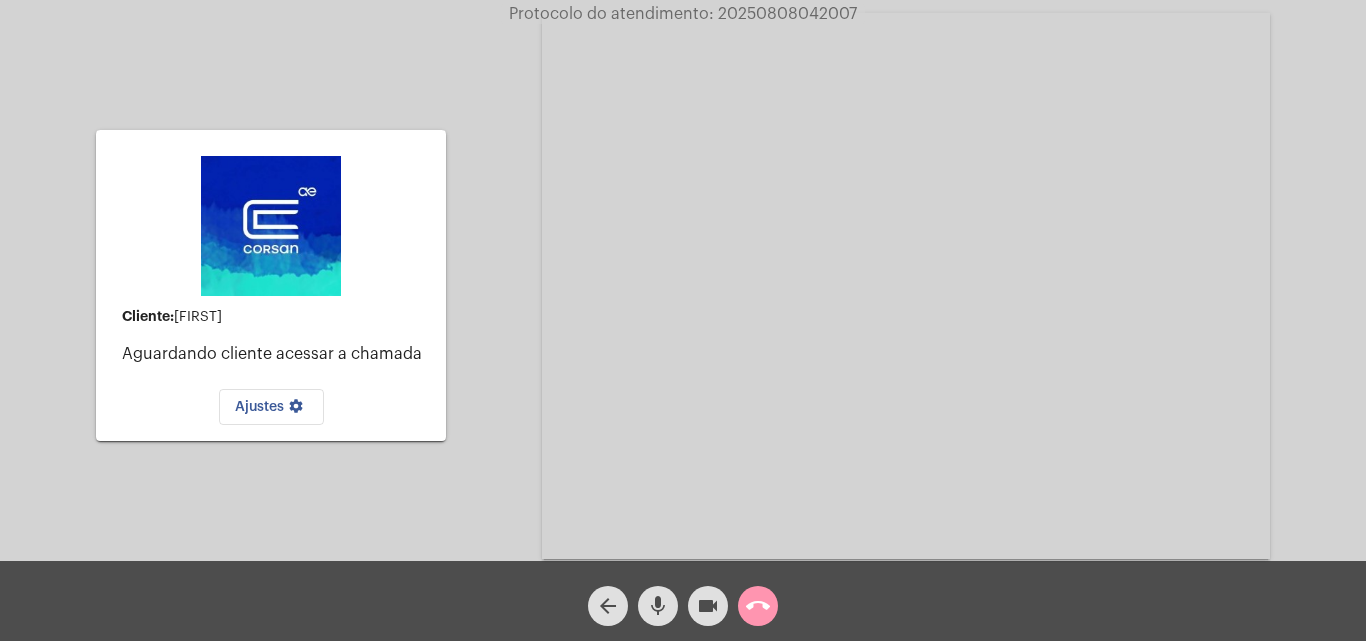 click at bounding box center (906, 286) 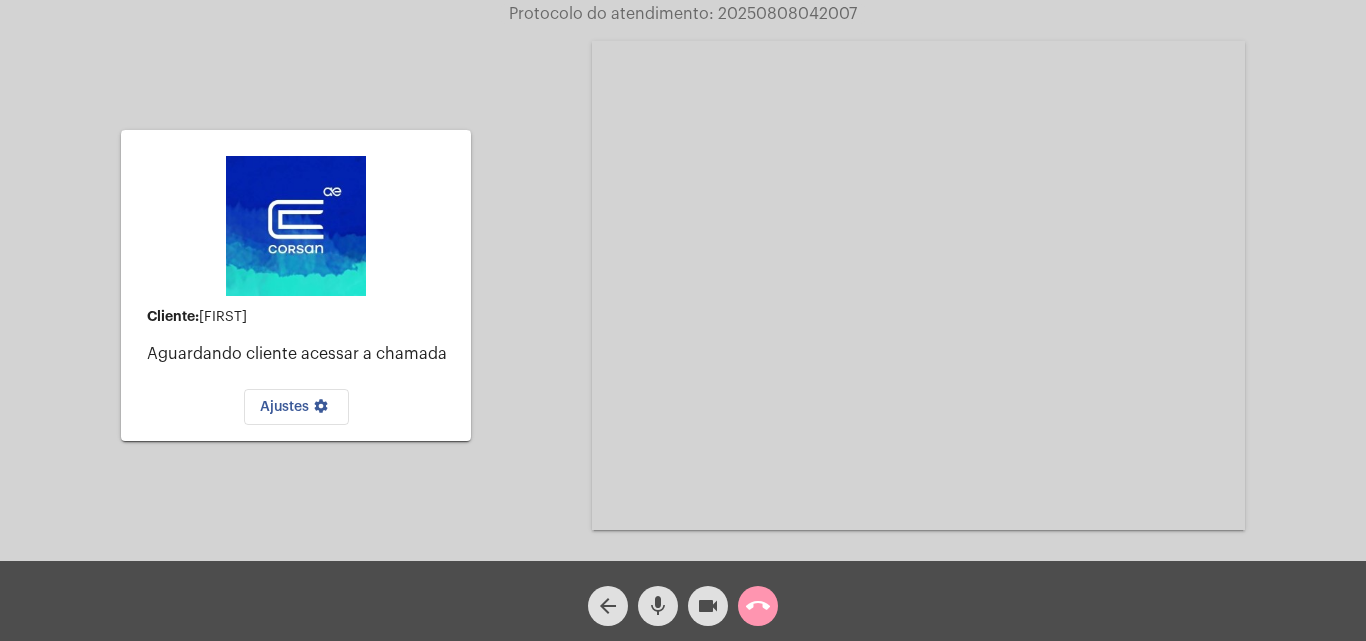 click at bounding box center [918, 285] 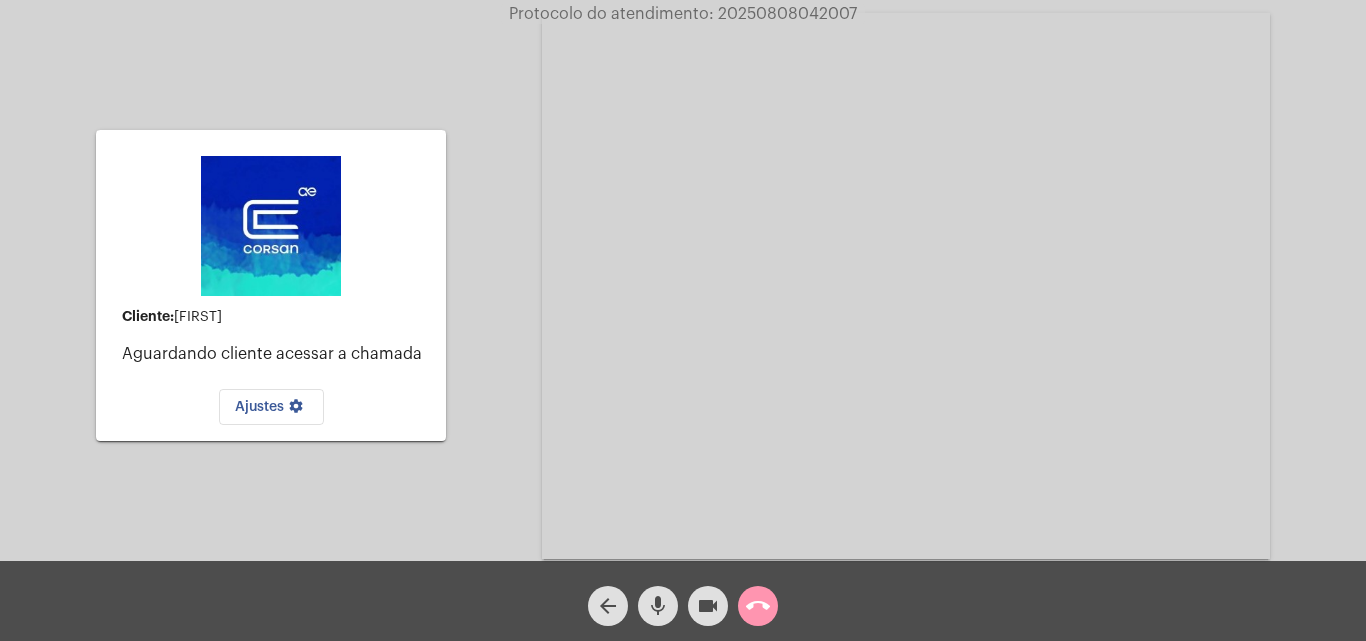 click at bounding box center (906, 286) 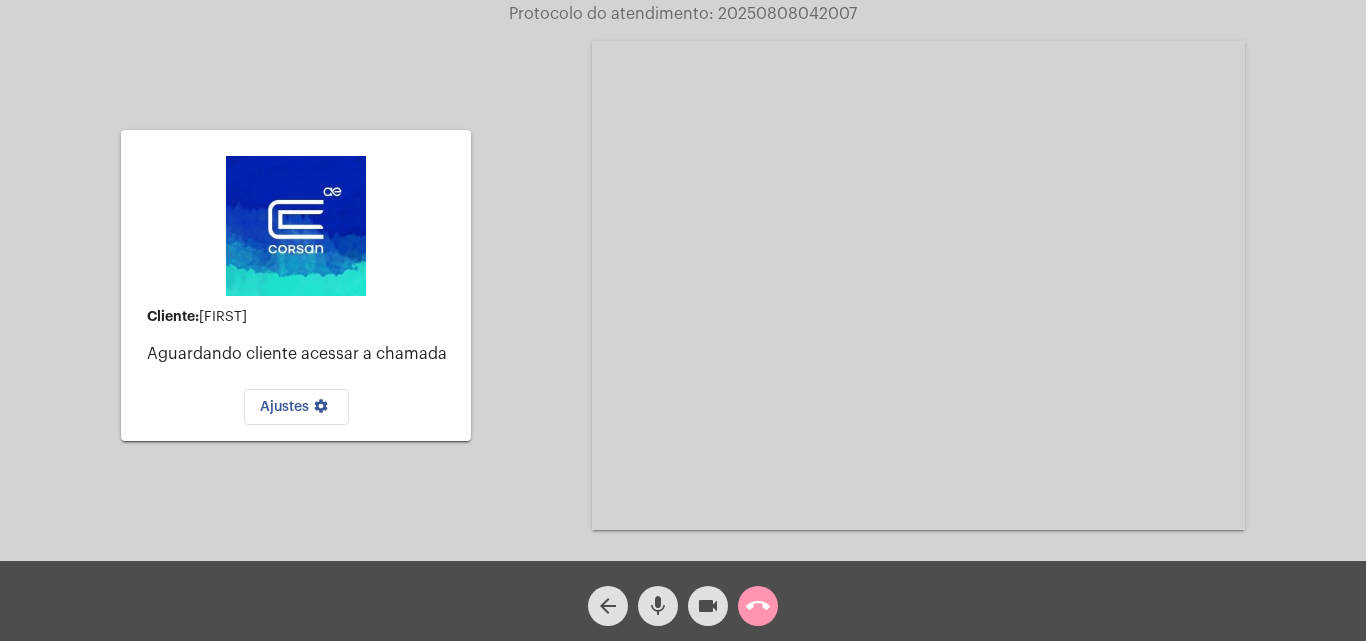 click at bounding box center [918, 285] 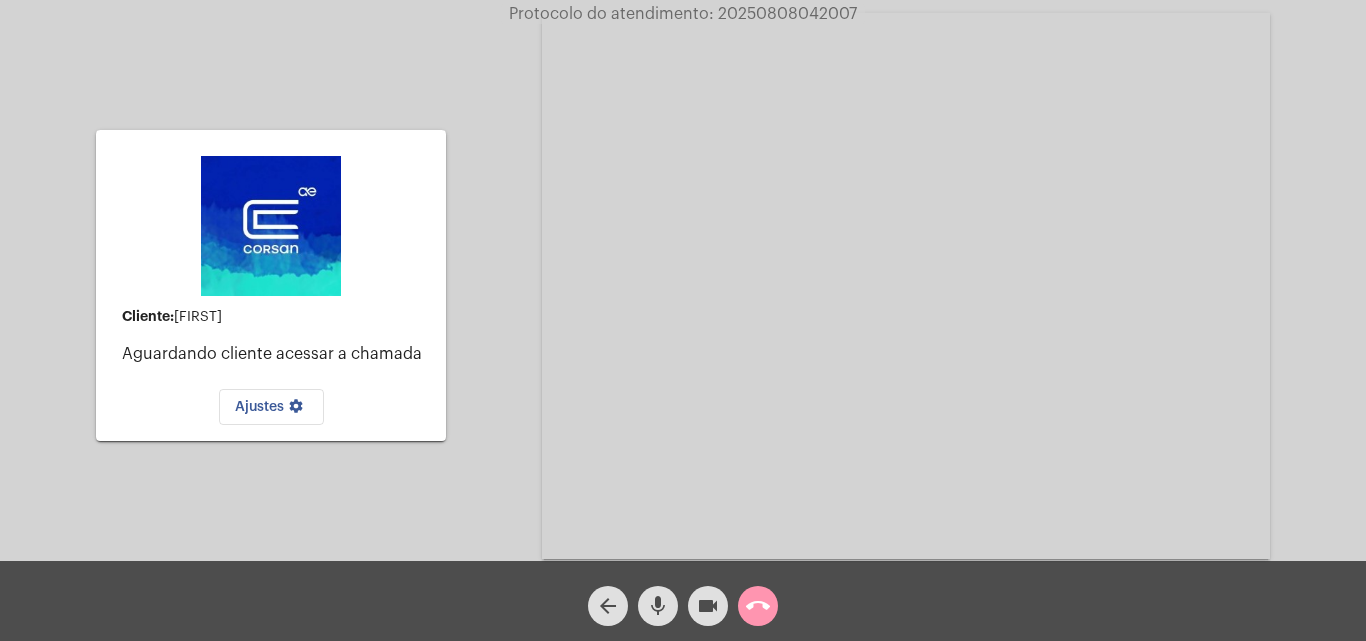 click at bounding box center [906, 286] 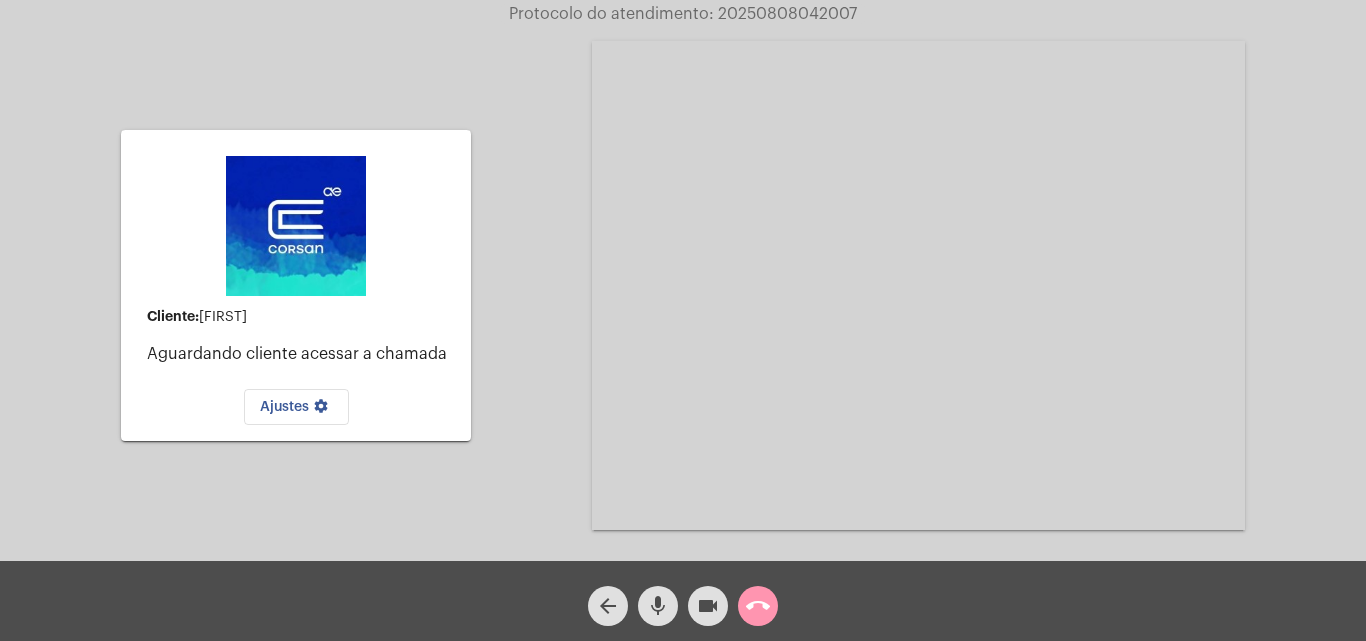 click at bounding box center (918, 285) 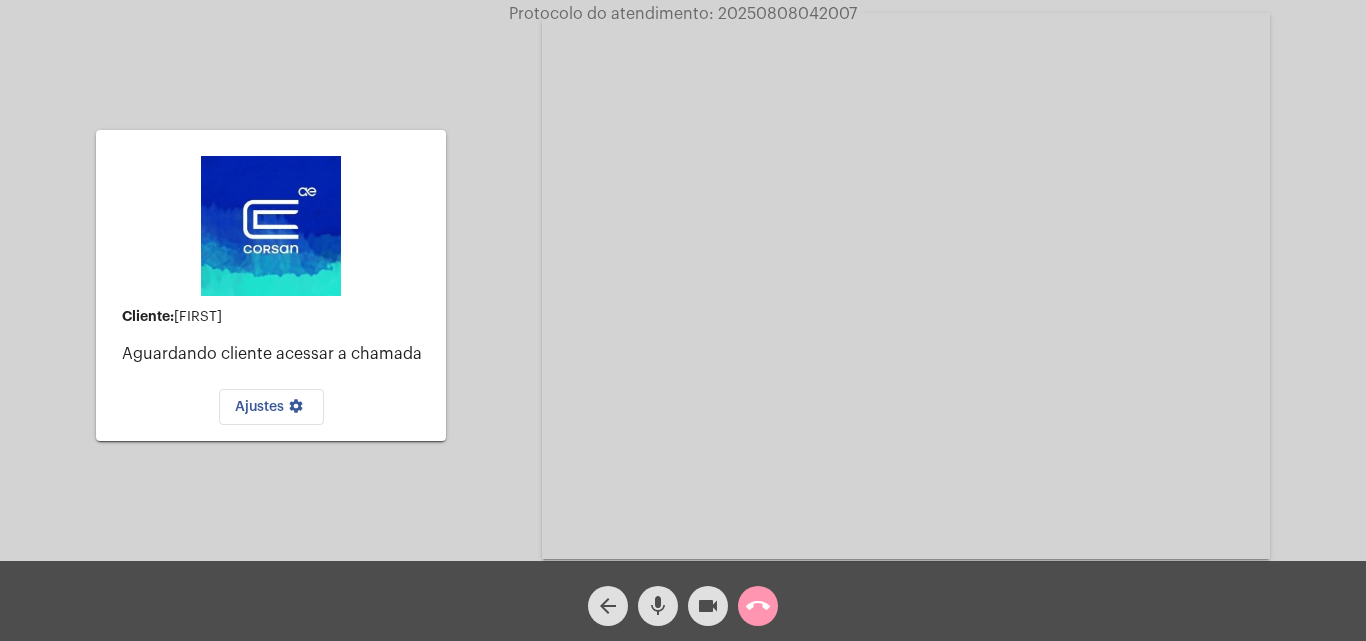 click at bounding box center [906, 286] 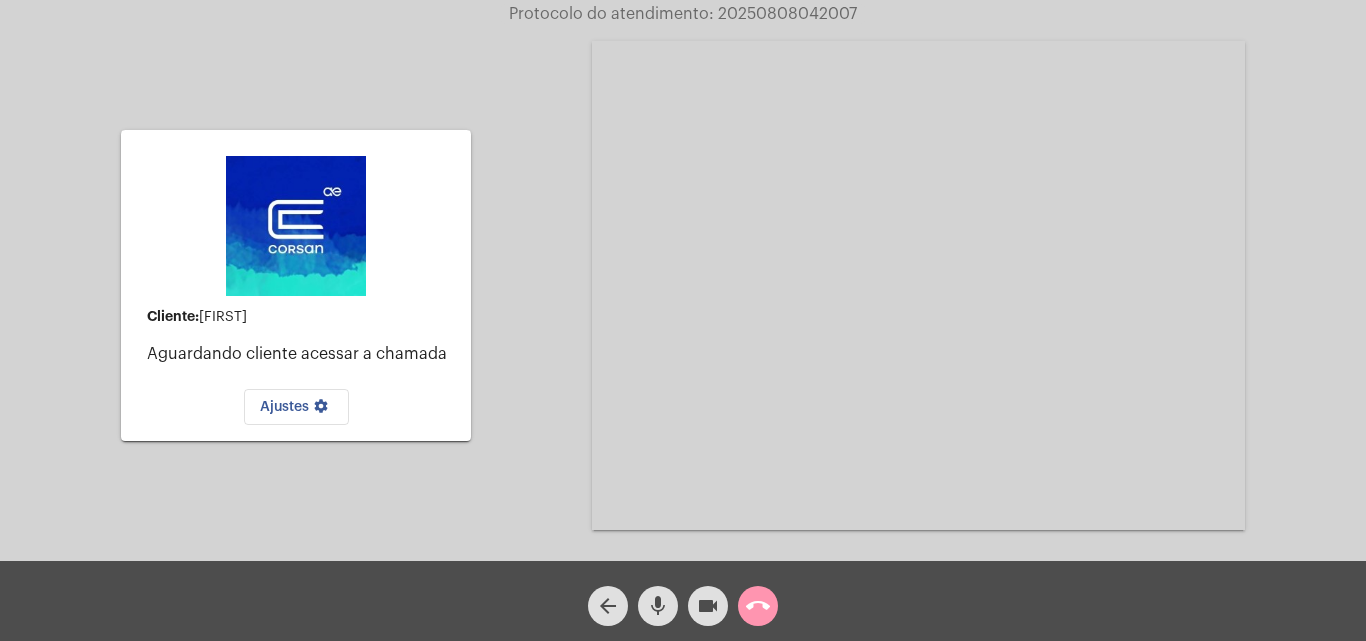 click at bounding box center (918, 285) 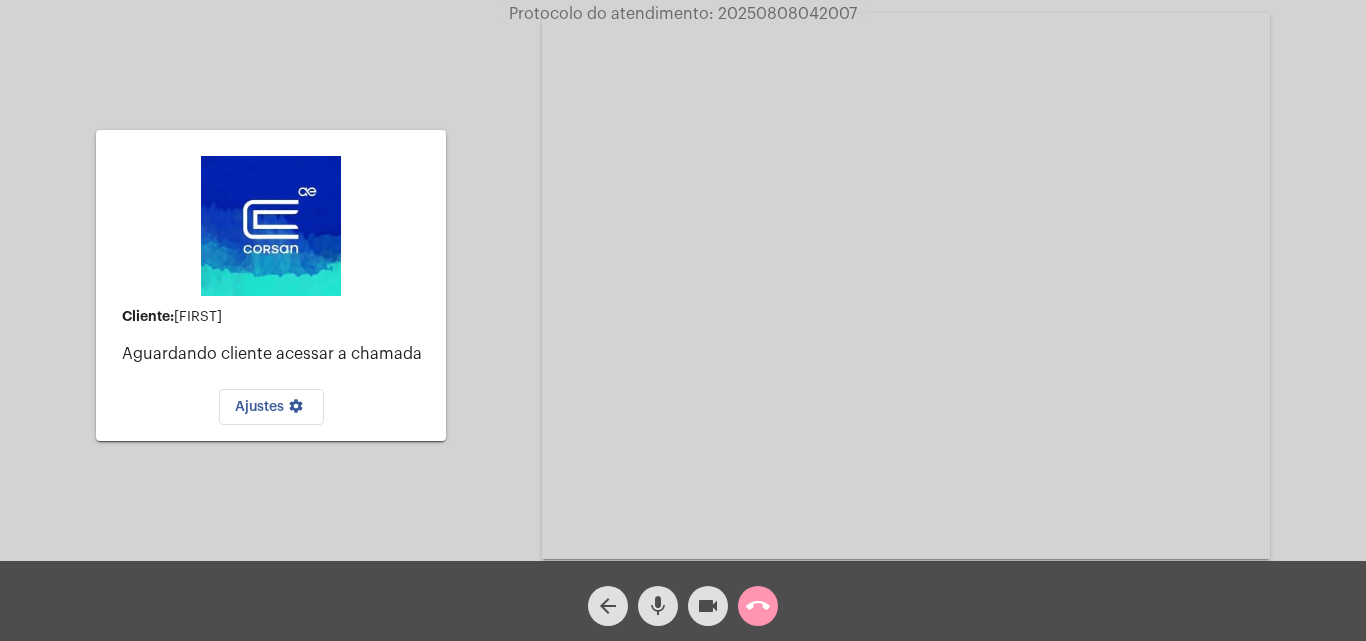 click at bounding box center [906, 286] 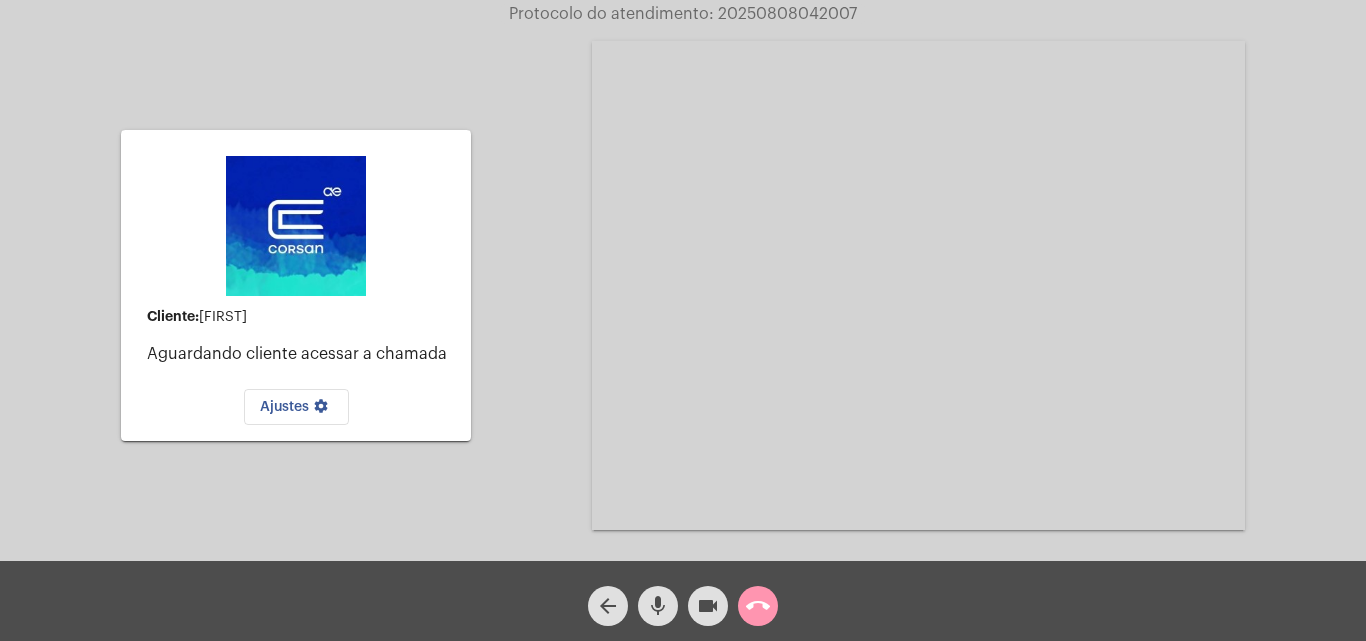 click at bounding box center (918, 285) 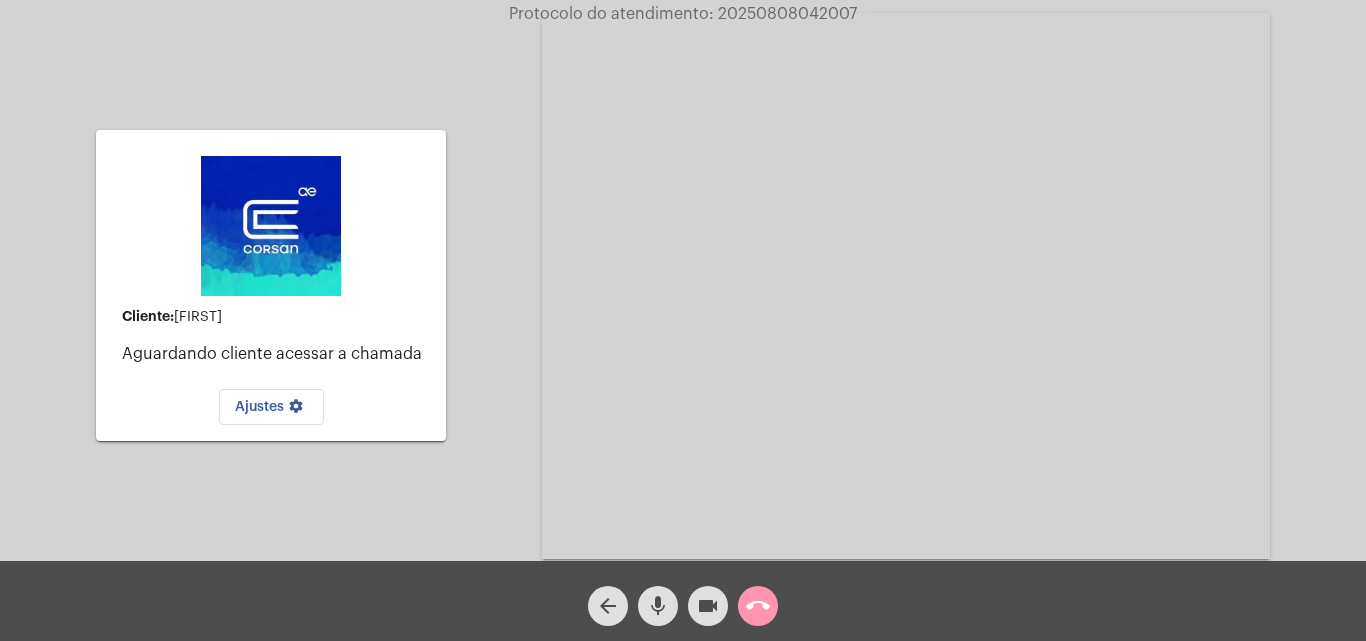 click at bounding box center (906, 286) 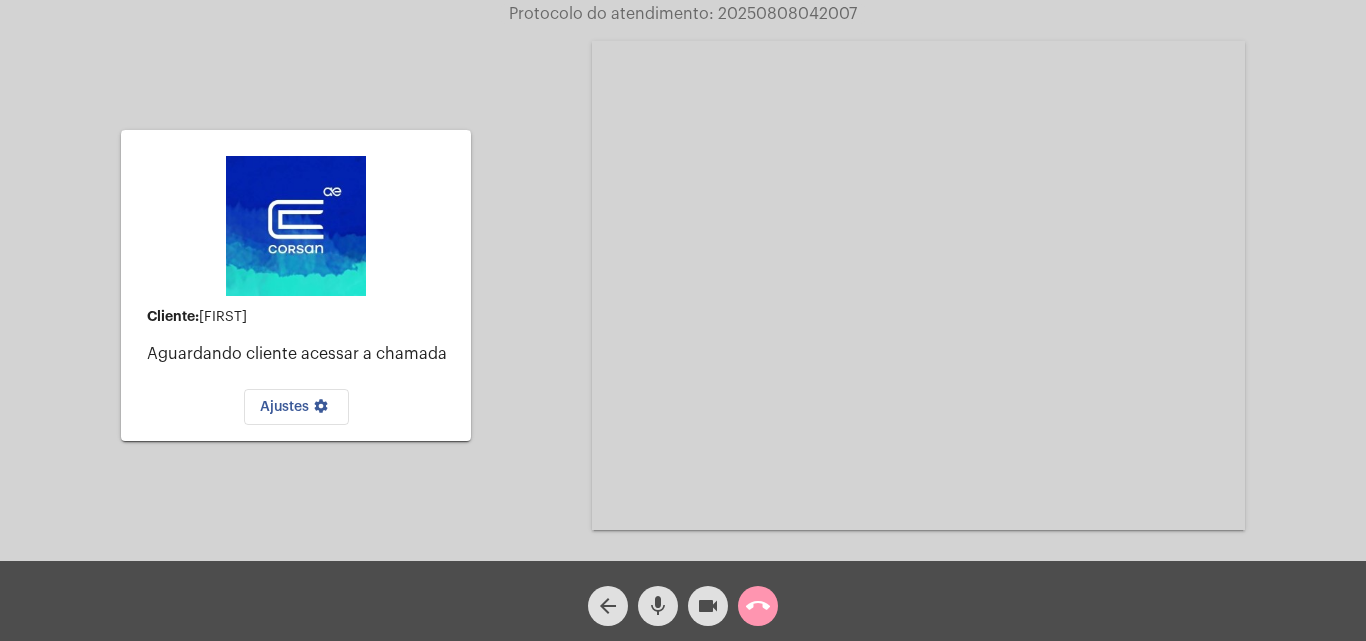 click at bounding box center (918, 285) 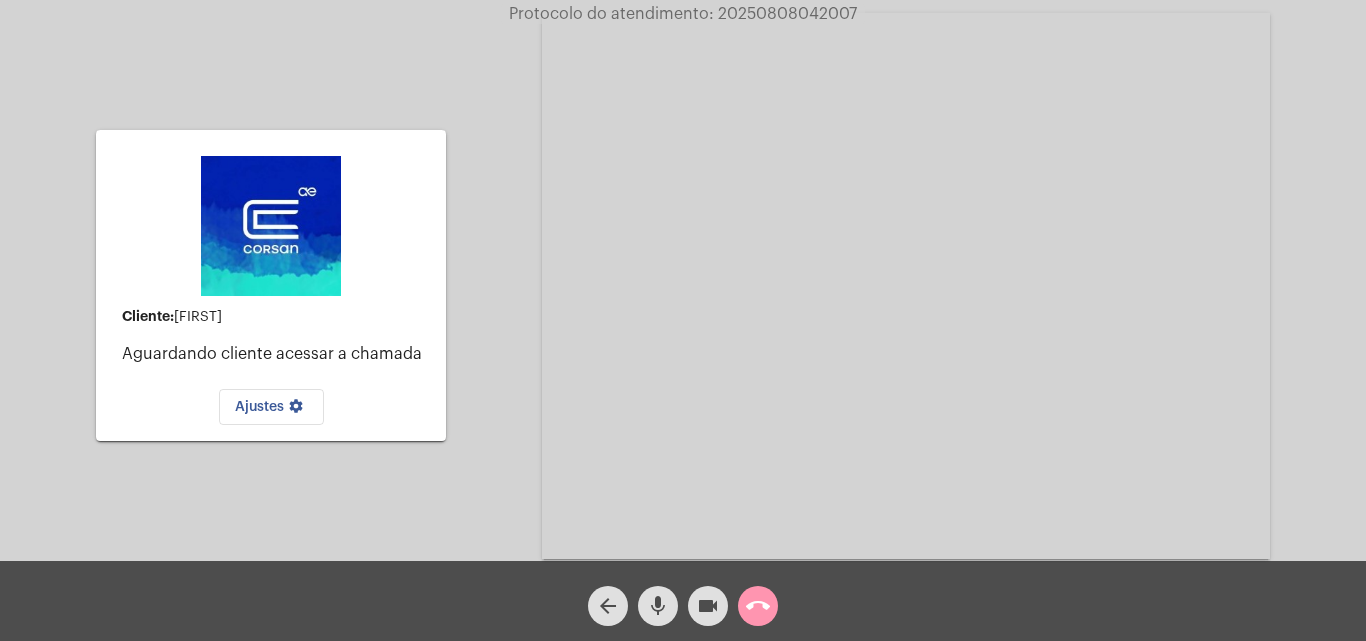 click at bounding box center [906, 286] 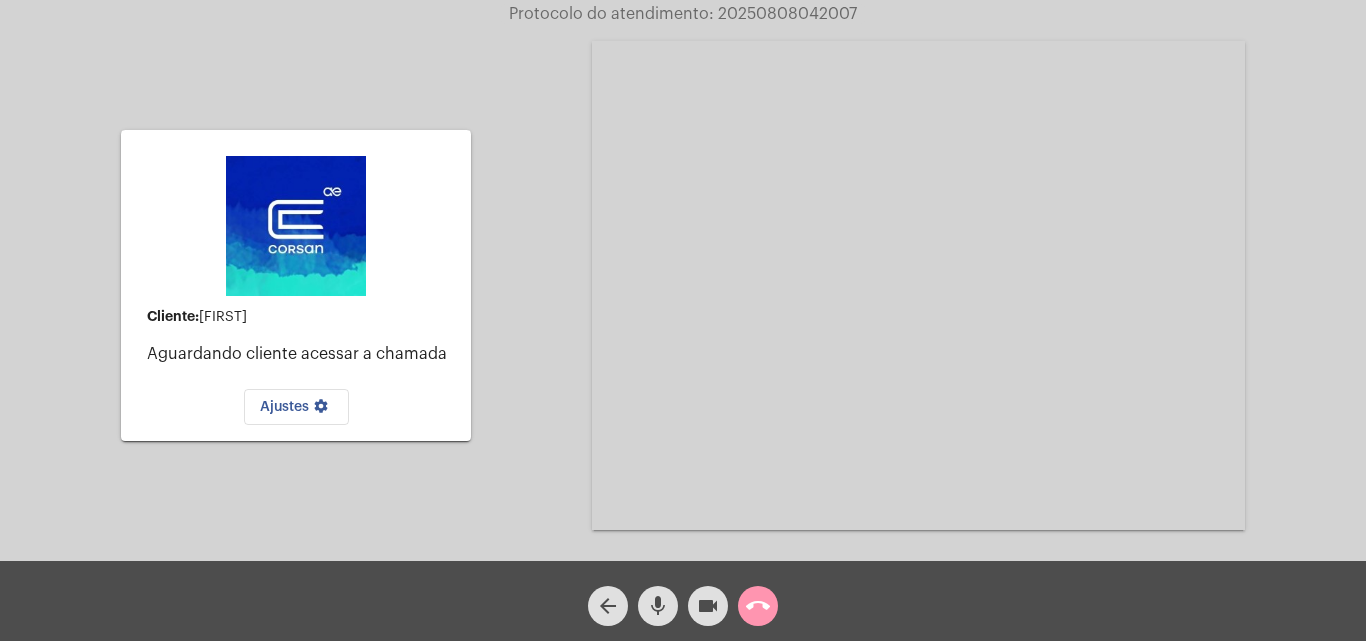 click at bounding box center (918, 285) 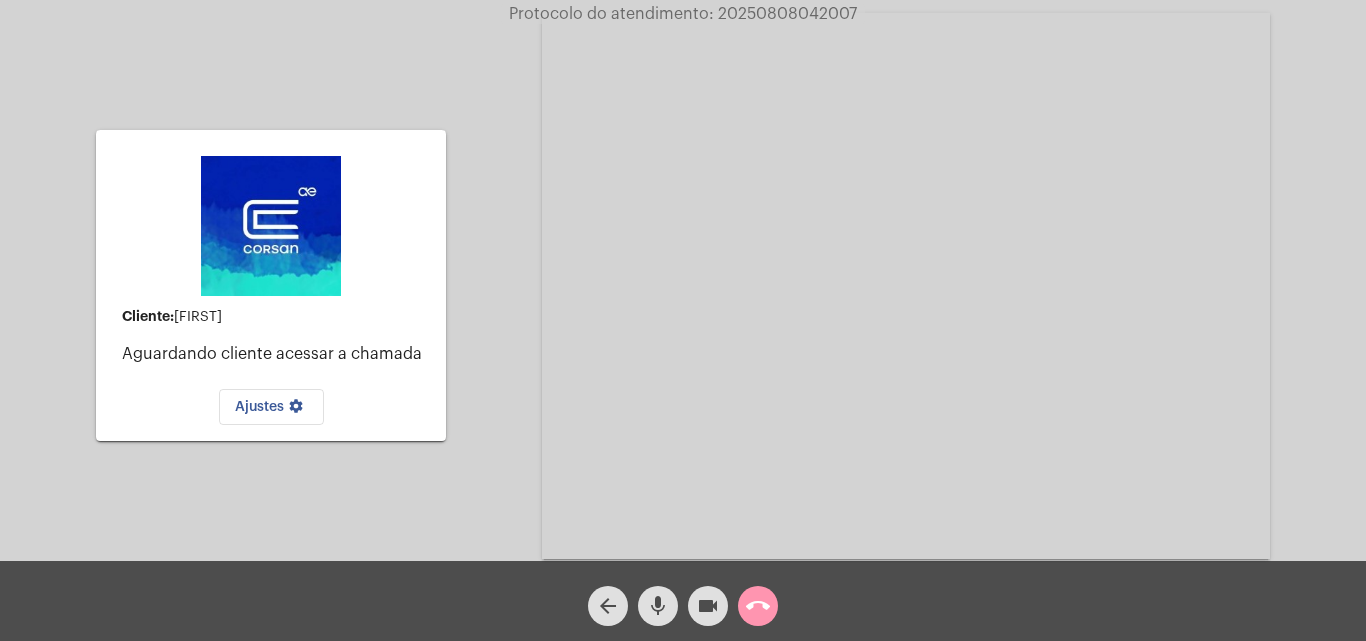 click at bounding box center [906, 286] 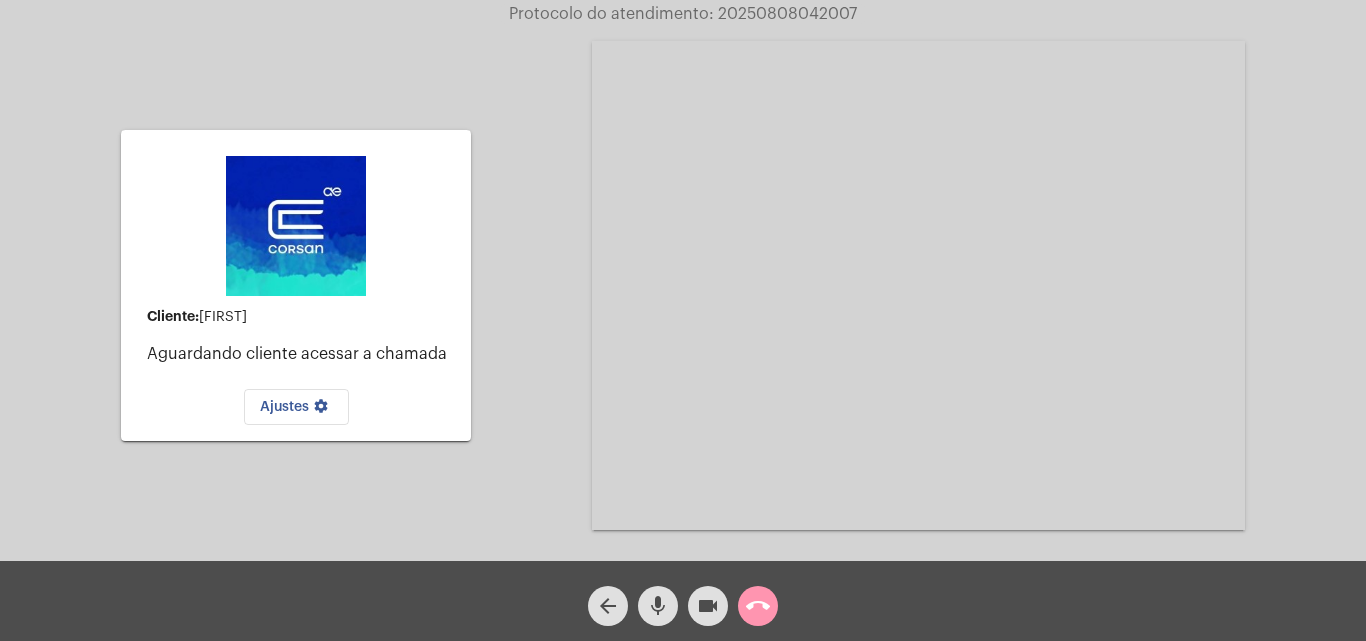 click at bounding box center (918, 285) 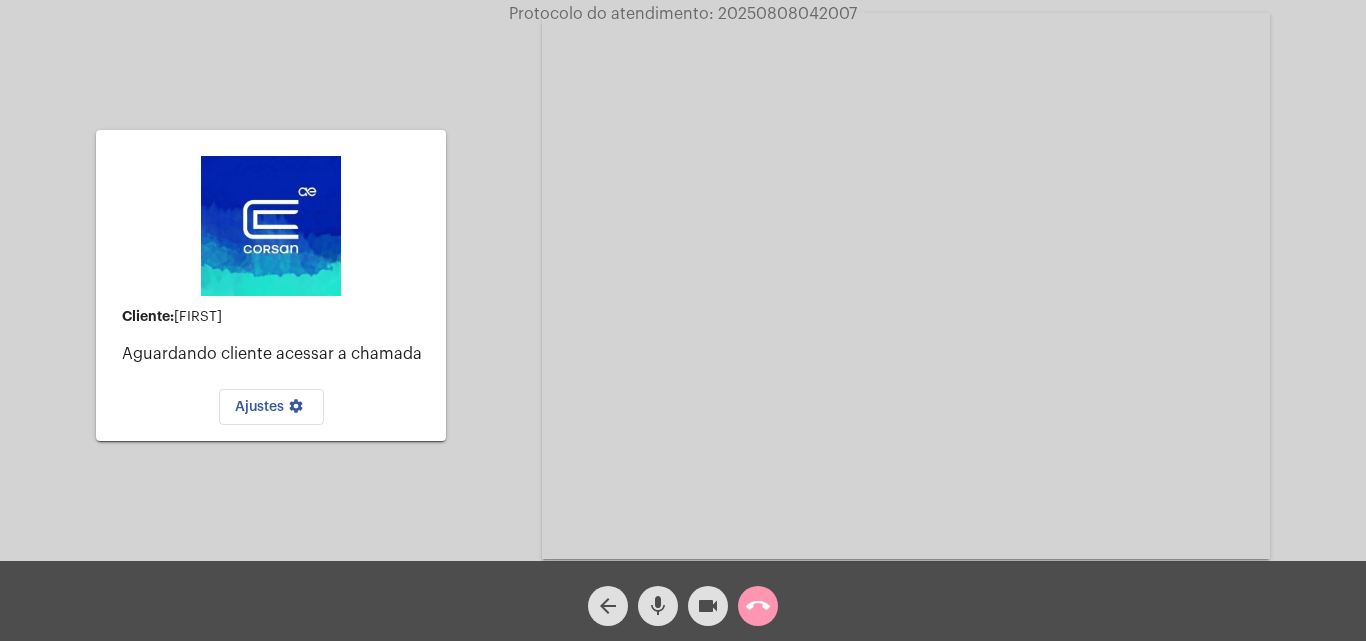 click at bounding box center (906, 286) 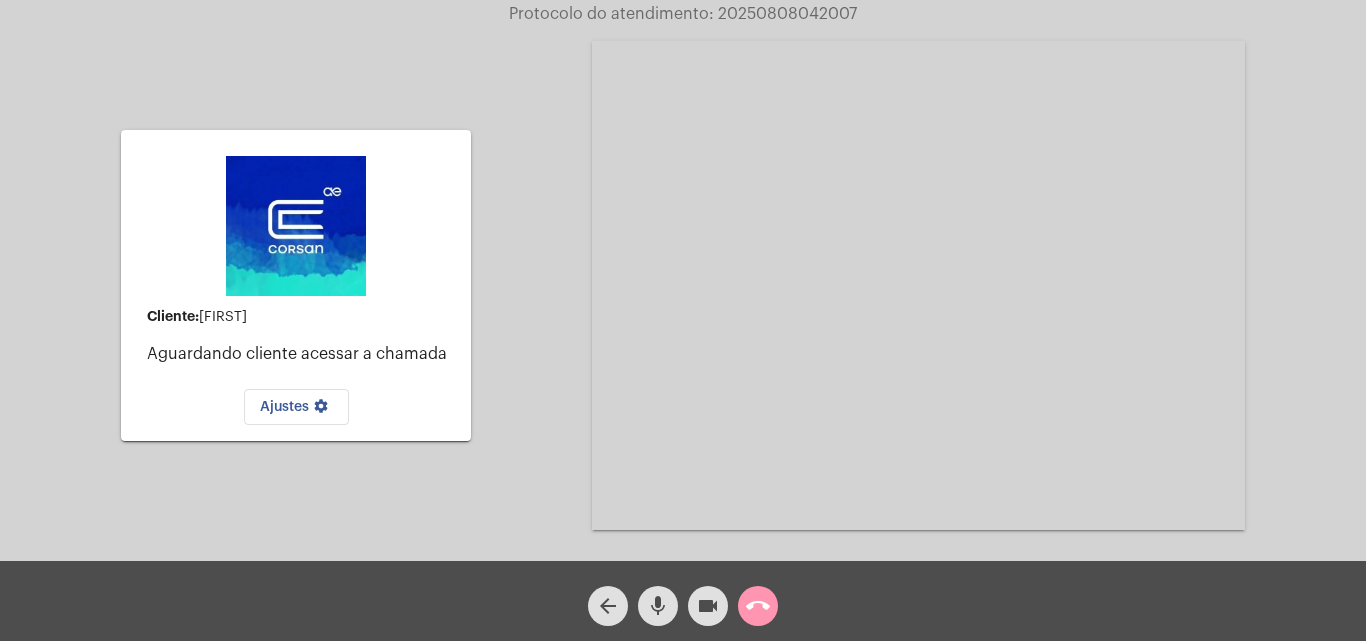 click at bounding box center (918, 285) 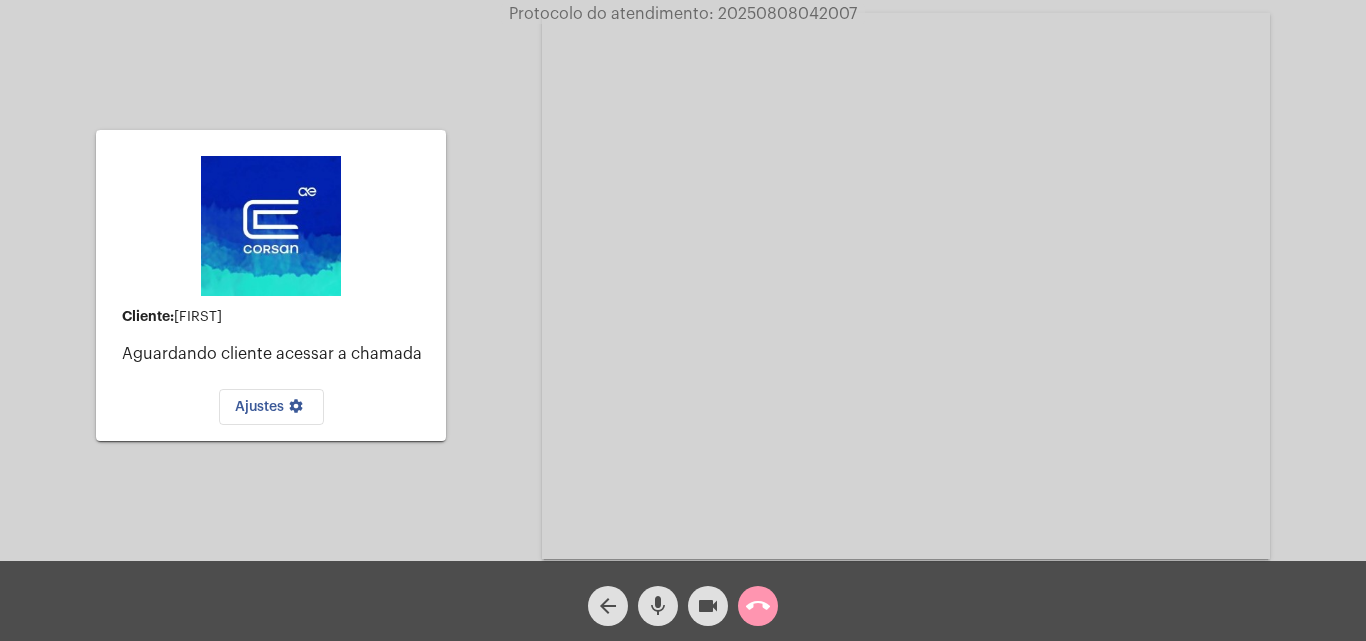 click at bounding box center [906, 286] 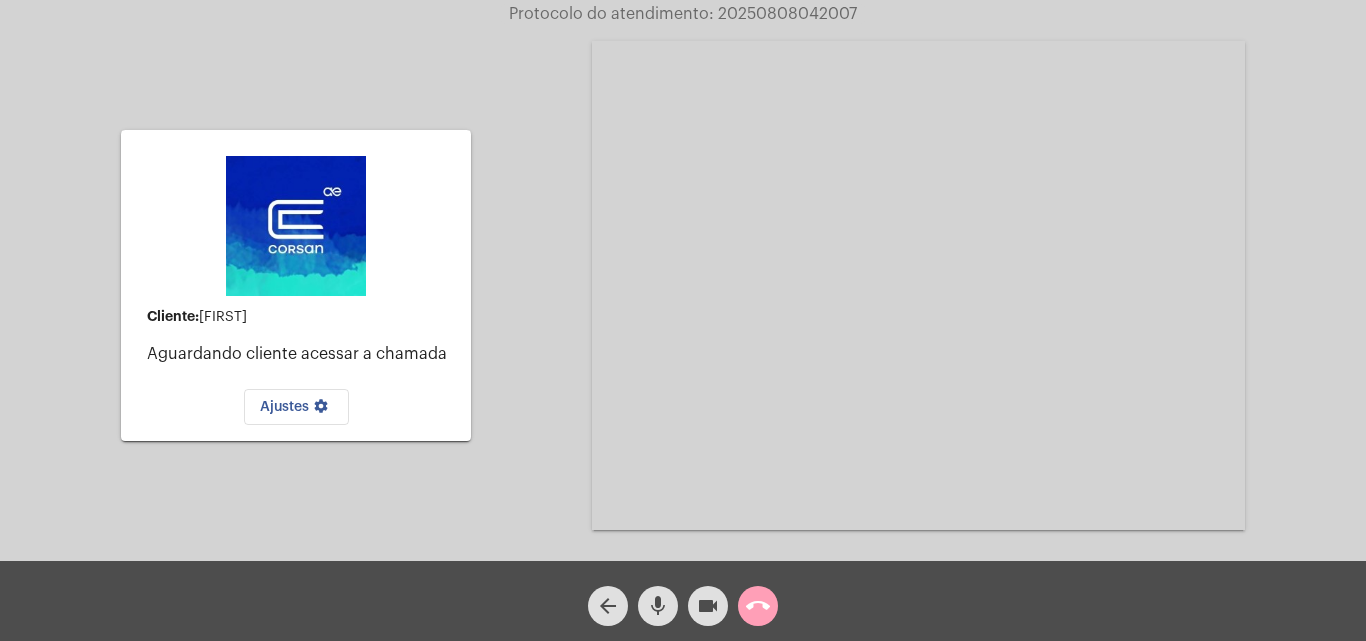 click on "call_end" 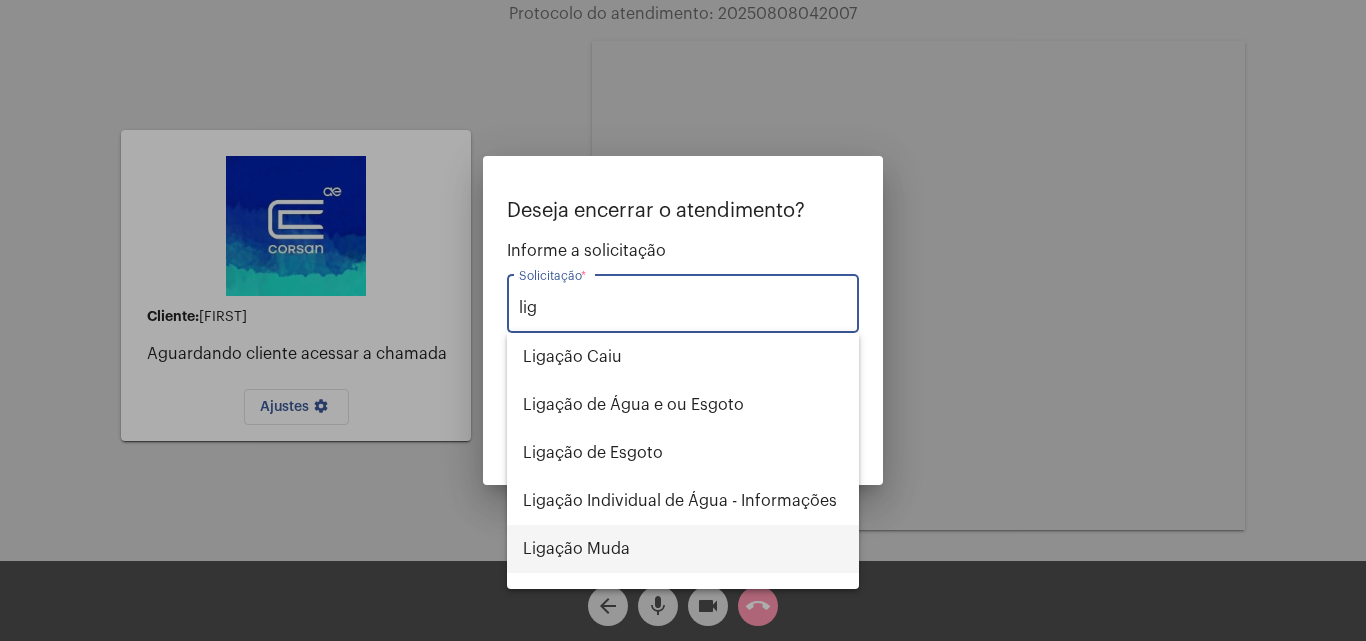 click on "Ligação Muda" at bounding box center (683, 549) 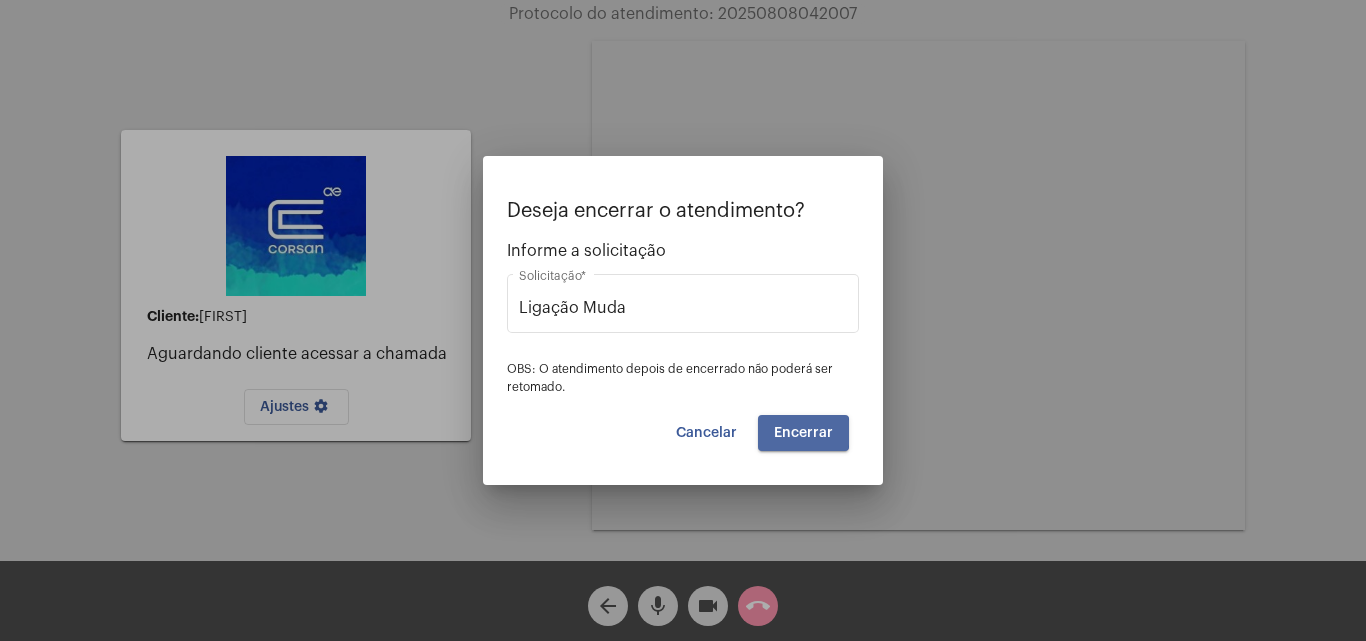 click on "Encerrar" at bounding box center [803, 433] 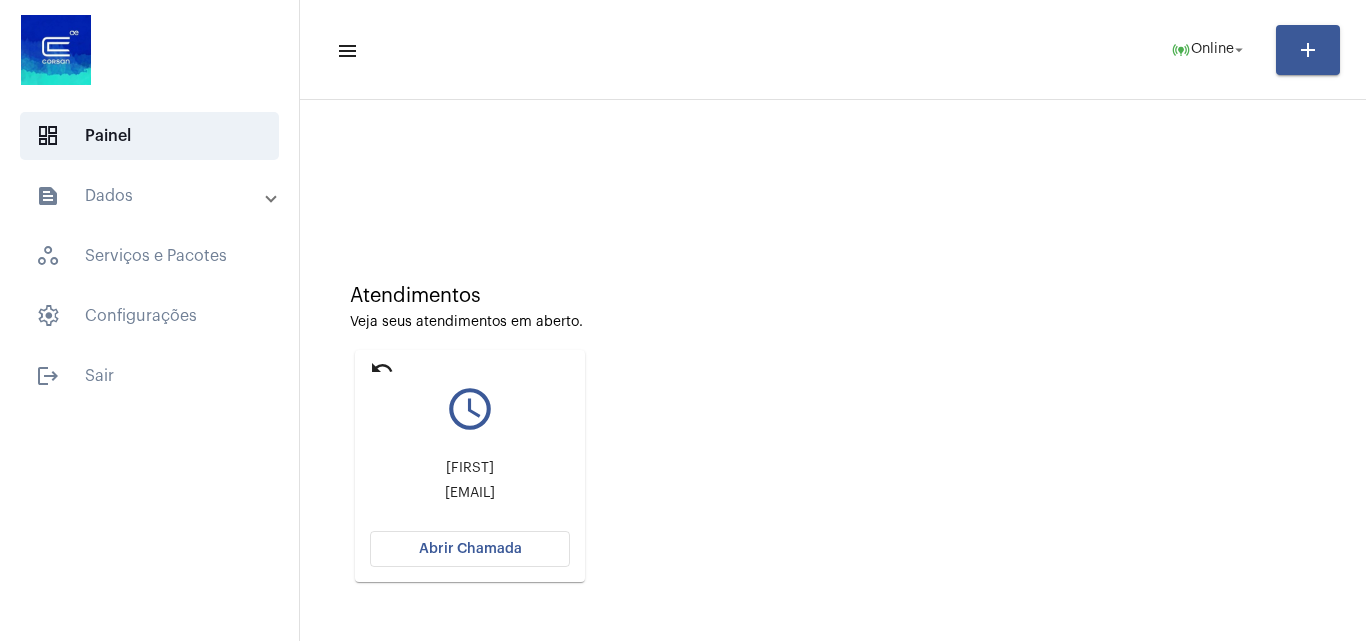 click on "undo query_builder Daniela  Oliveiradanielaoliveira22@gmail.com Abrir Chamada" 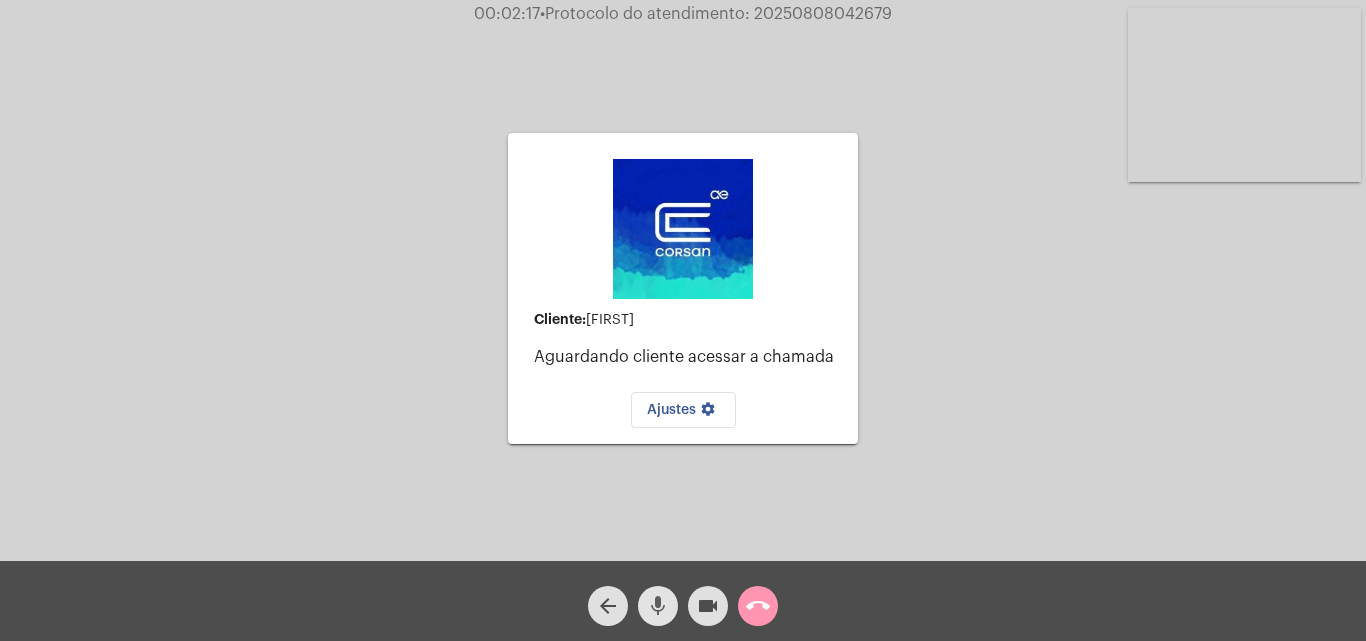 click on "mic" 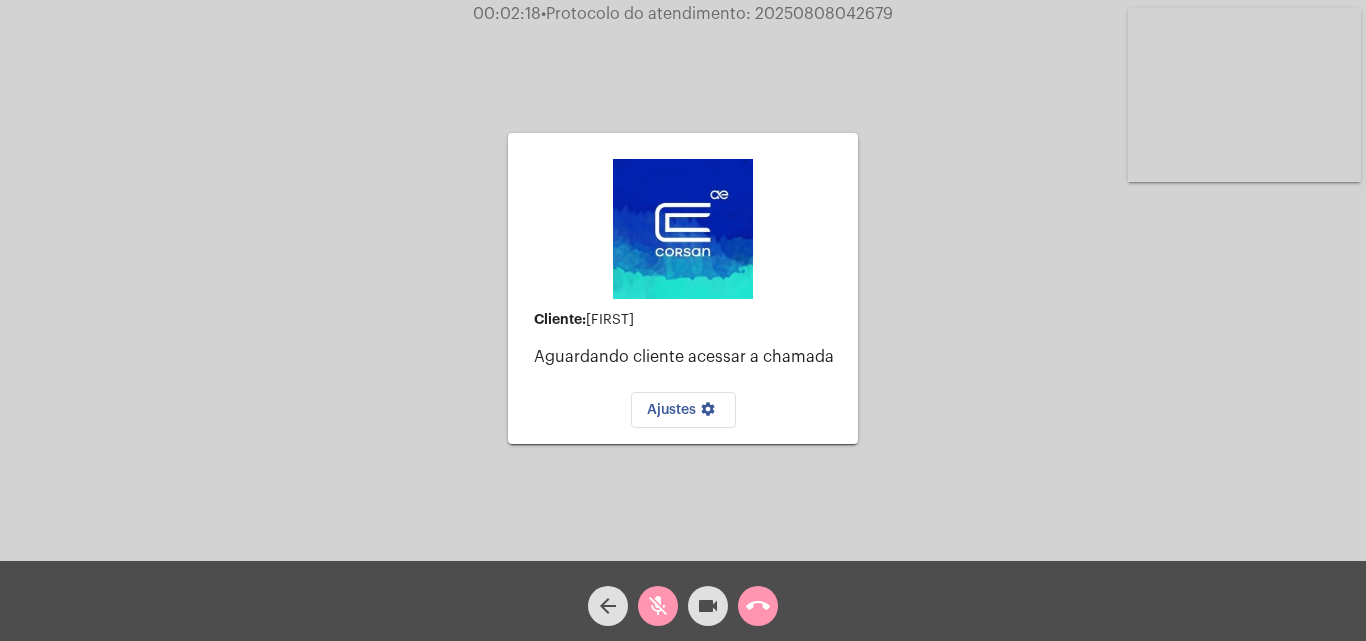 click on "videocam" 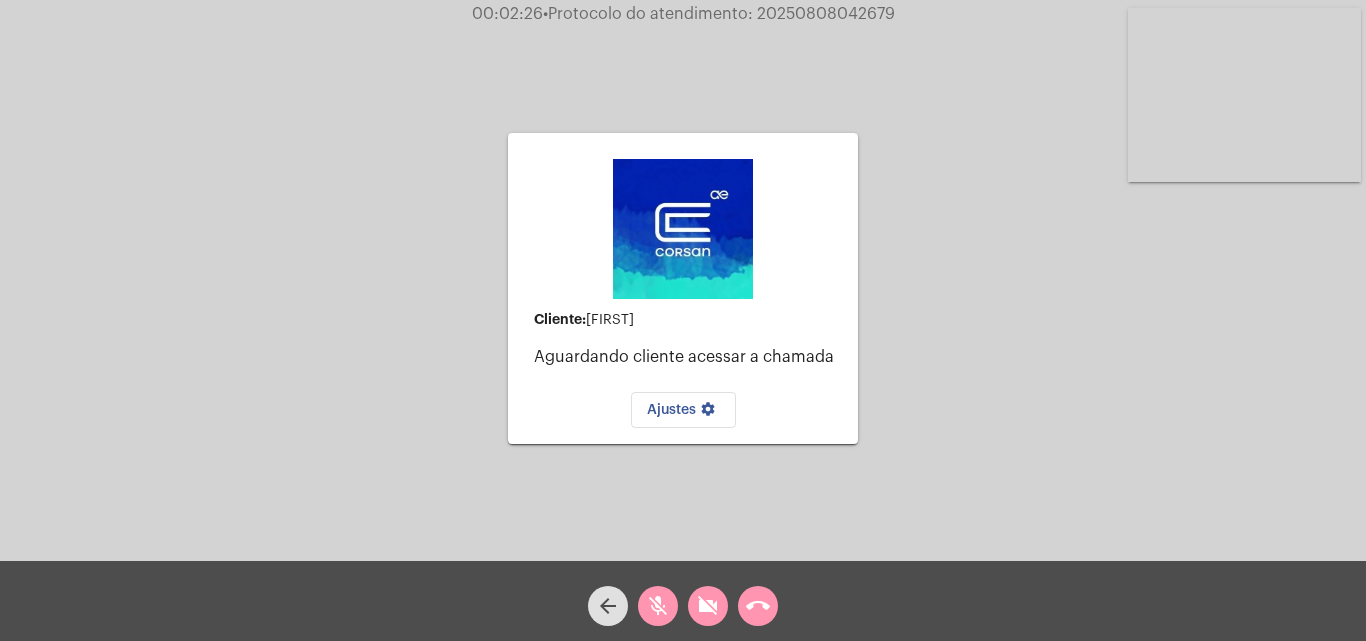 click on "videocam_off" 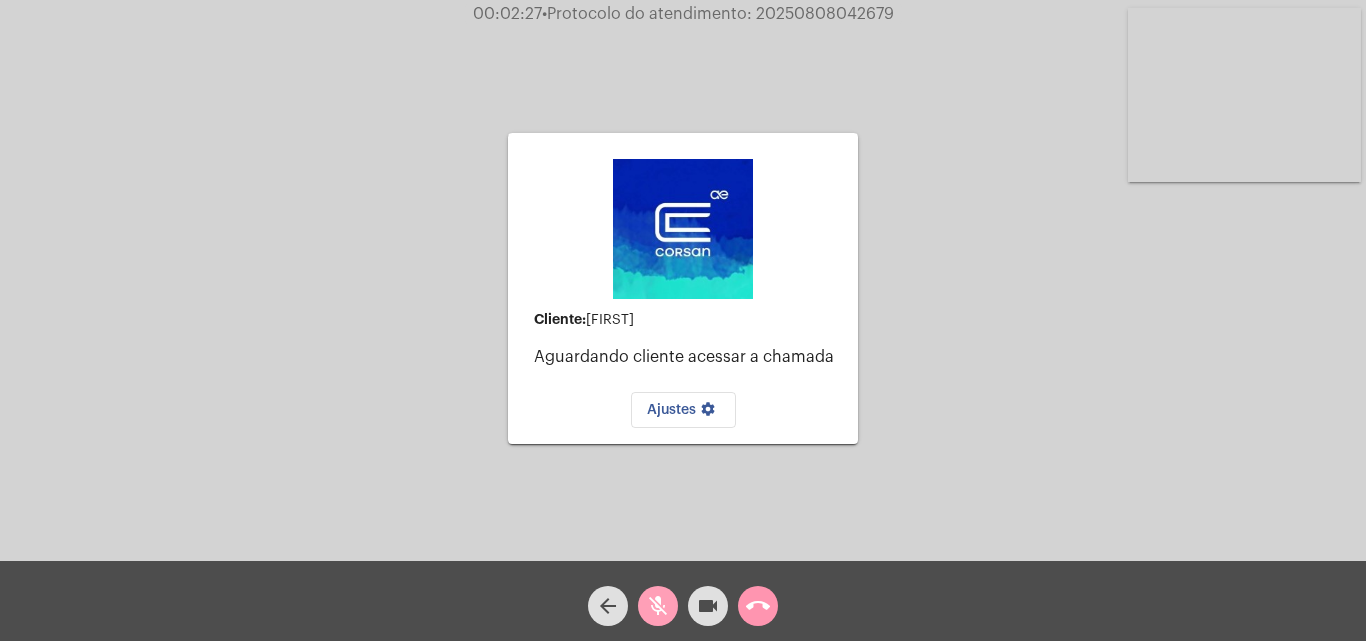 click on "mic_off" 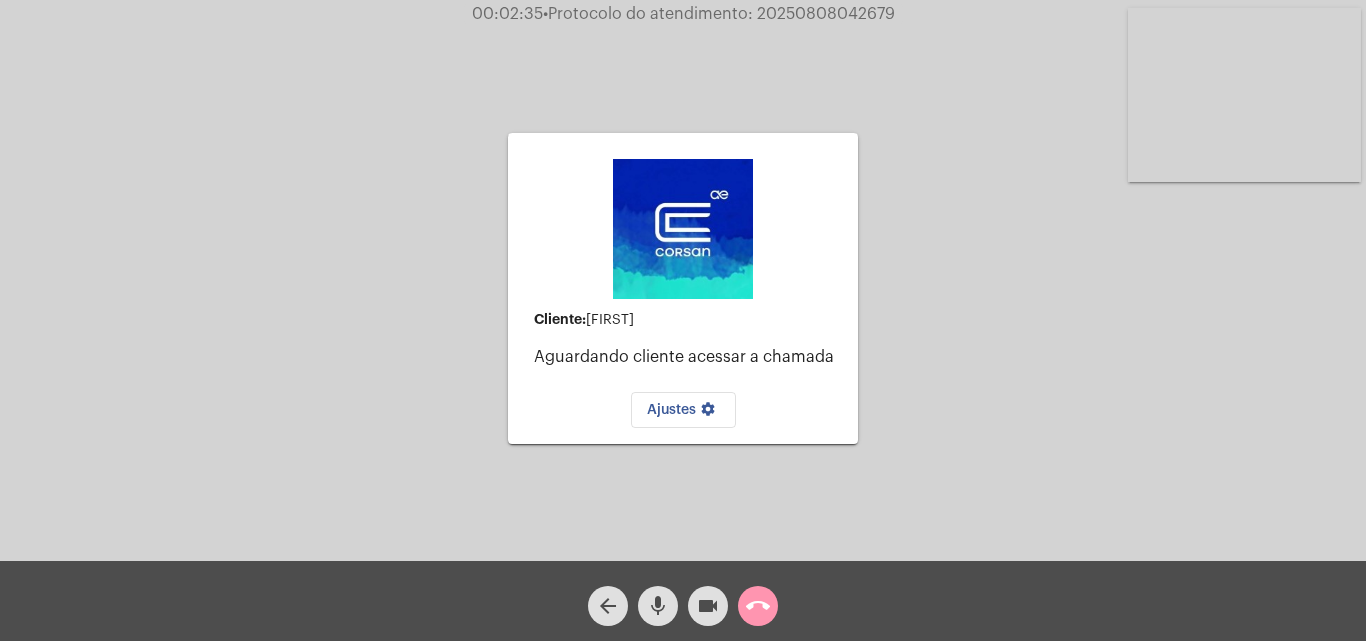 click at bounding box center (1244, 95) 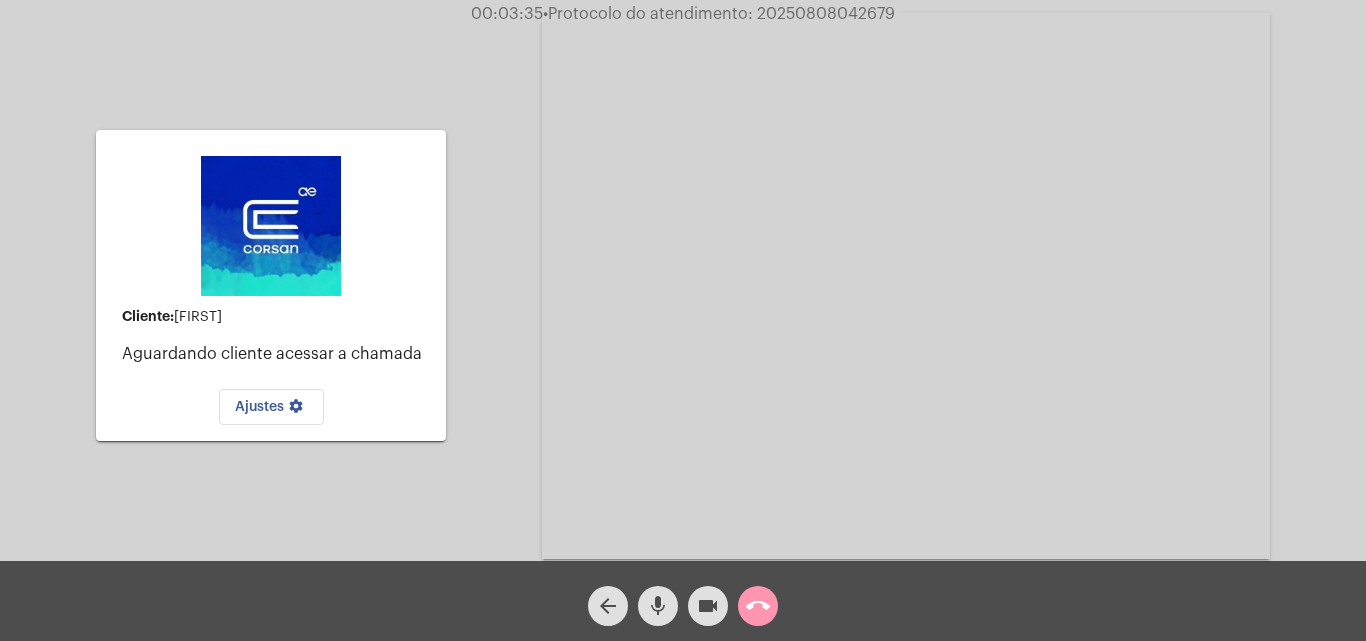 click on "call_end" 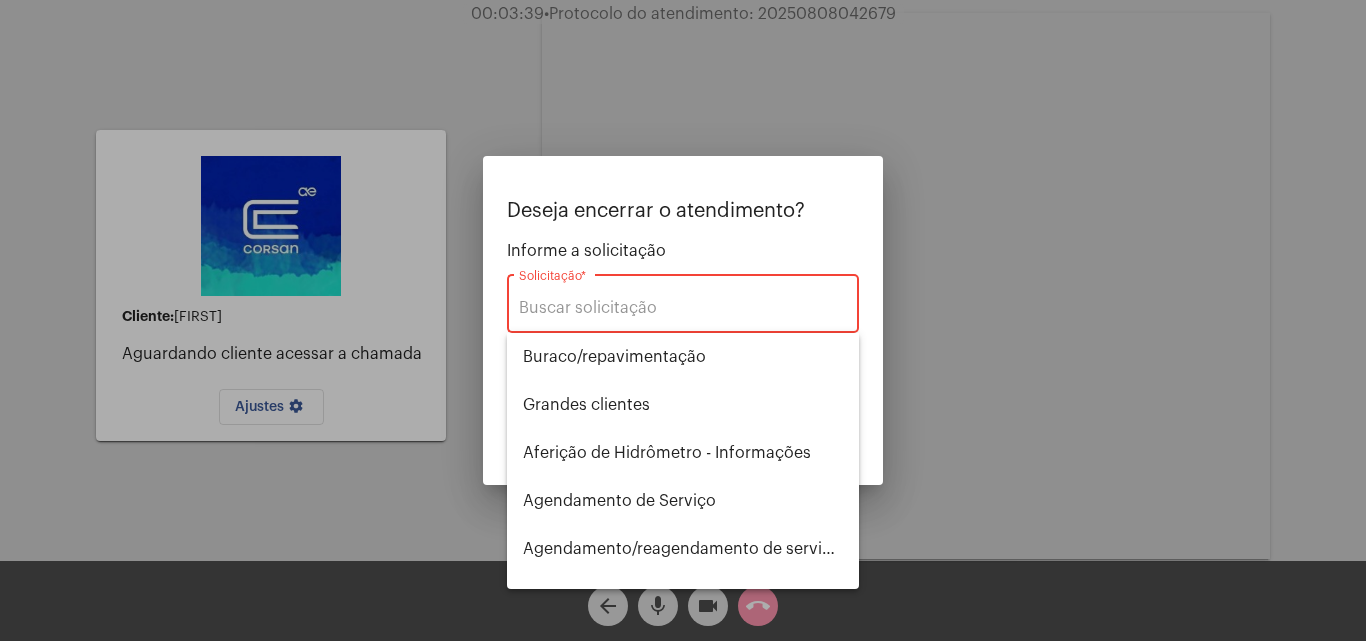 click on "Solicitação  *" at bounding box center [683, 308] 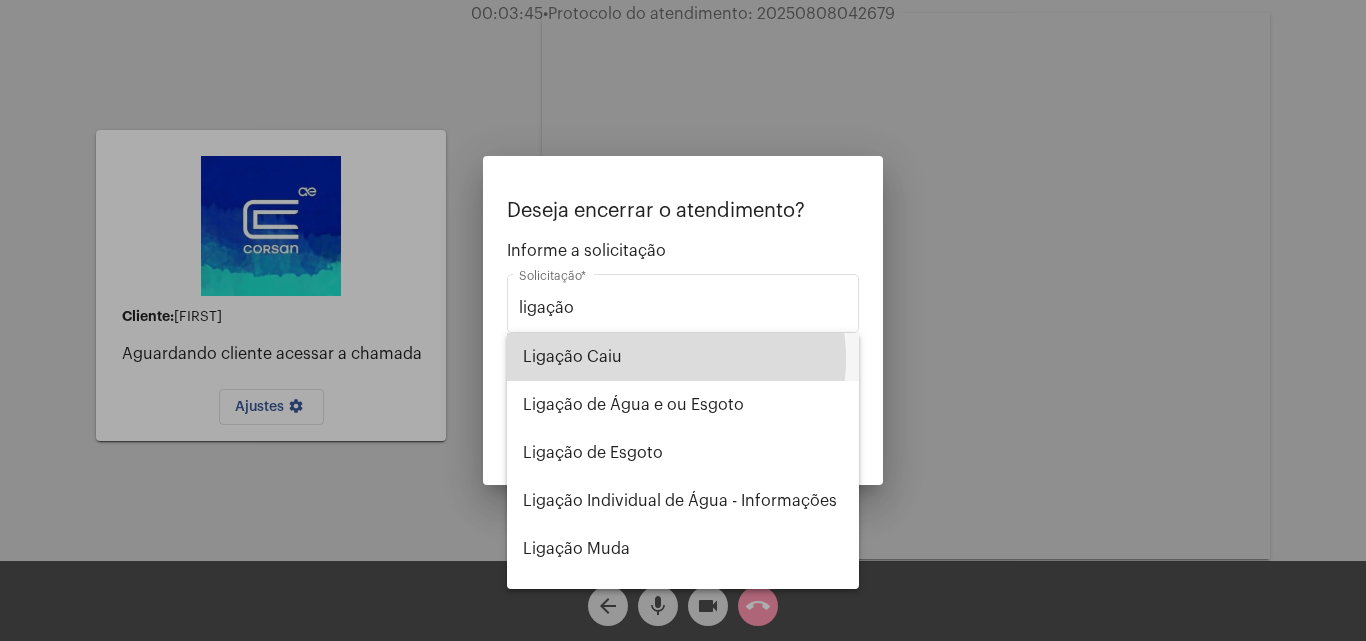 click on "Ligação Caiu" at bounding box center (683, 357) 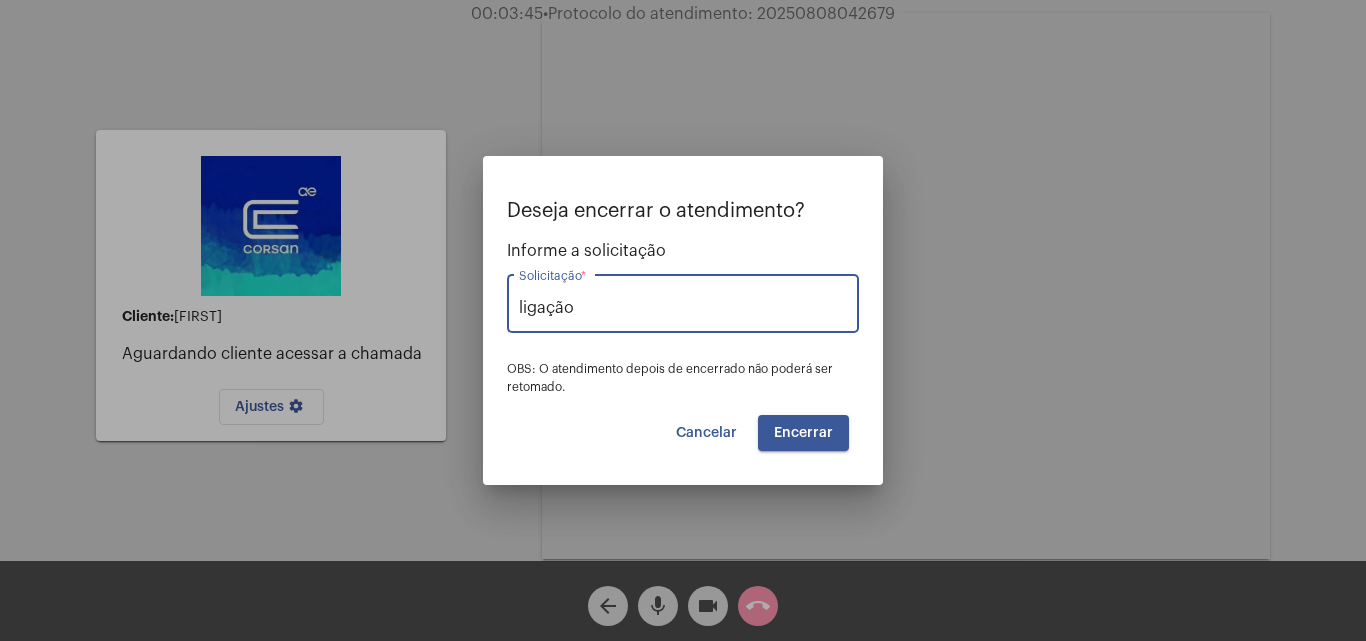 type on "Ligação Caiu" 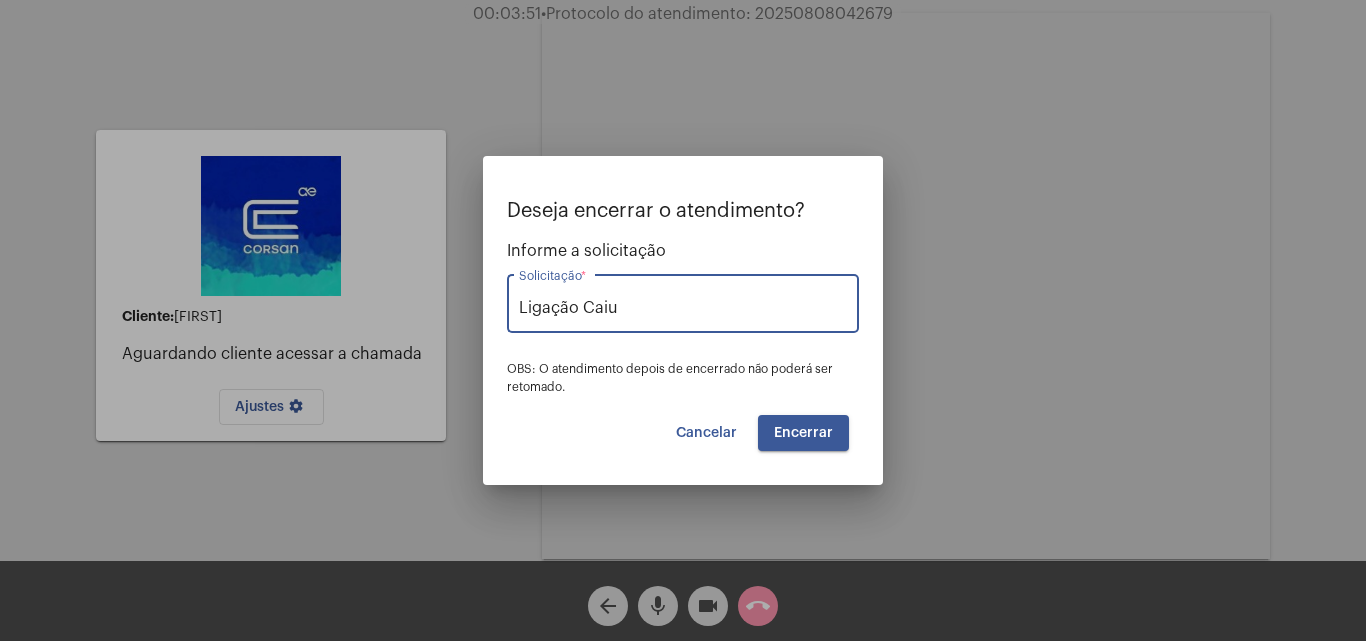 click on "Encerrar" at bounding box center (803, 433) 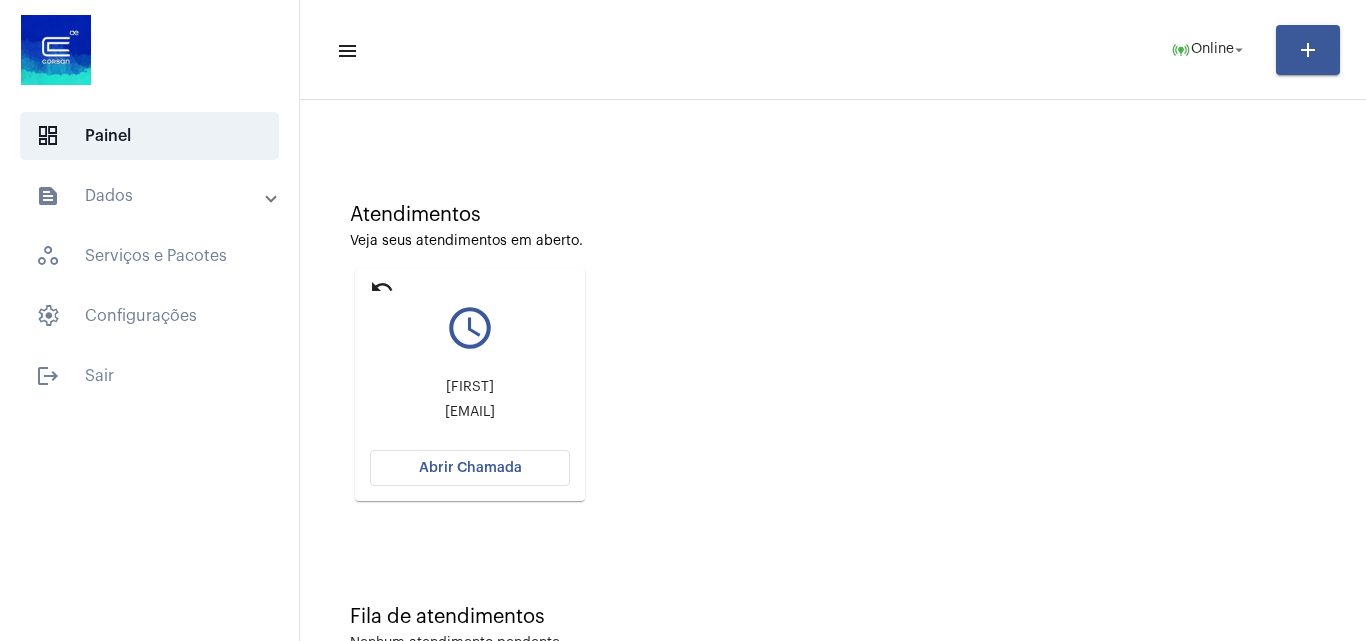 scroll, scrollTop: 141, scrollLeft: 0, axis: vertical 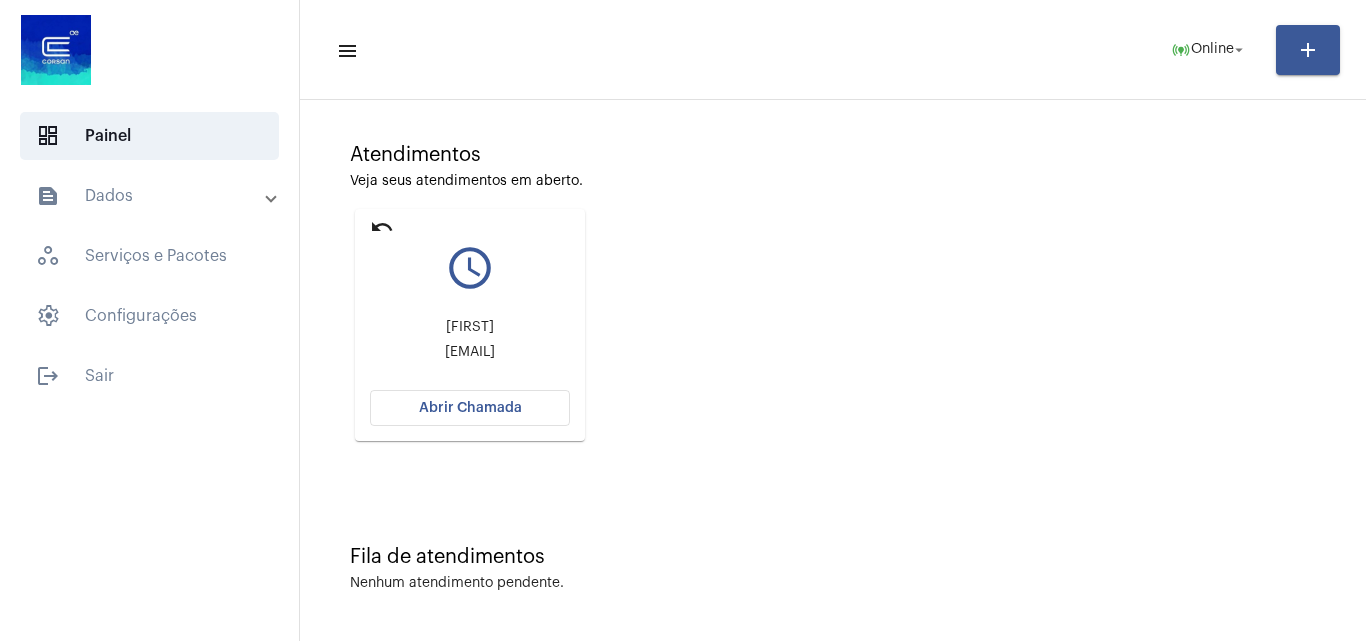 click on "Abrir Chamada" 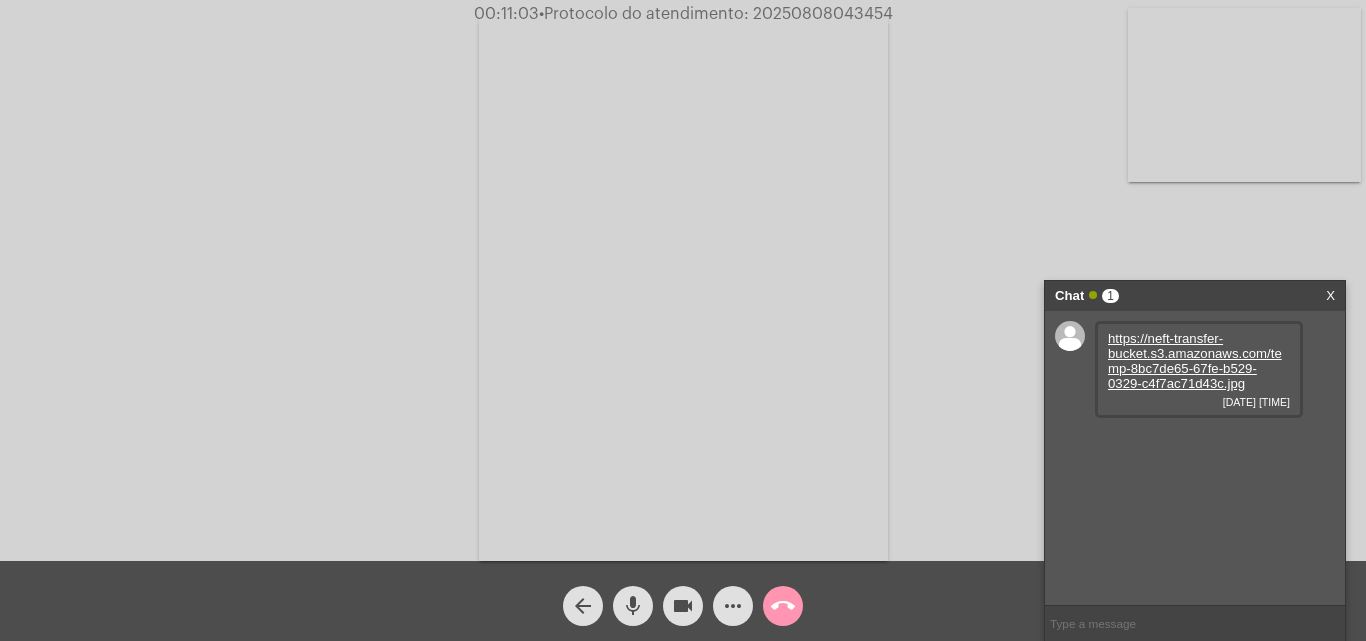 click on "https://neft-transfer-bucket.s3.amazonaws.com/temp-8bc7de65-67fe-b529-0329-c4f7ac71d43c.jpg" at bounding box center (1195, 361) 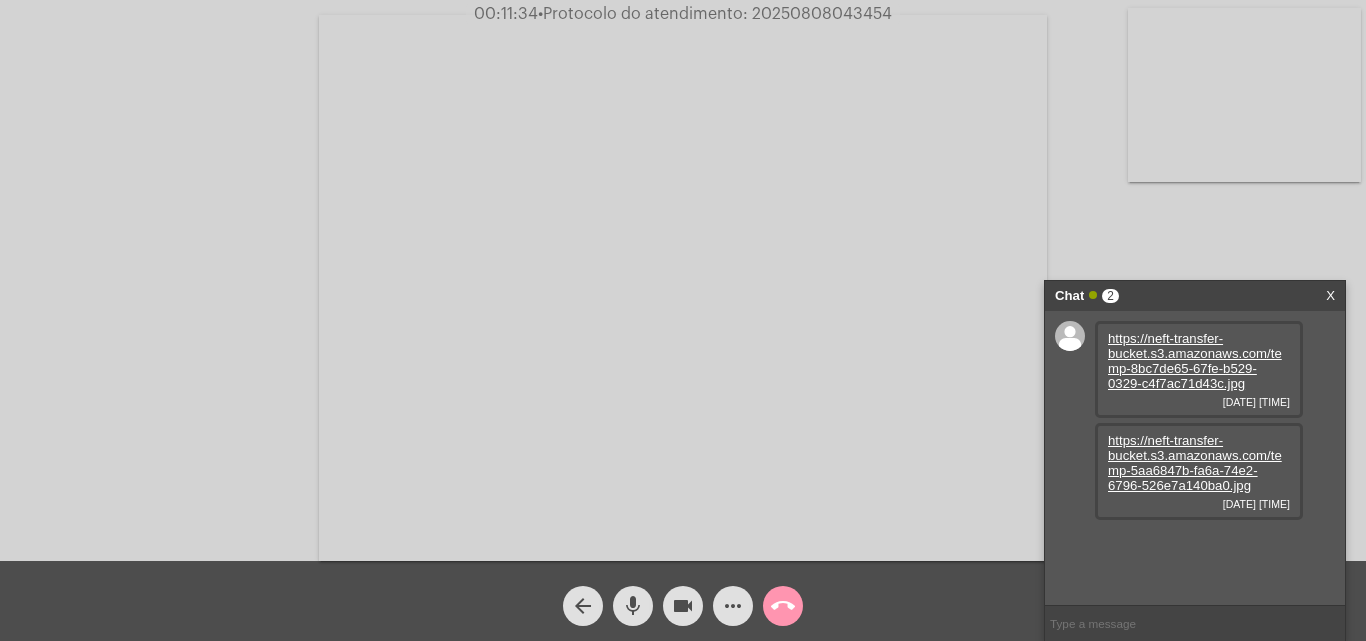 click on "https://neft-transfer-bucket.s3.amazonaws.com/temp-5aa6847b-fa6a-74e2-6796-526e7a140ba0.jpg" at bounding box center (1195, 463) 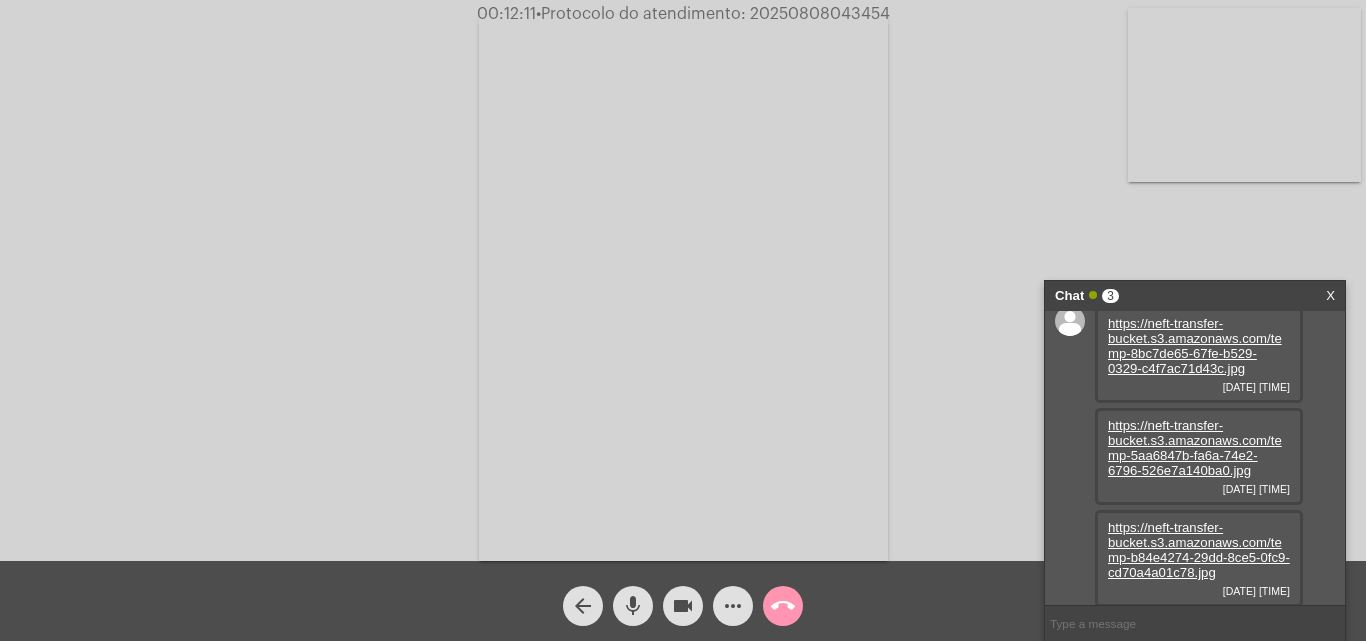 scroll, scrollTop: 17, scrollLeft: 0, axis: vertical 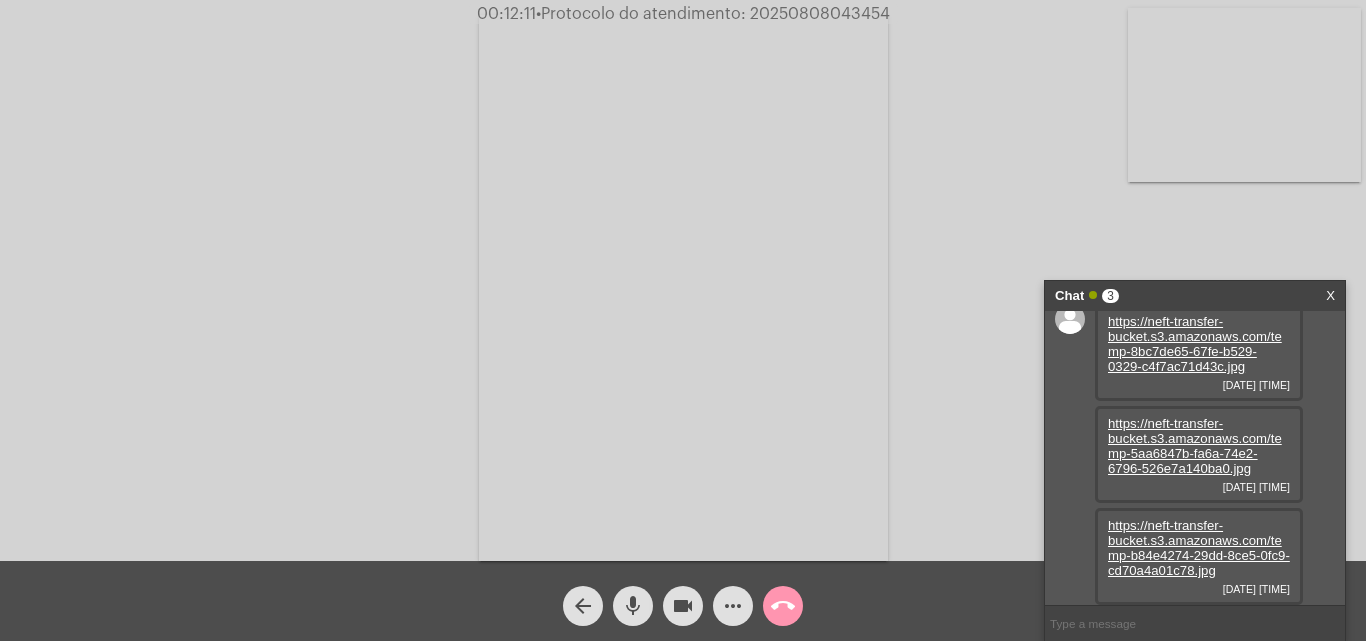 click on "https://neft-transfer-bucket.s3.amazonaws.com/temp-b84e4274-29dd-8ce5-0fc9-cd70a4a01c78.jpg" at bounding box center [1199, 548] 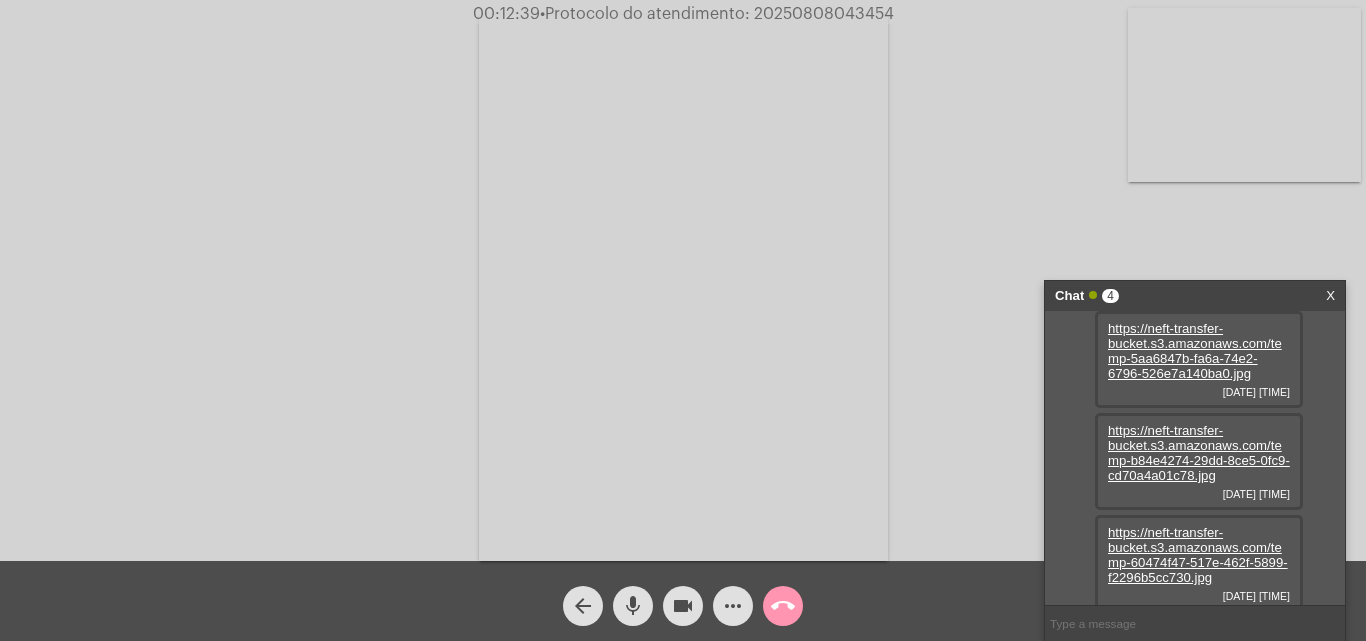 scroll, scrollTop: 119, scrollLeft: 0, axis: vertical 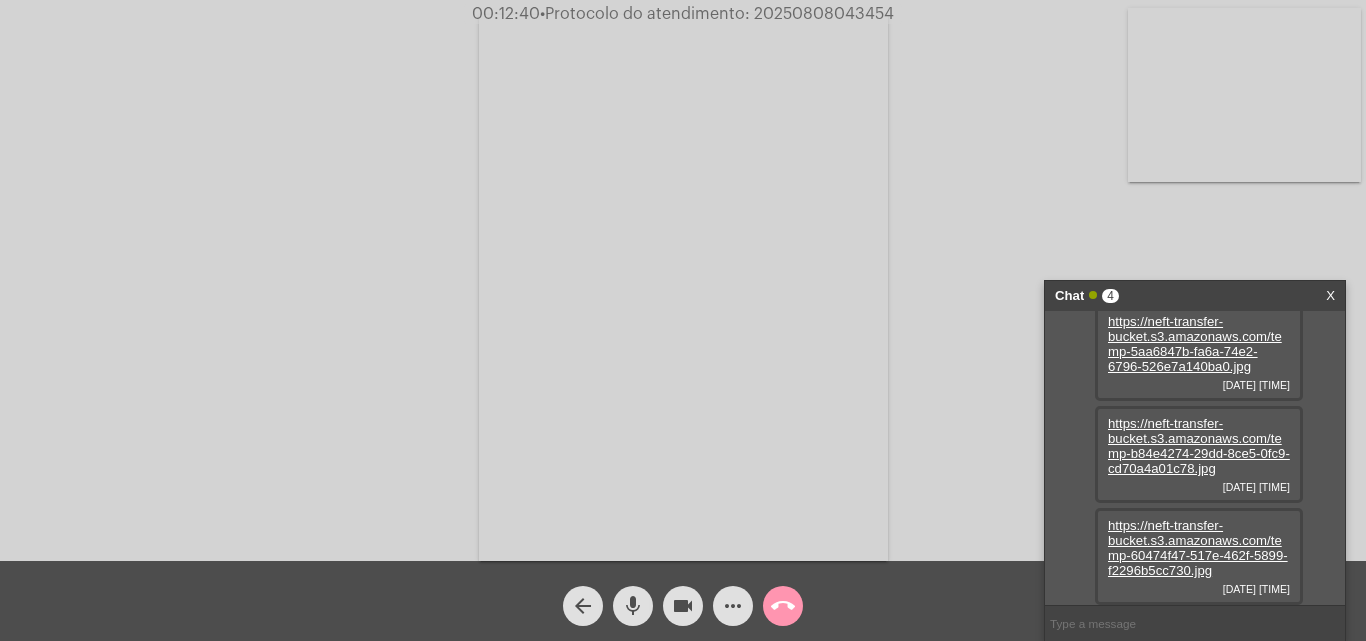 click on "https://neft-transfer-bucket.s3.amazonaws.com/temp-60474f47-517e-462f-5899-f2296b5cc730.jpg" at bounding box center [1198, 548] 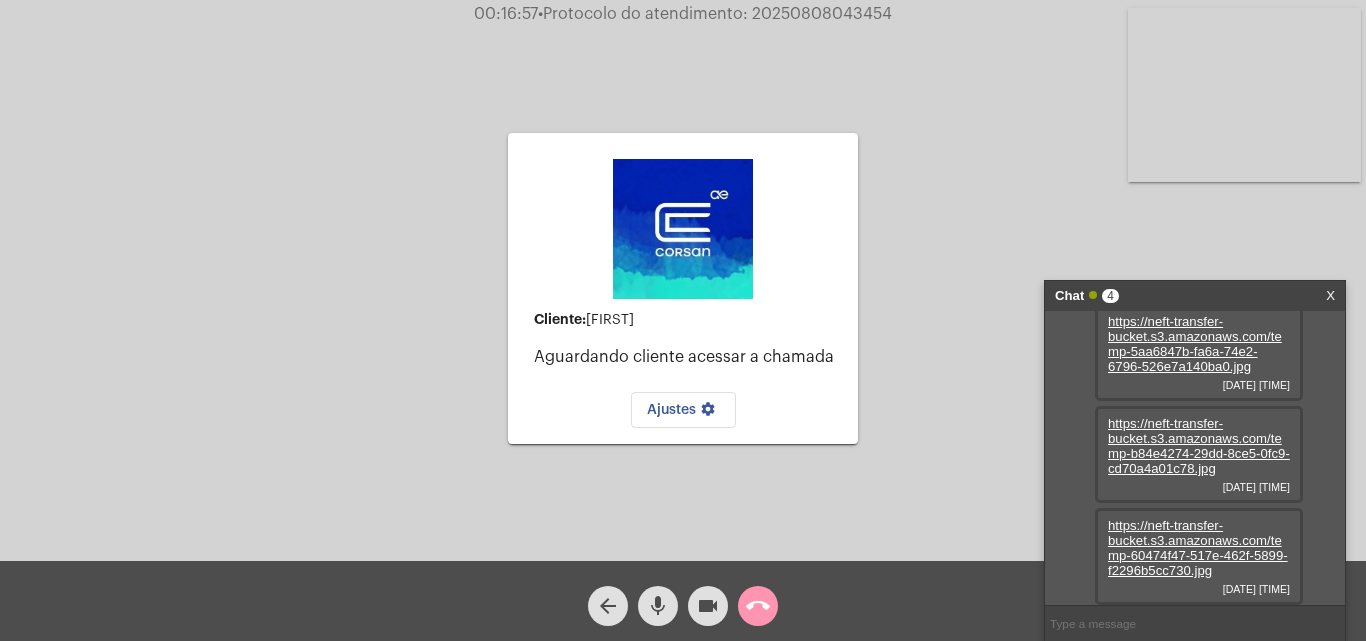click at bounding box center [1244, 95] 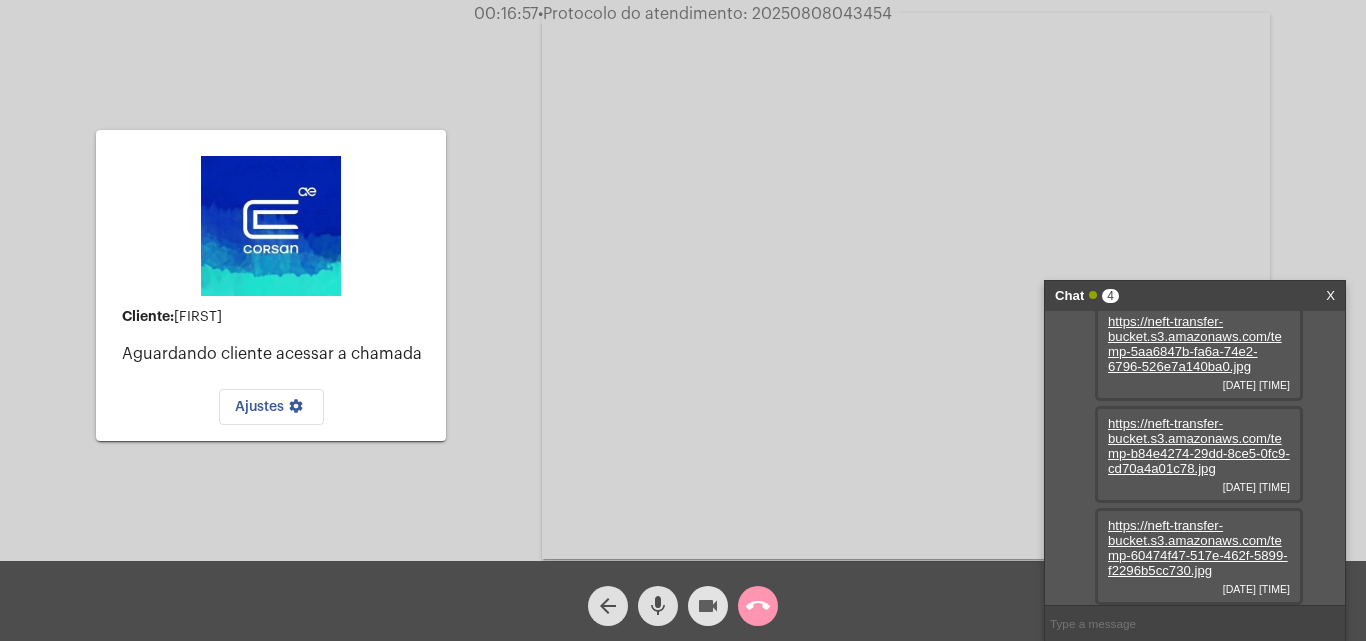 click on "videocam" 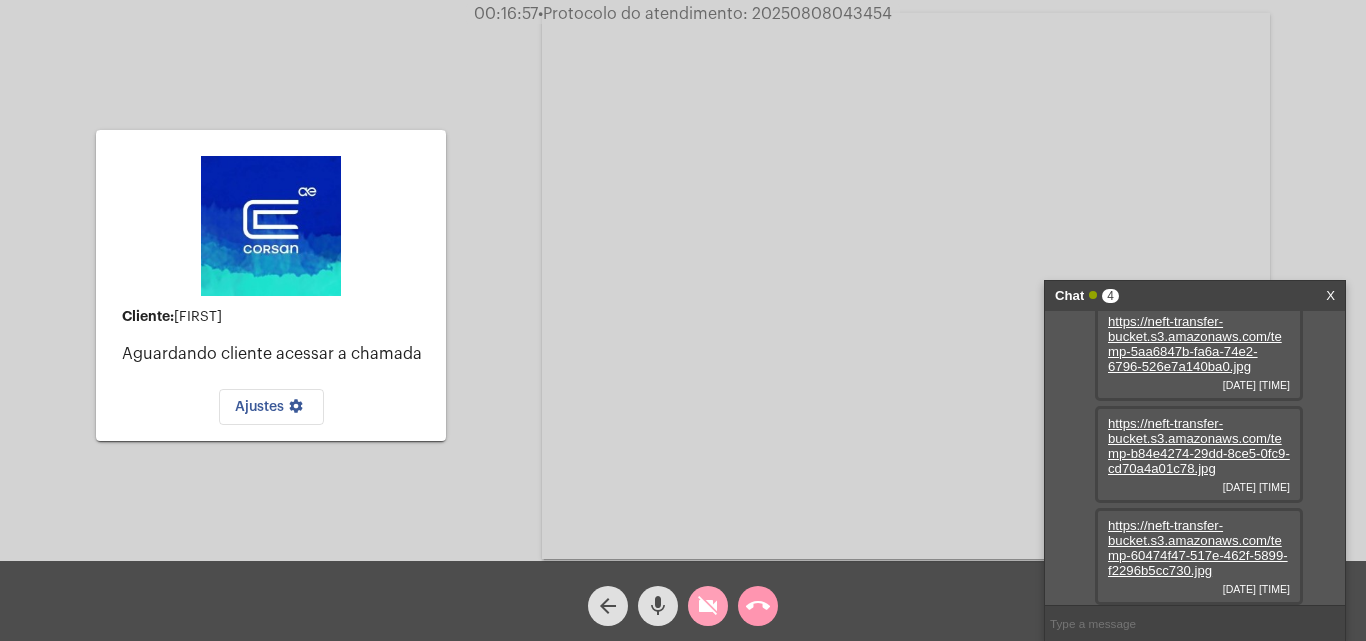 click on "videocam_off" 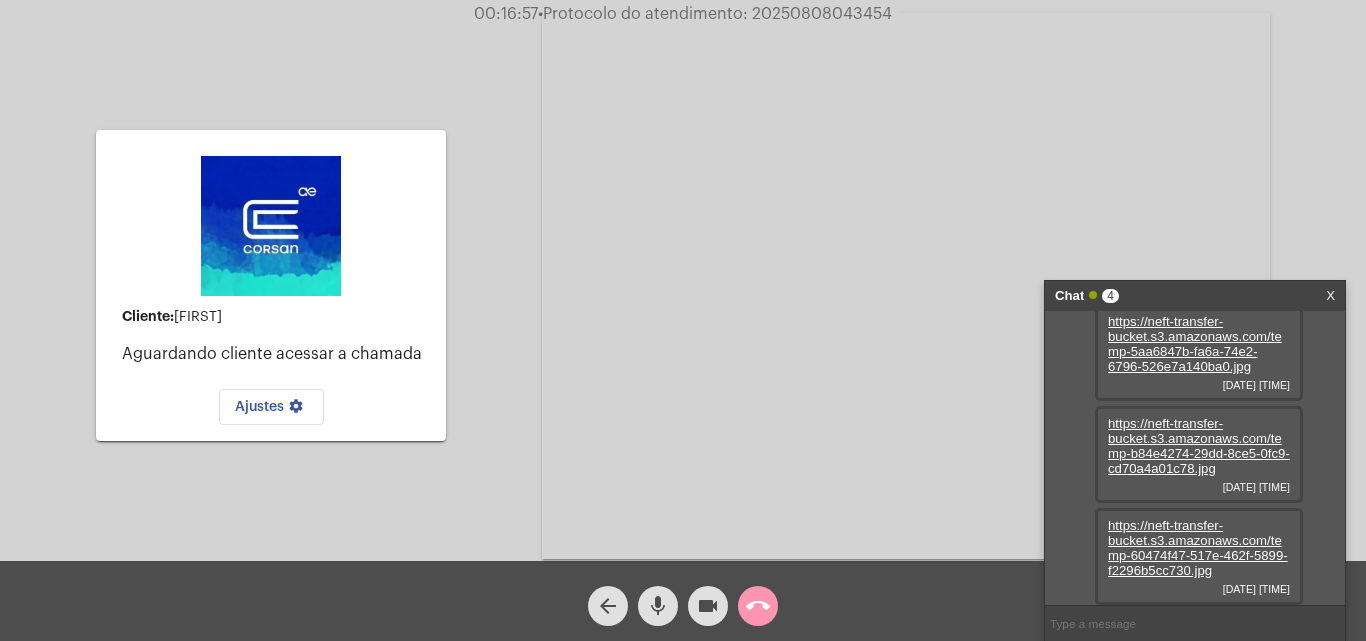 drag, startPoint x: 795, startPoint y: 342, endPoint x: 378, endPoint y: 340, distance: 417.0048 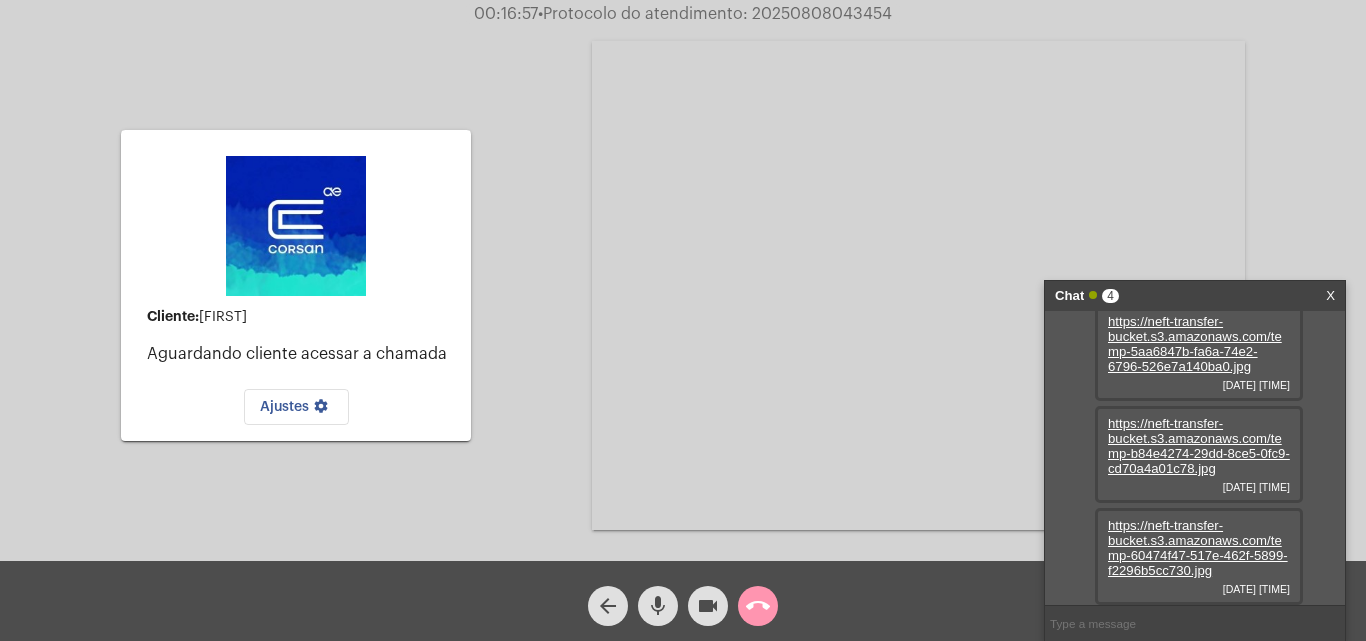 click at bounding box center (918, 285) 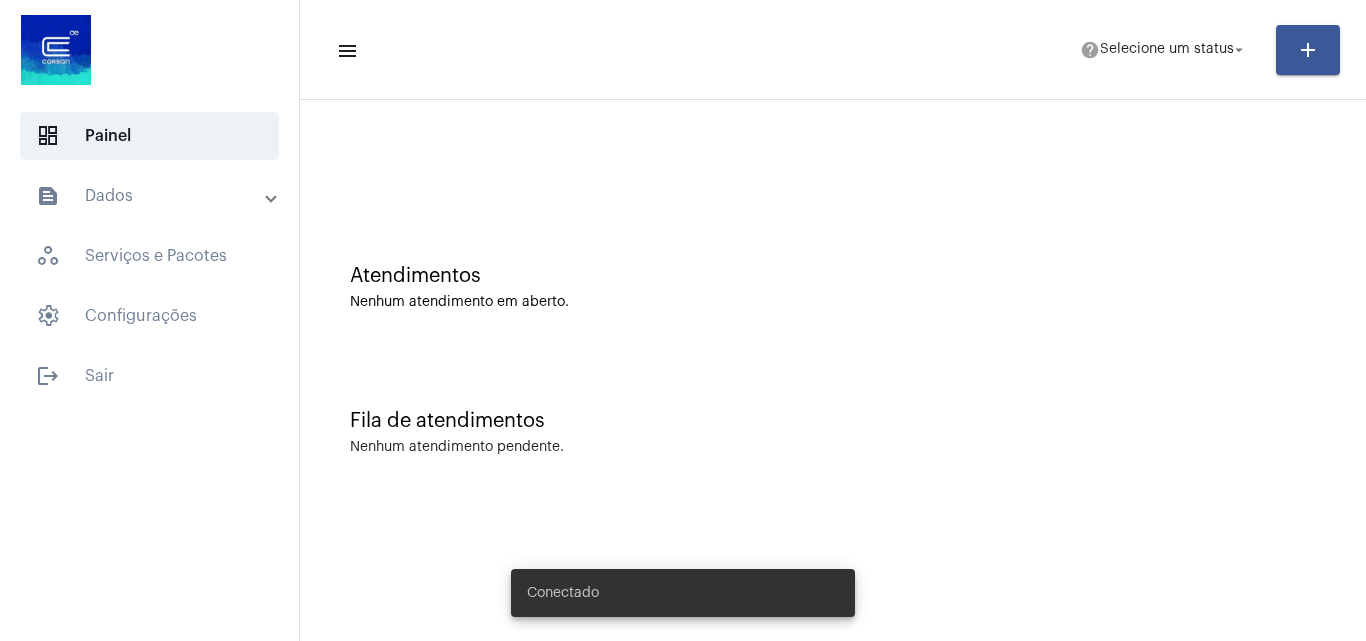 scroll, scrollTop: 0, scrollLeft: 0, axis: both 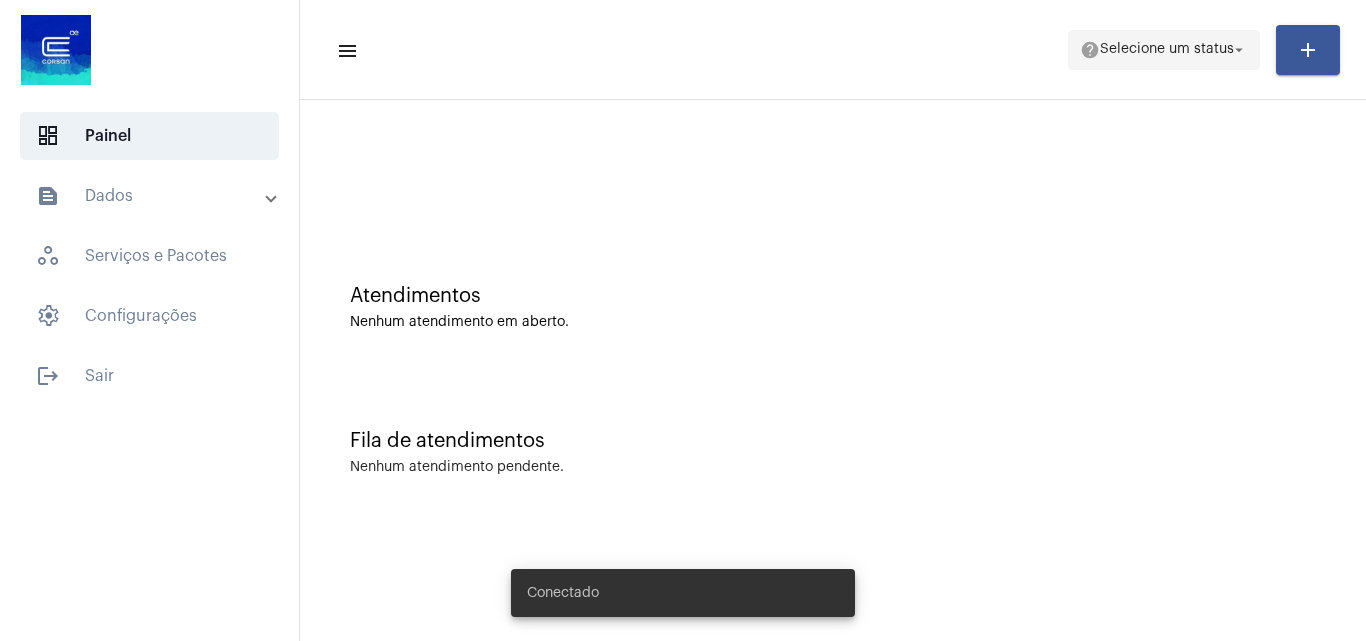 click on "Selecione um status" 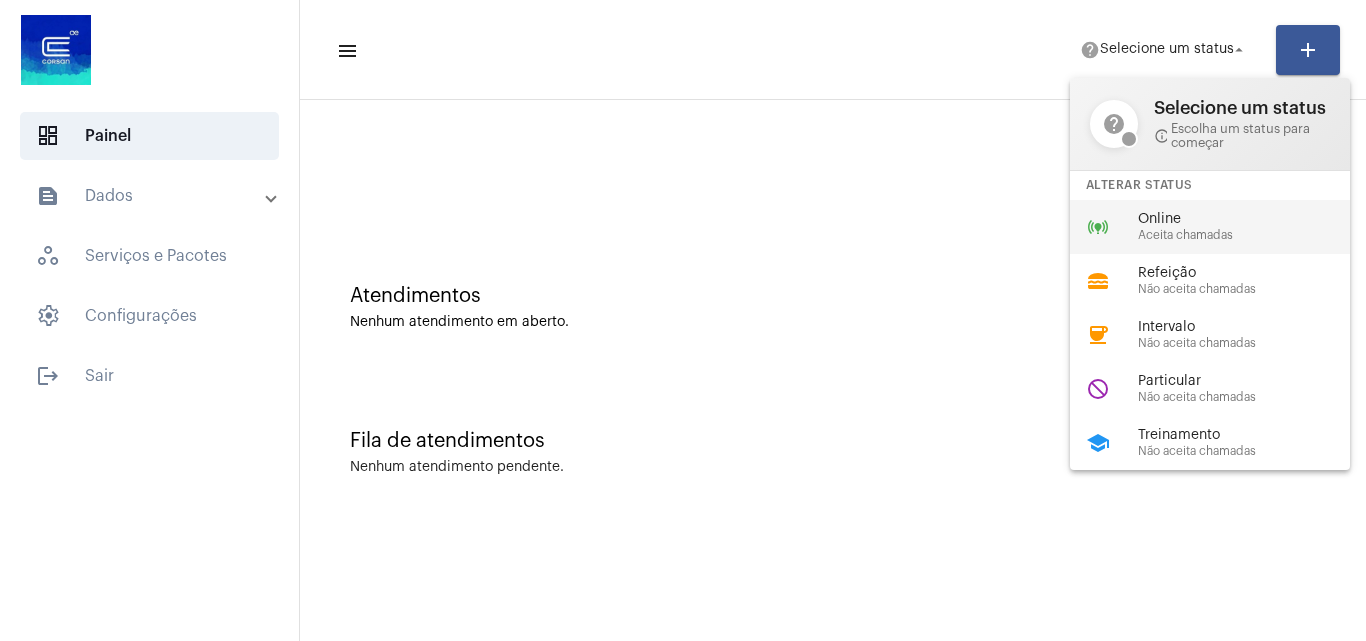 click on "Online" at bounding box center [1252, 219] 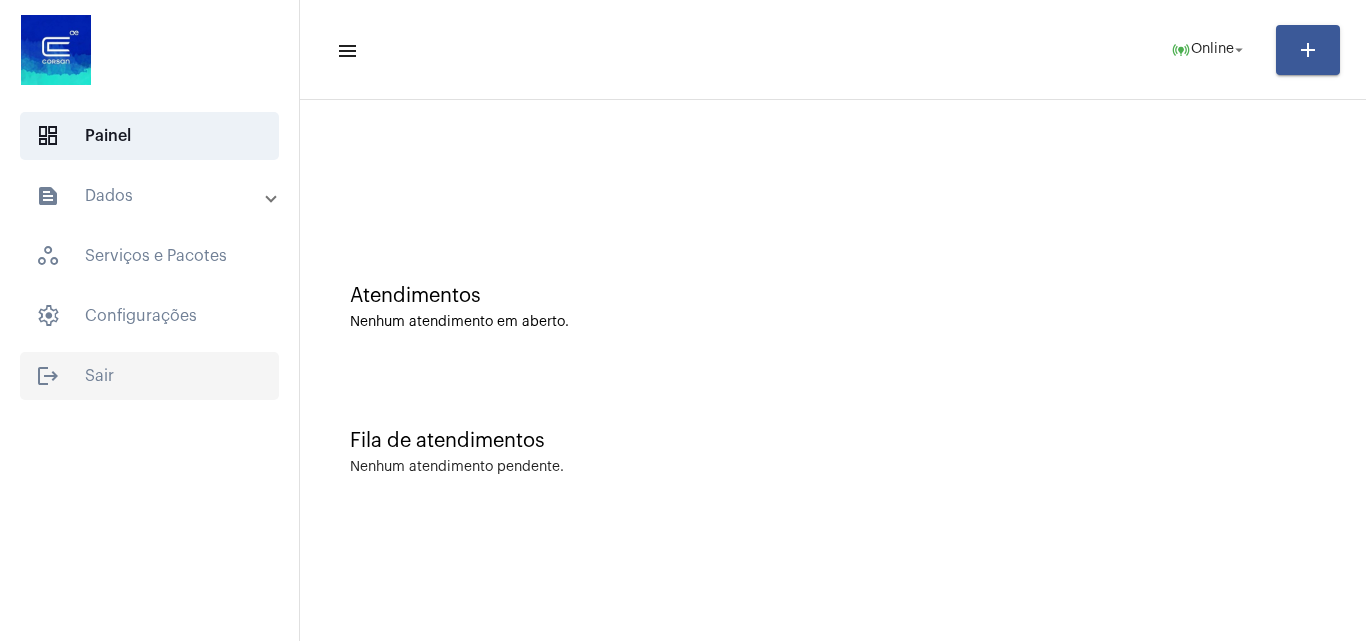click on "logout  Sair" 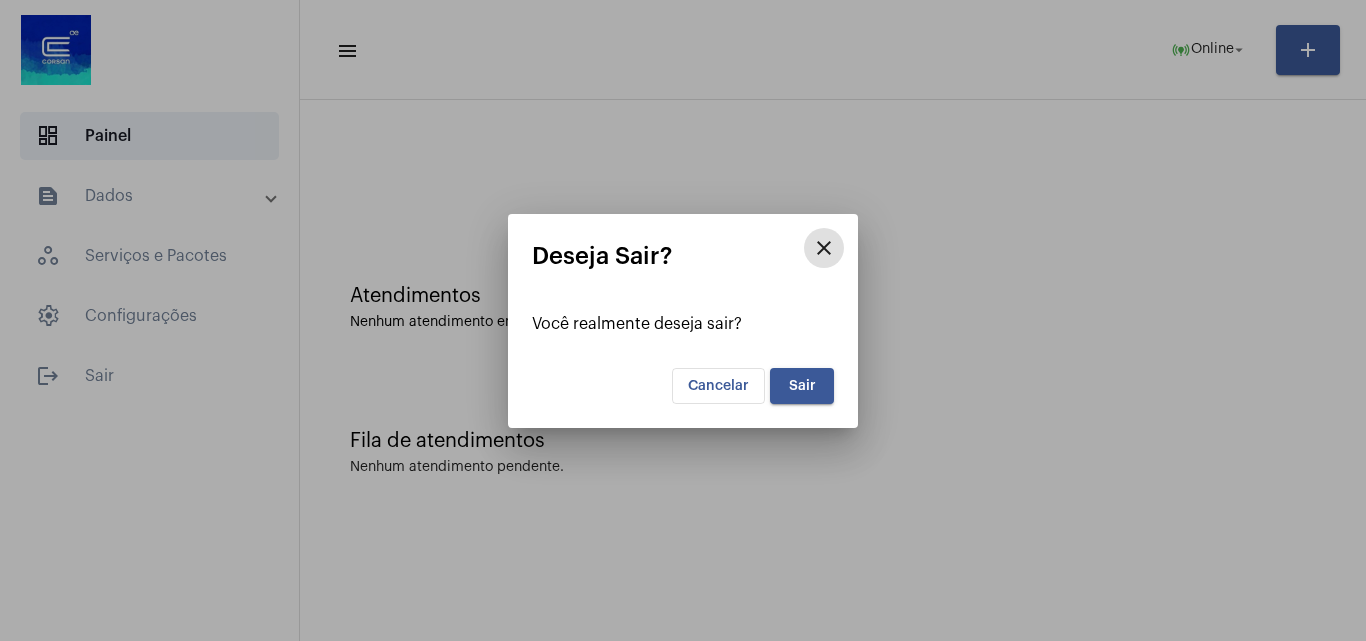 click on "Sair" at bounding box center [802, 386] 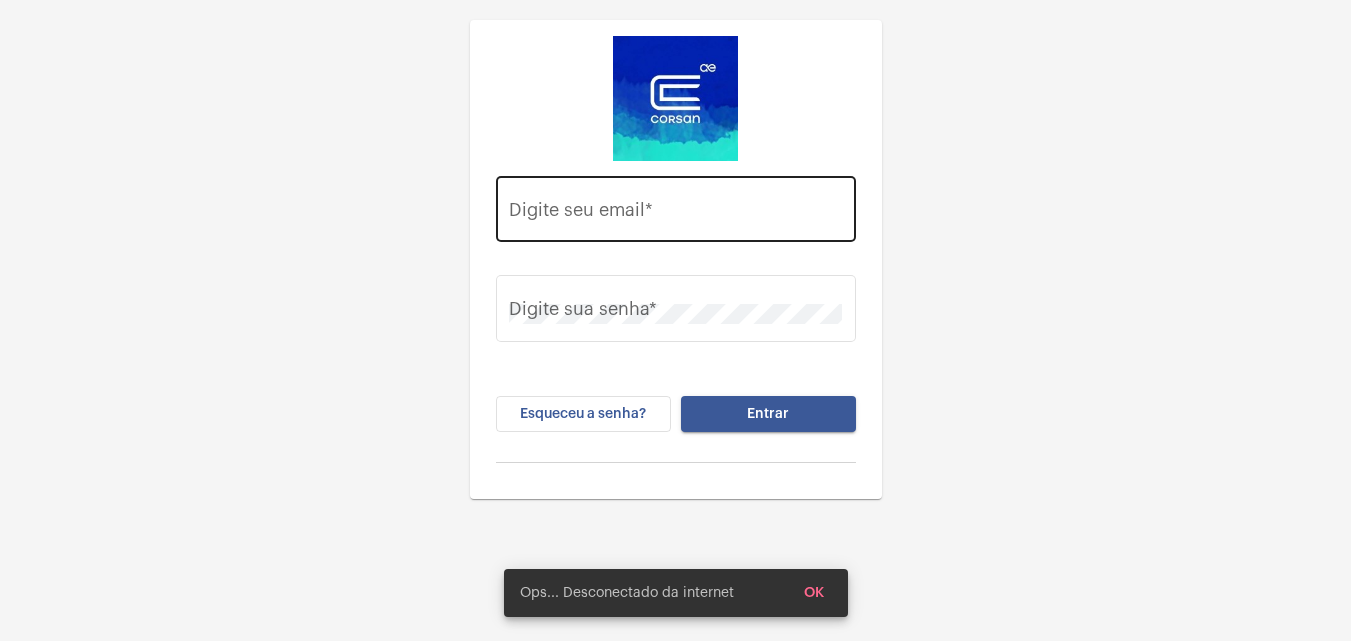 click on "Digite seu email  *" 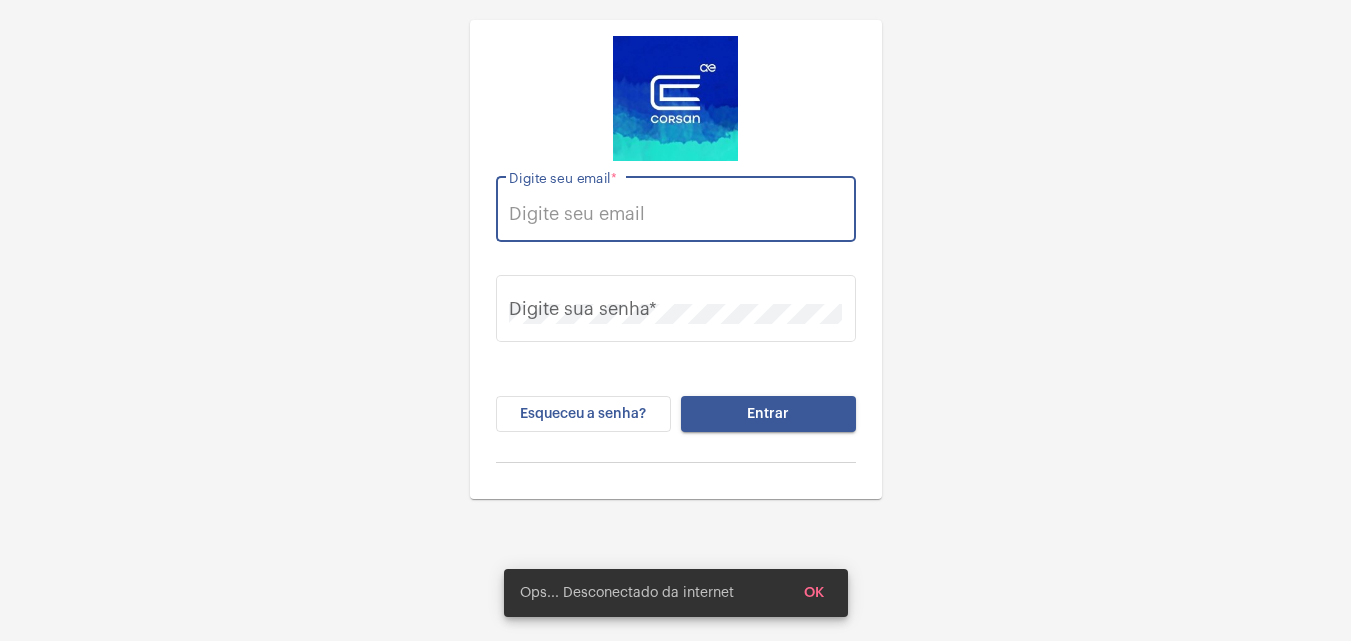 click on "Digite seu email  *" at bounding box center (675, 214) 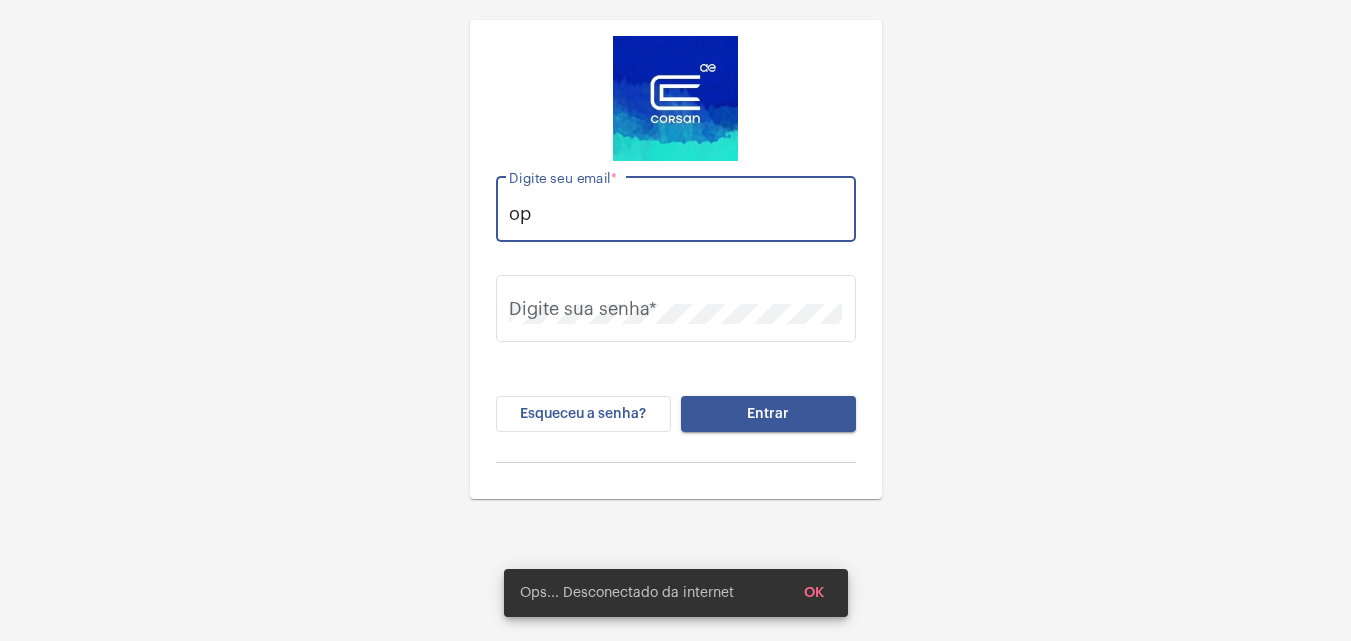 type on "o" 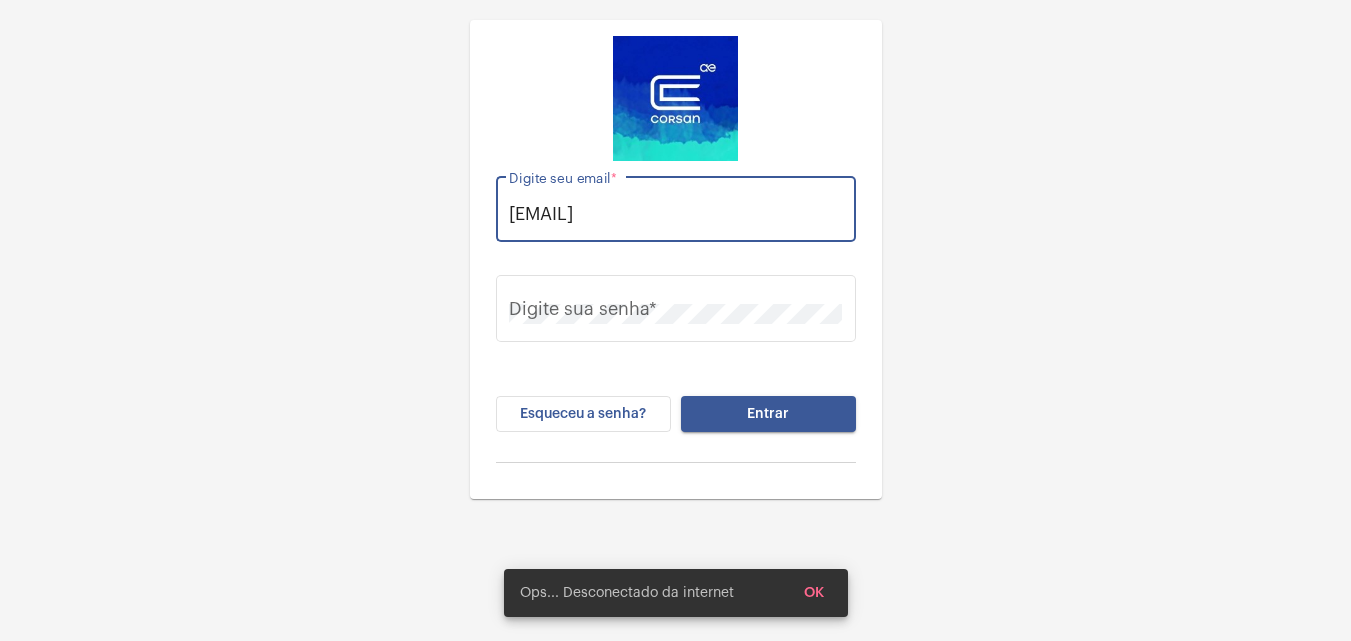 scroll, scrollTop: 0, scrollLeft: 7, axis: horizontal 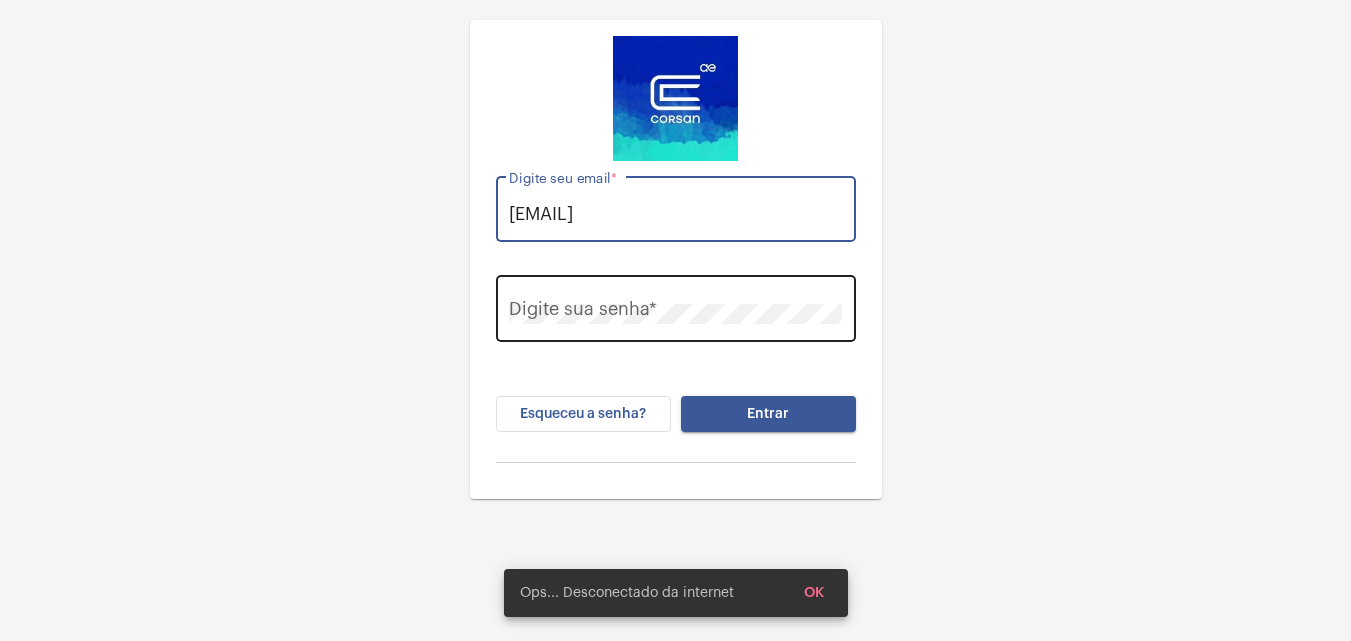 type on "[EMAIL]" 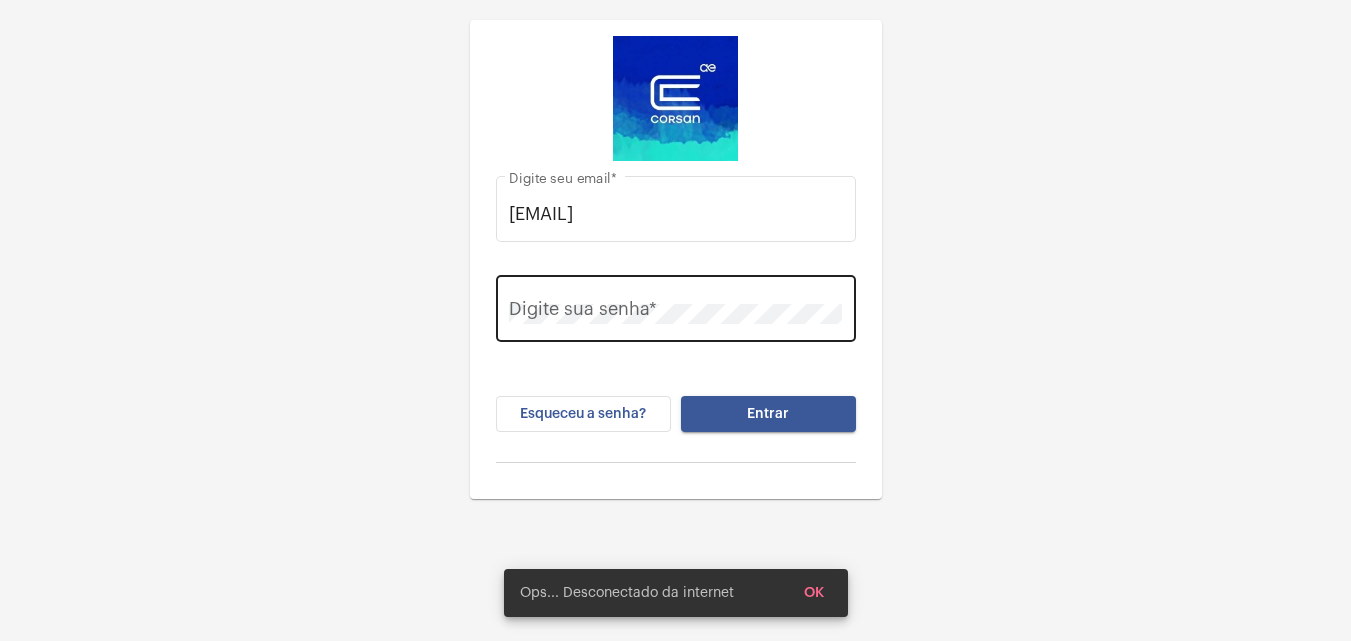 click on "Digite sua senha  *" 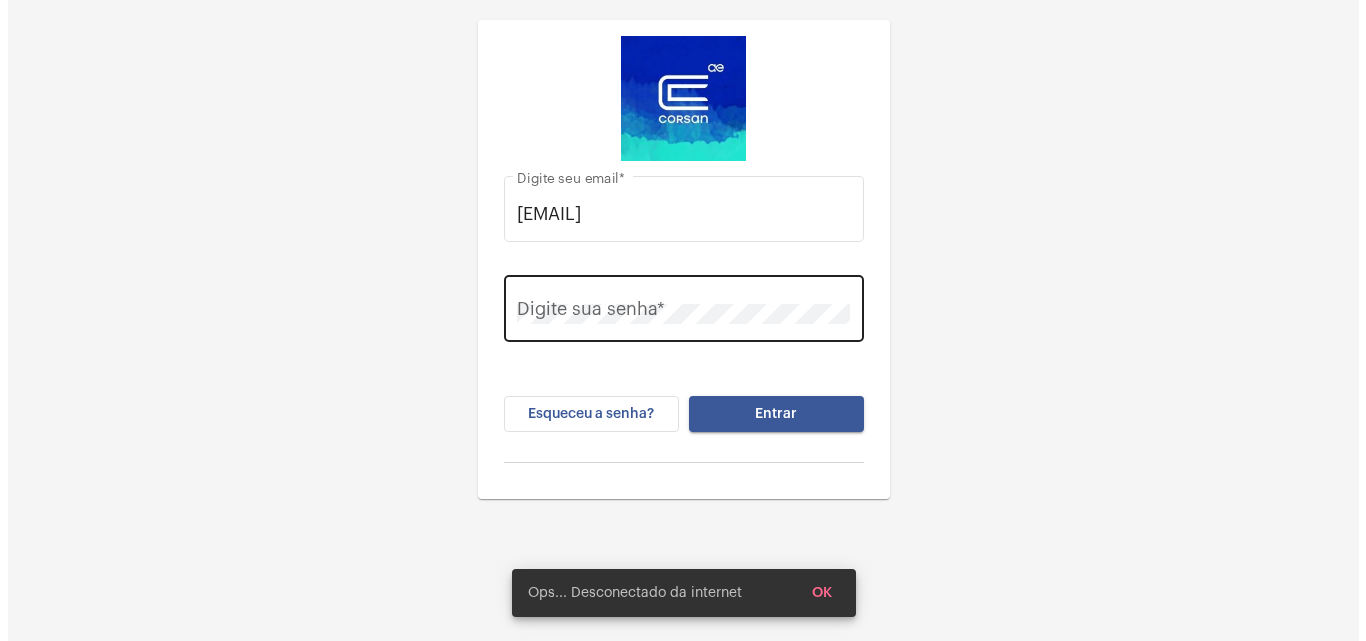 scroll, scrollTop: 0, scrollLeft: 0, axis: both 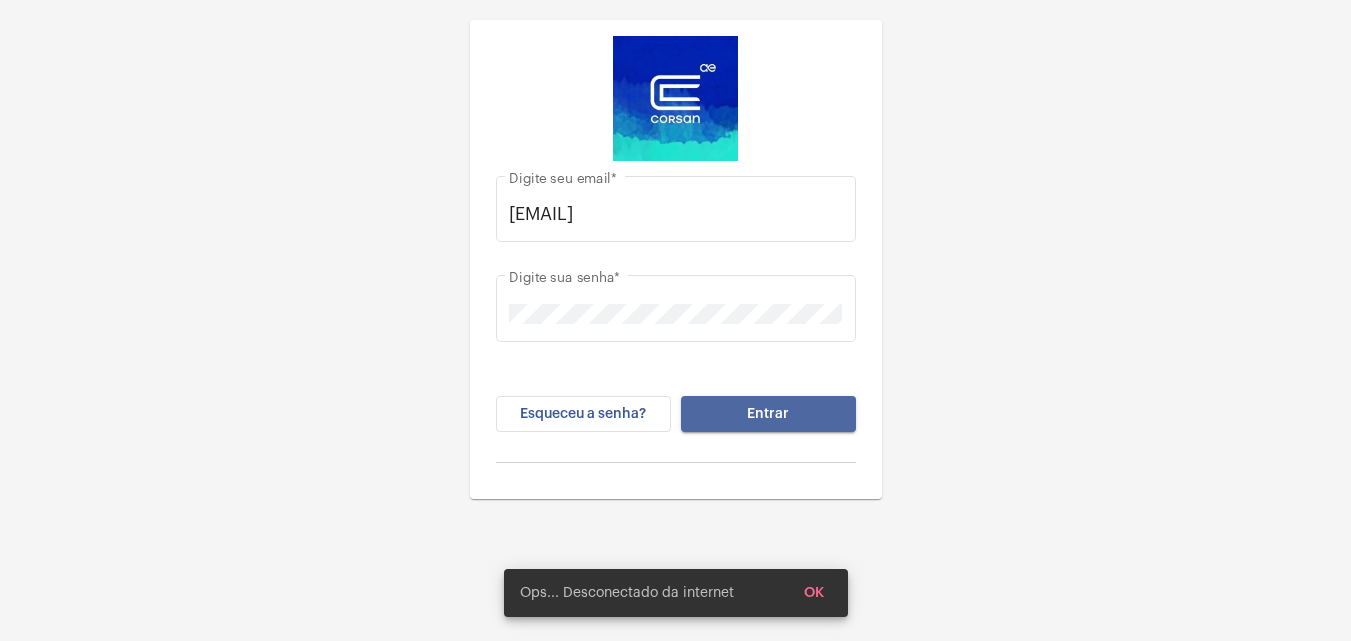 click on "Entrar" 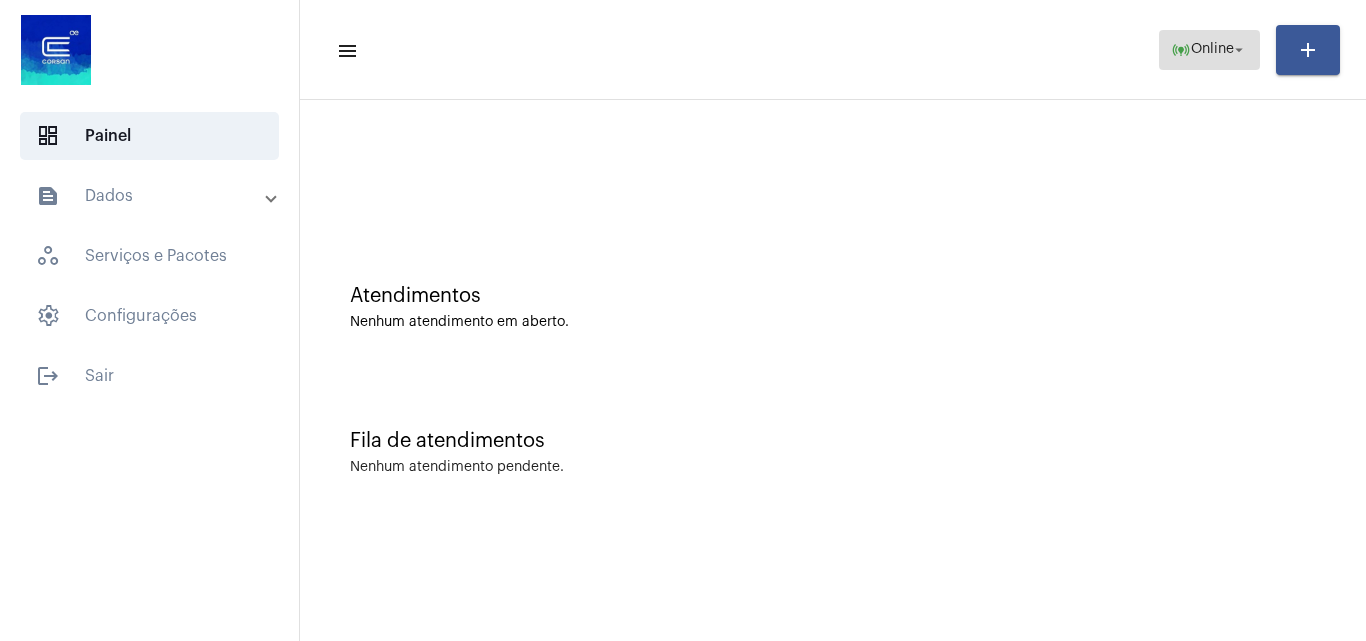 click on "Online" 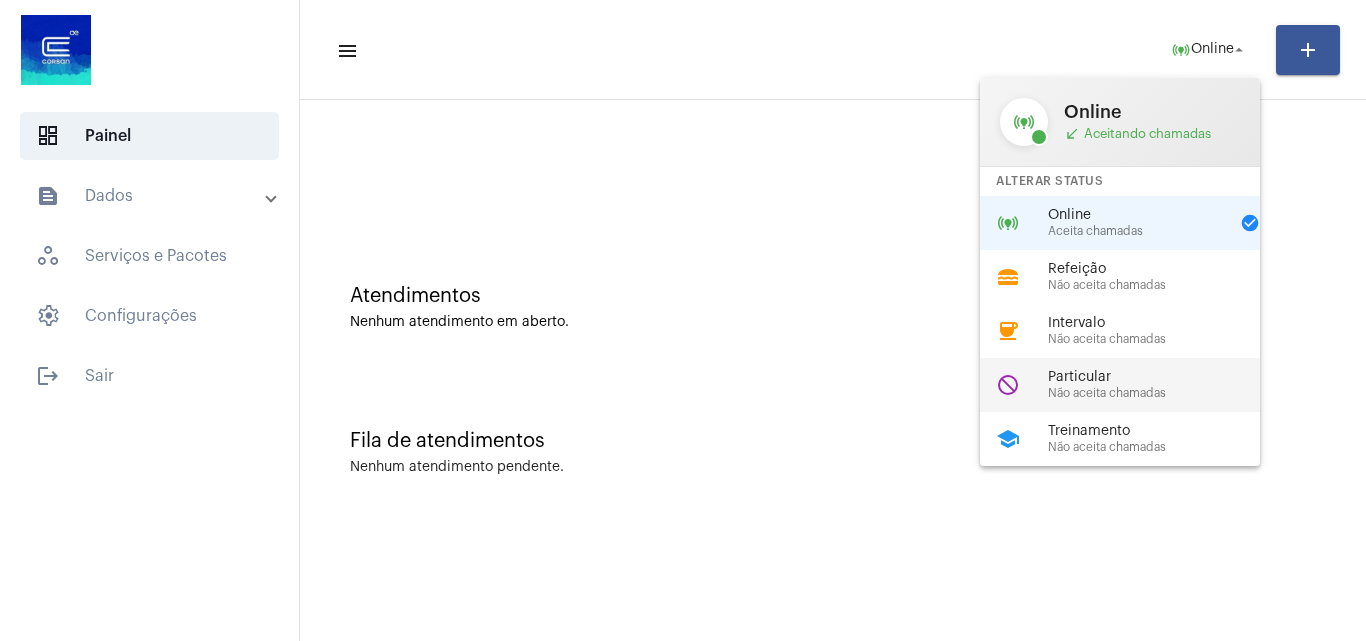 click on "Particular" at bounding box center [1162, 377] 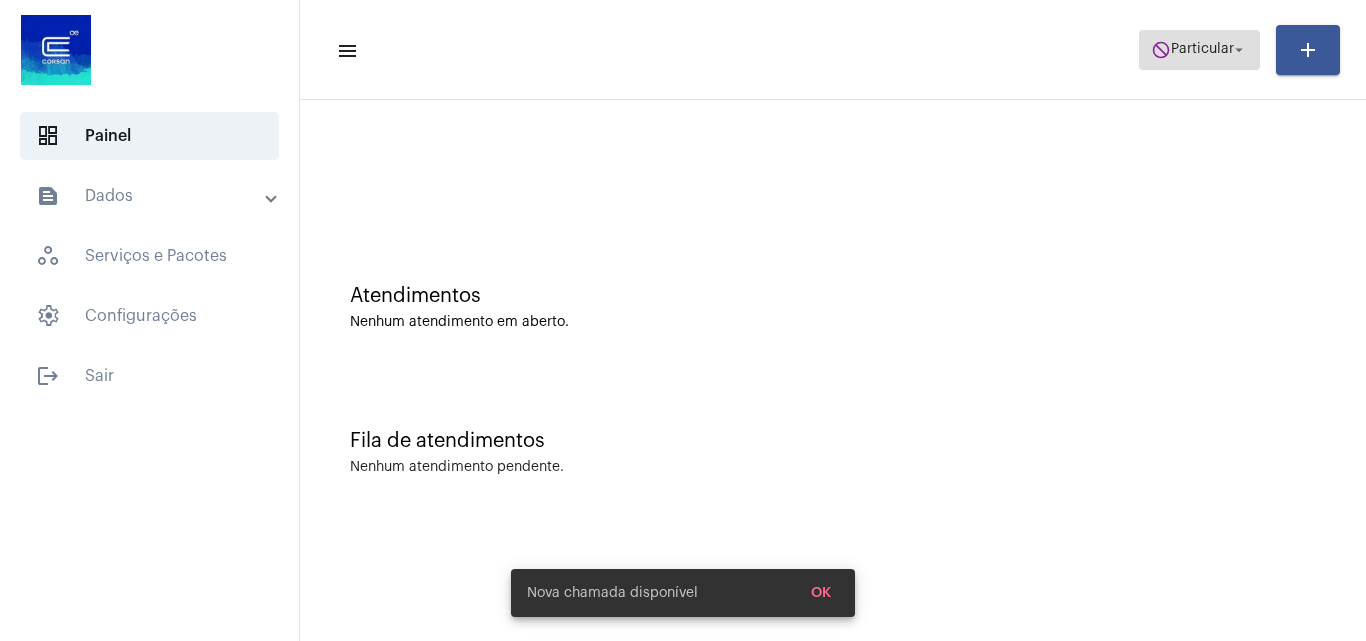 click on "Particular" 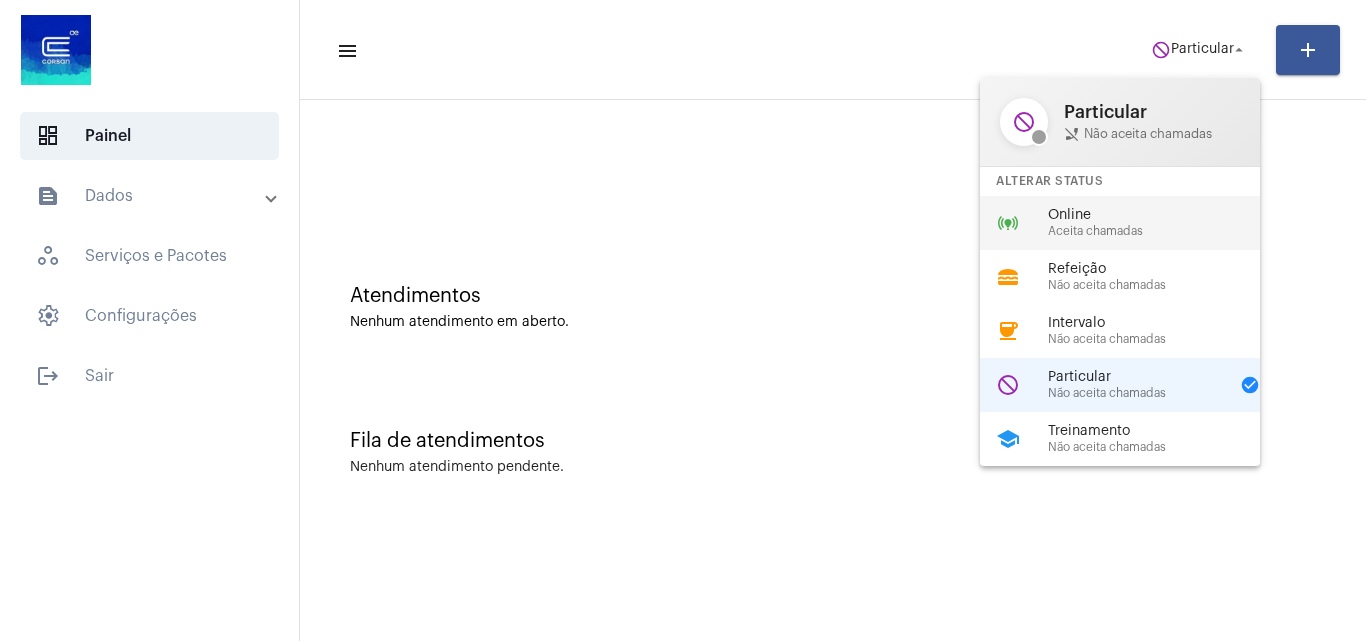 click on "Online" at bounding box center [1162, 215] 